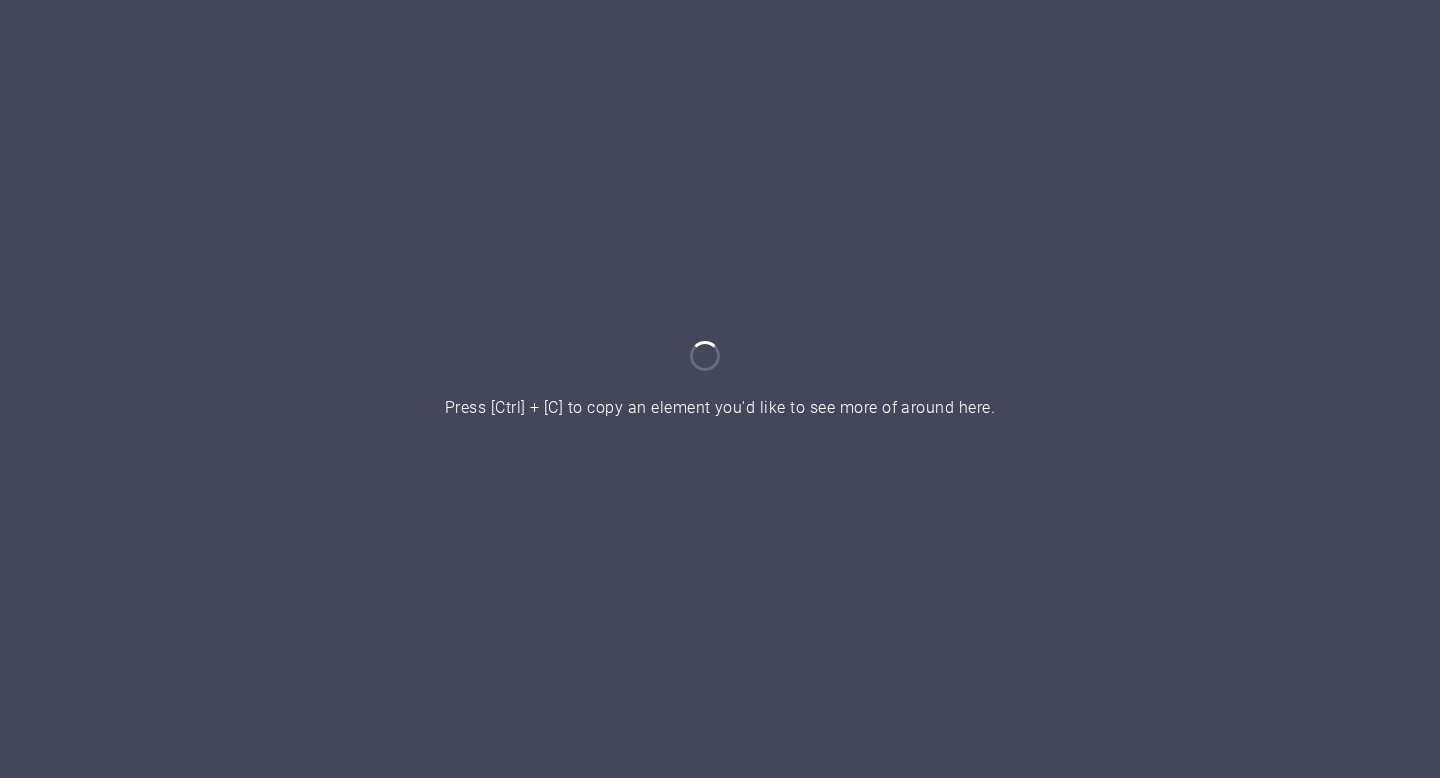 scroll, scrollTop: 0, scrollLeft: 0, axis: both 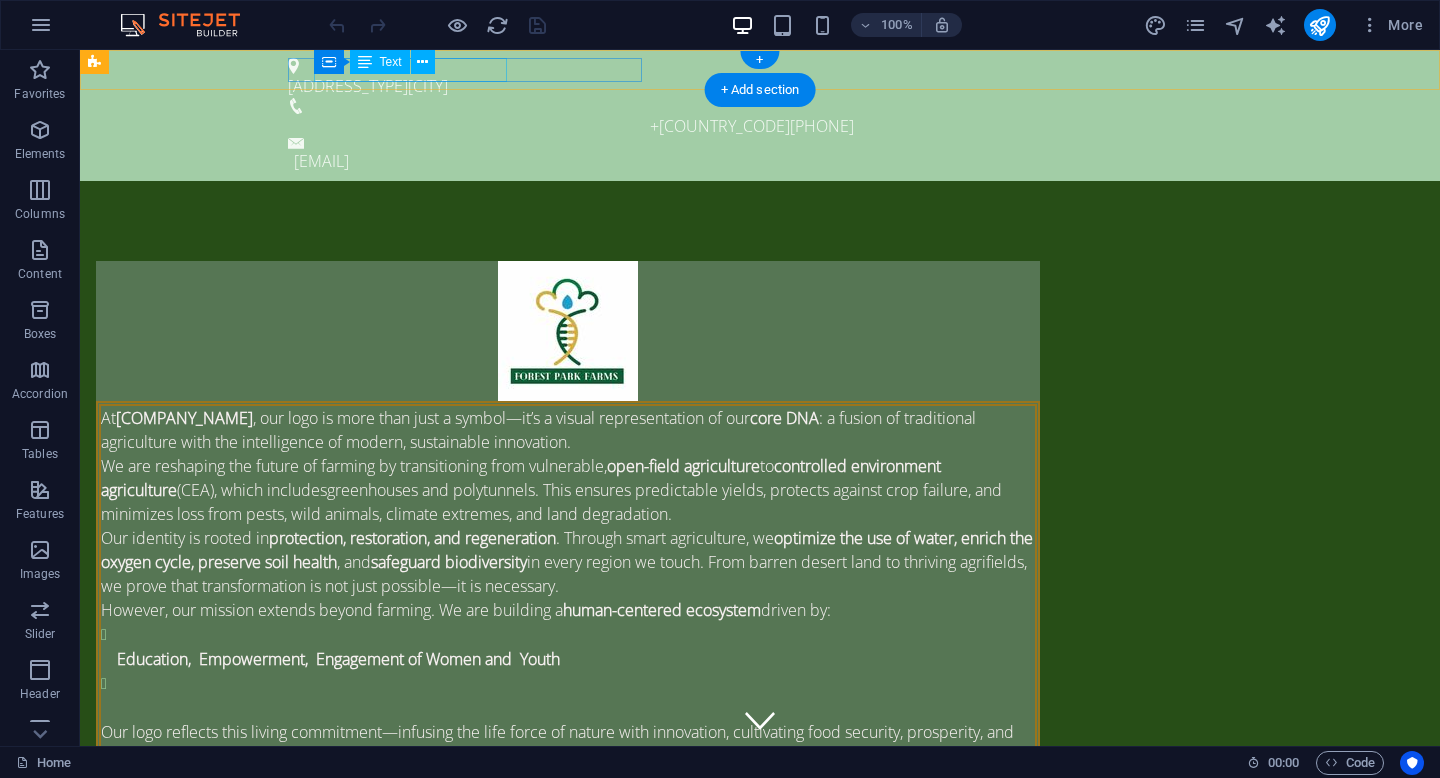 click on "[CITY] [CITY], [PERSON_NAME]" at bounding box center (752, 86) 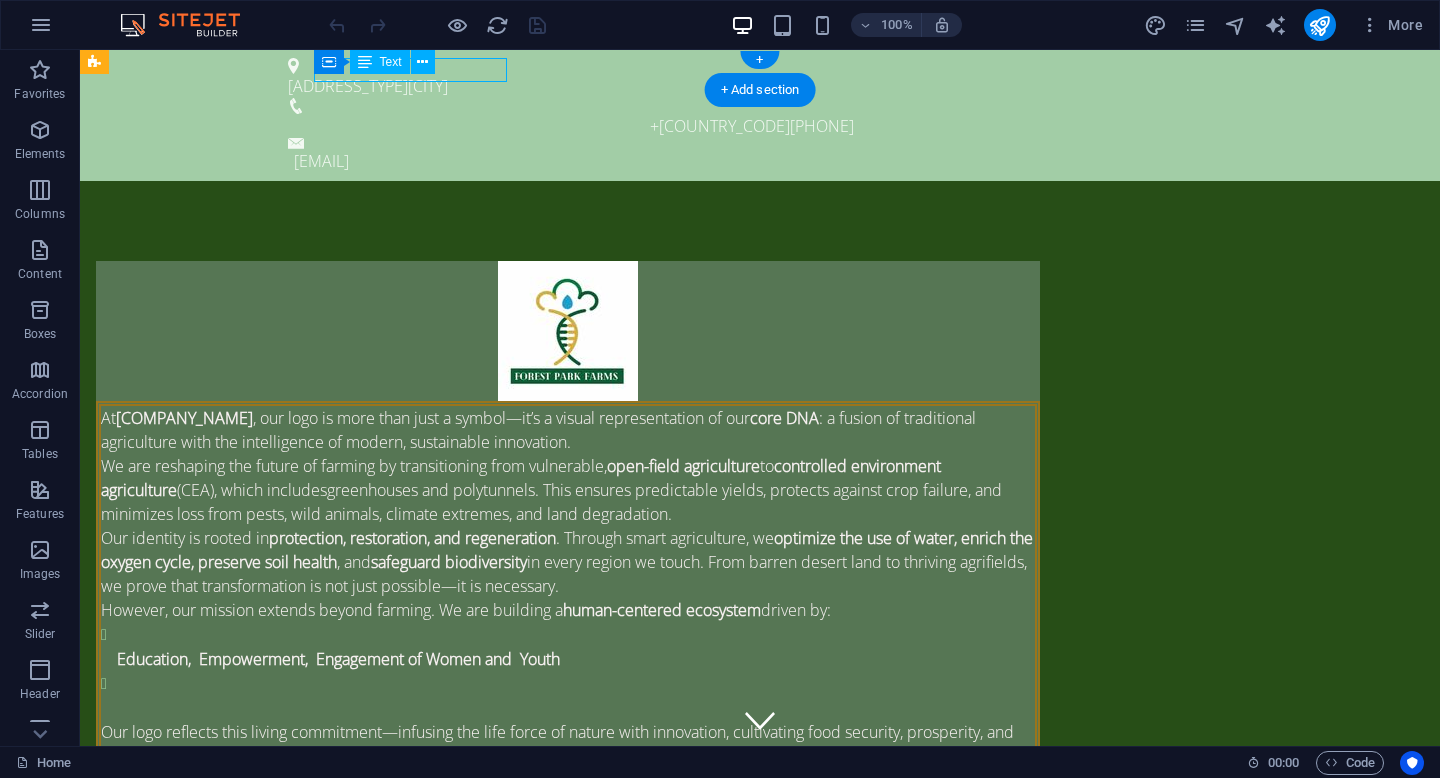 click on "[CITY] [CITY], [PERSON_NAME]" at bounding box center [752, 86] 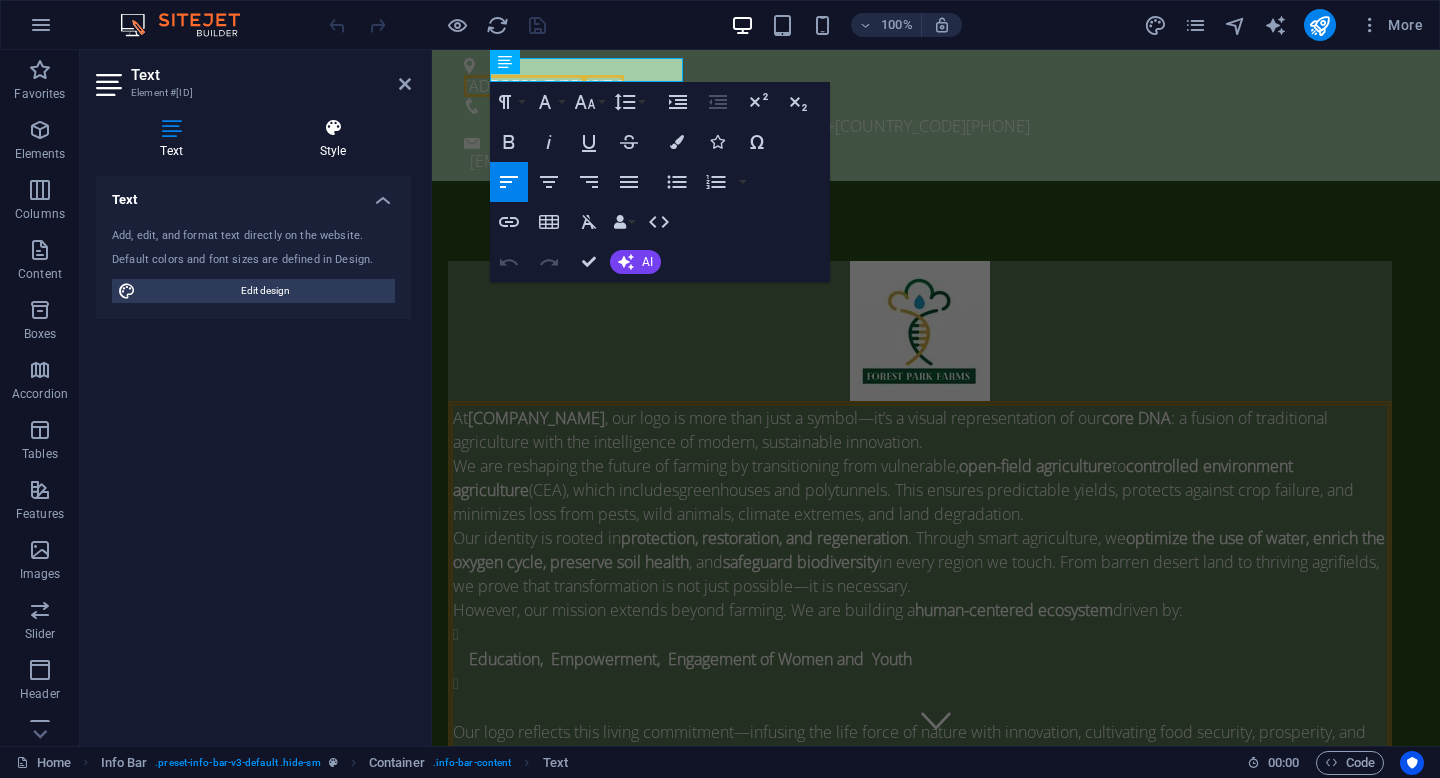click at bounding box center [333, 128] 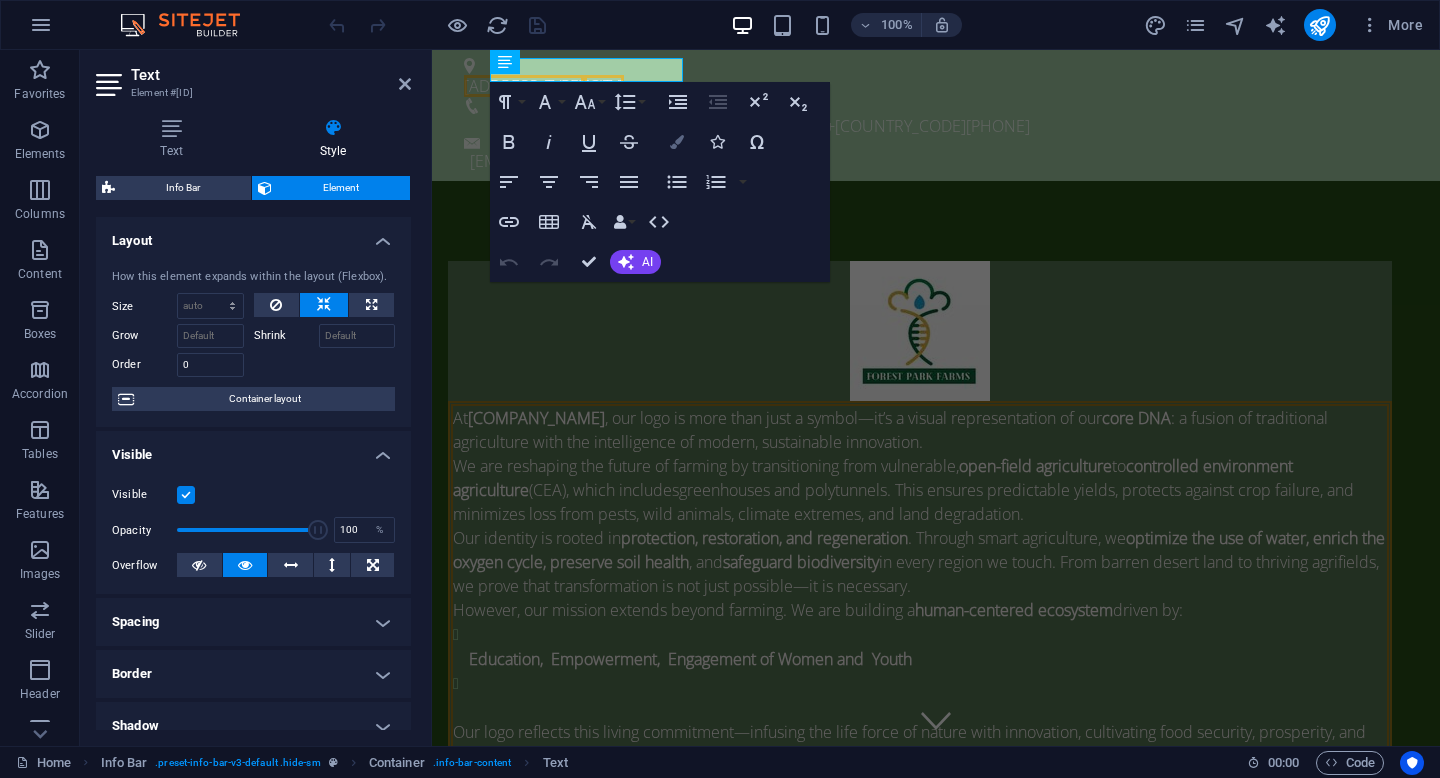 click at bounding box center (677, 142) 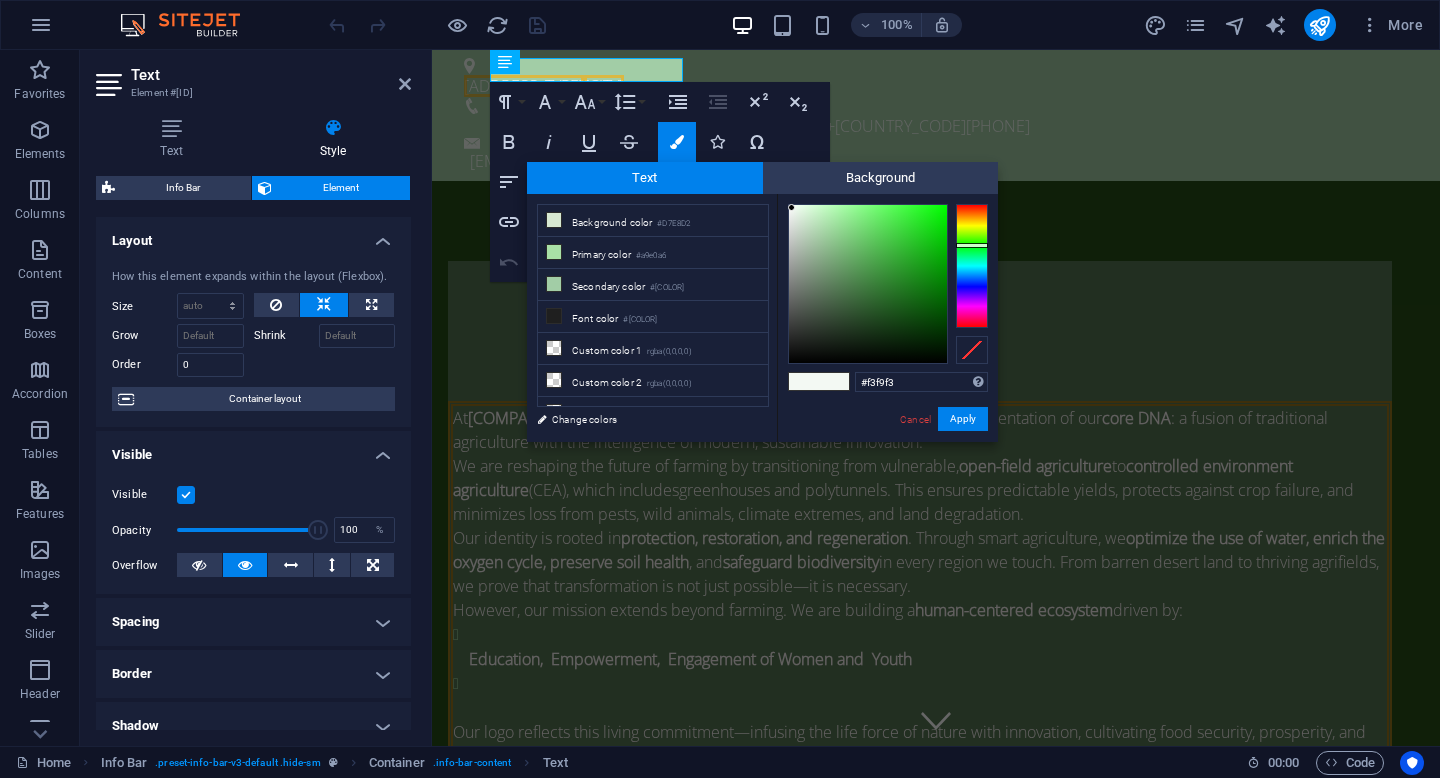 type on "#111211" 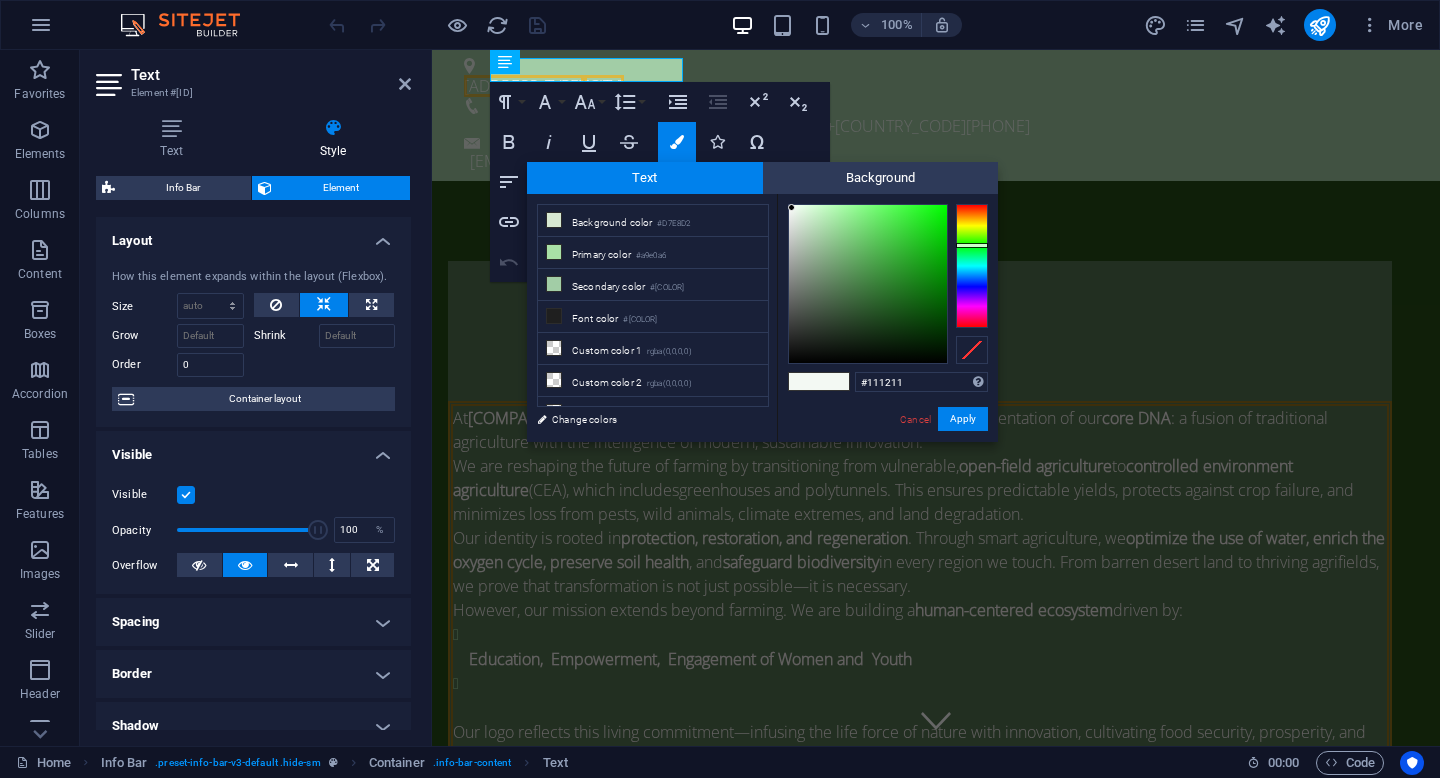 click at bounding box center [868, 284] 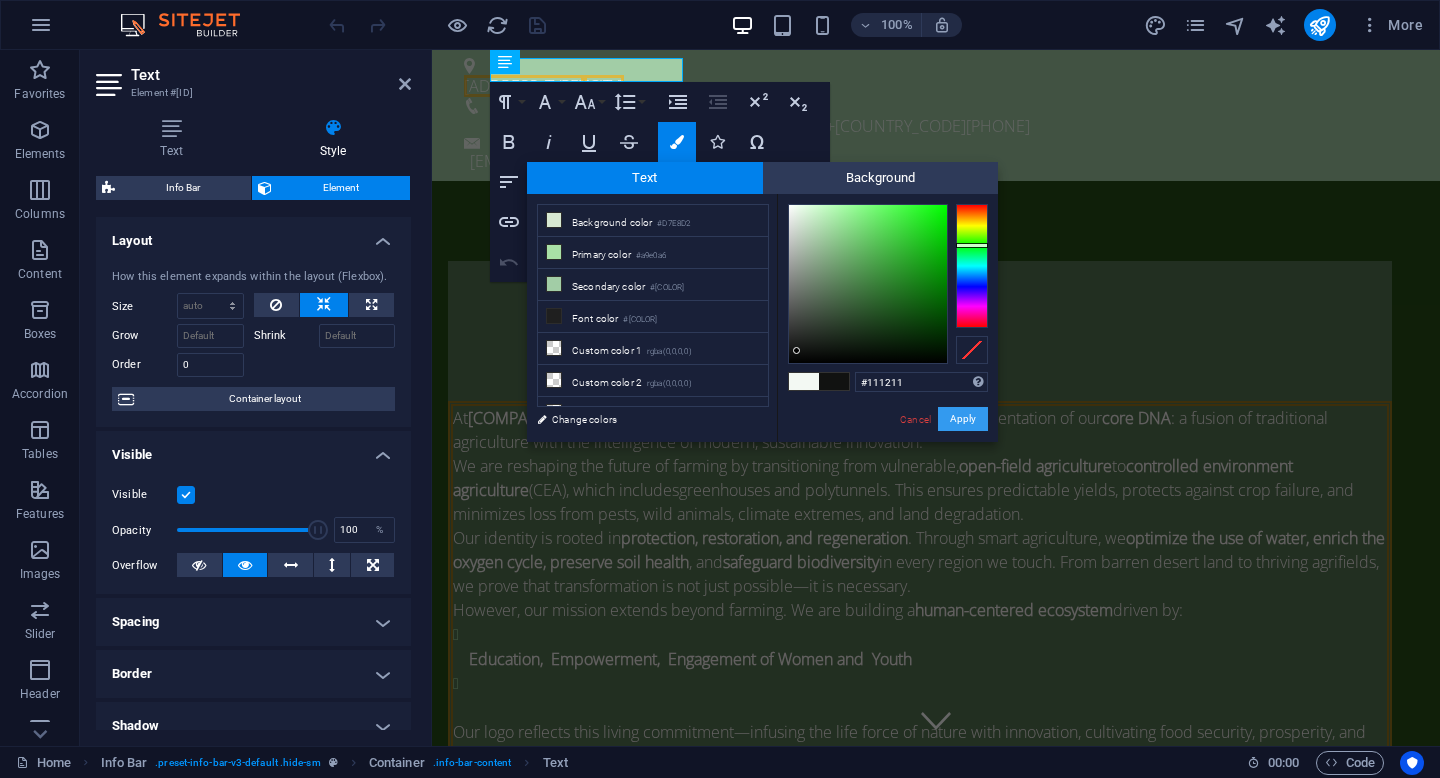 click on "Apply" at bounding box center [963, 419] 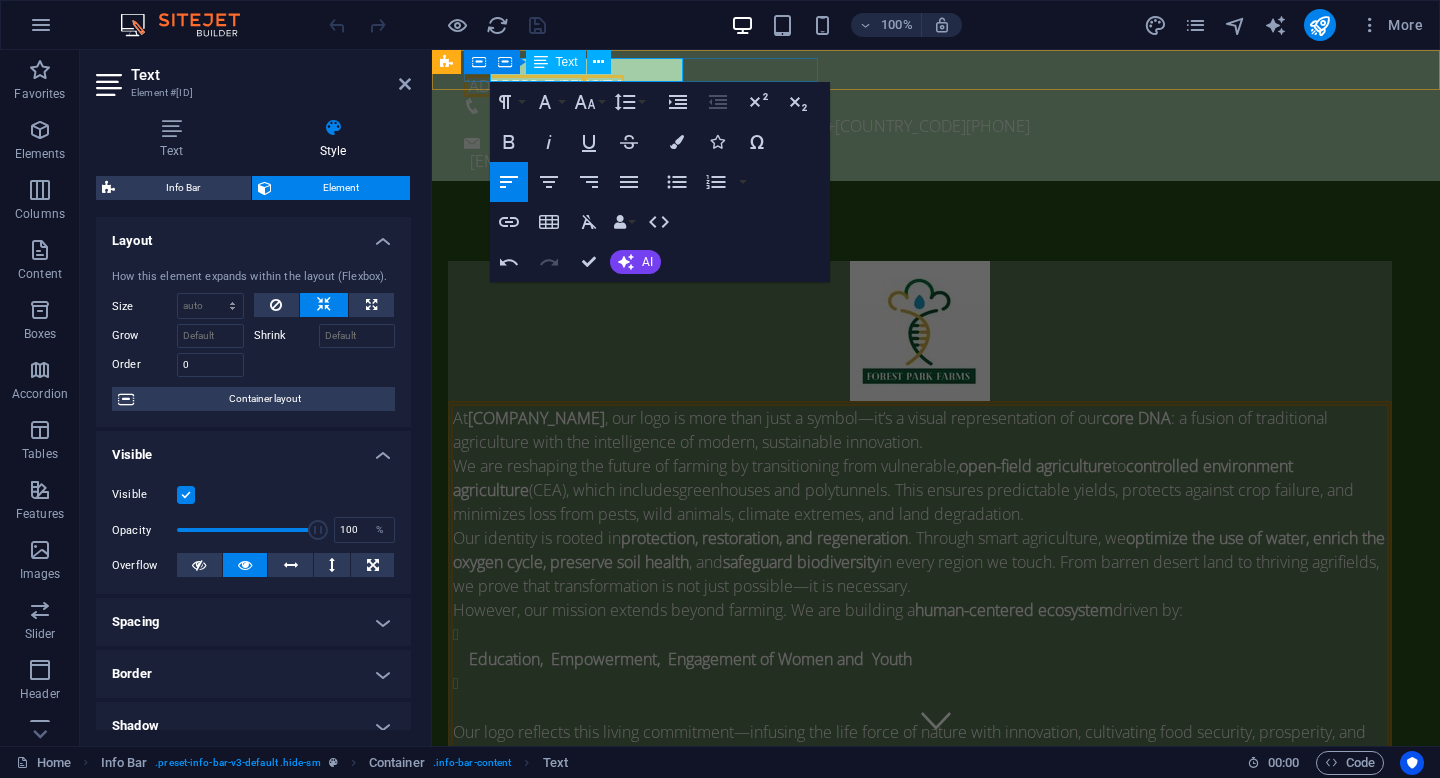 click on "[CITY]" at bounding box center [604, 86] 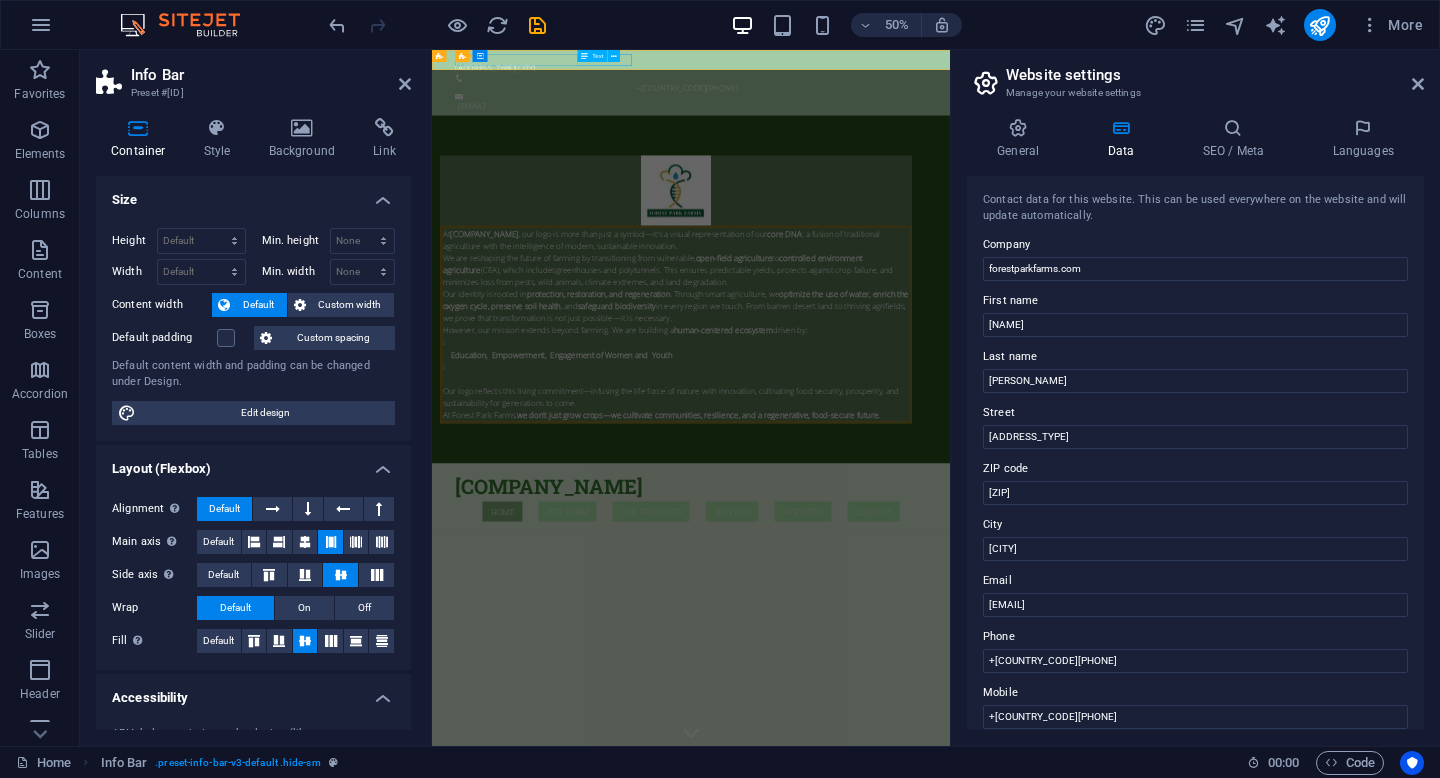 click on "+[COUNTRY_CODE][PHONE]" at bounding box center [942, 126] 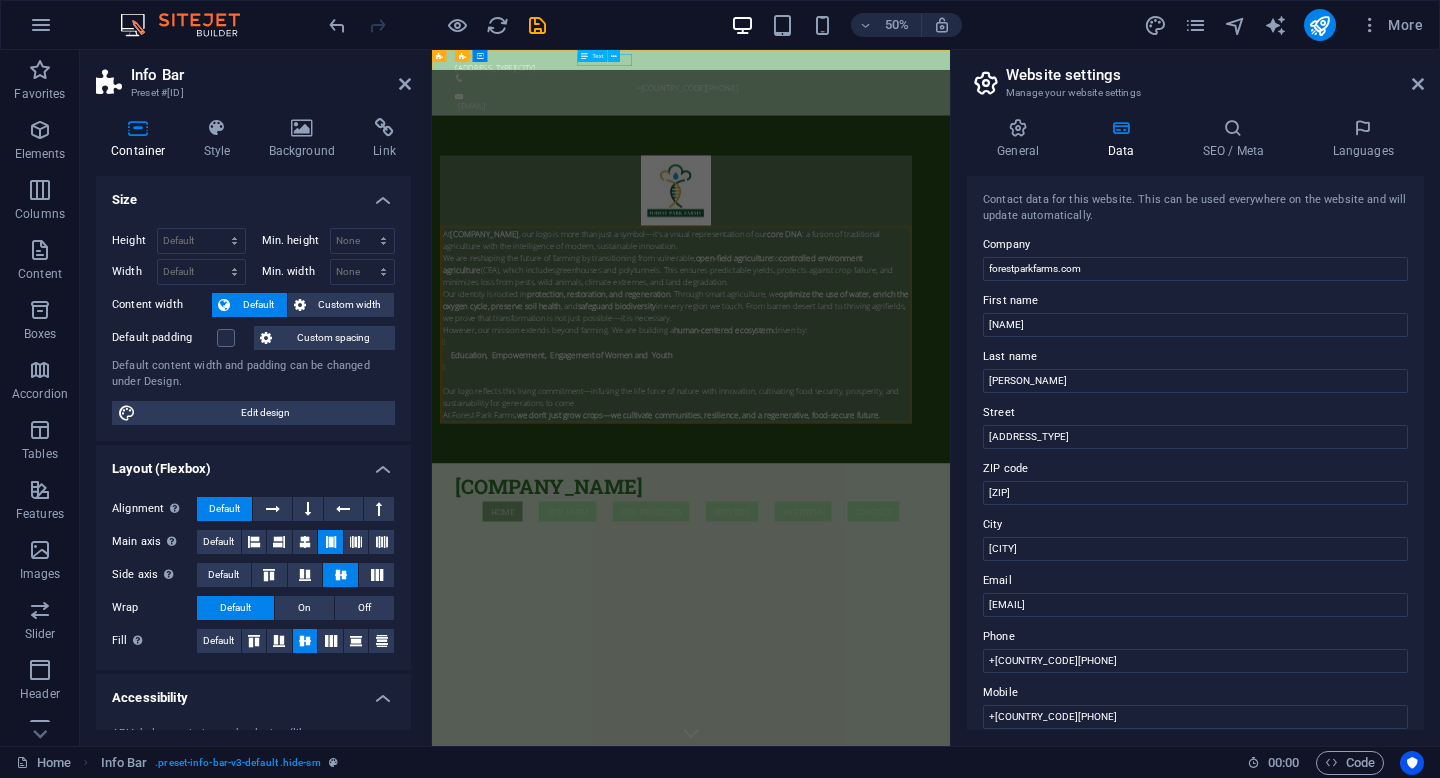 click on "+[COUNTRY_CODE][PHONE]" at bounding box center (942, 126) 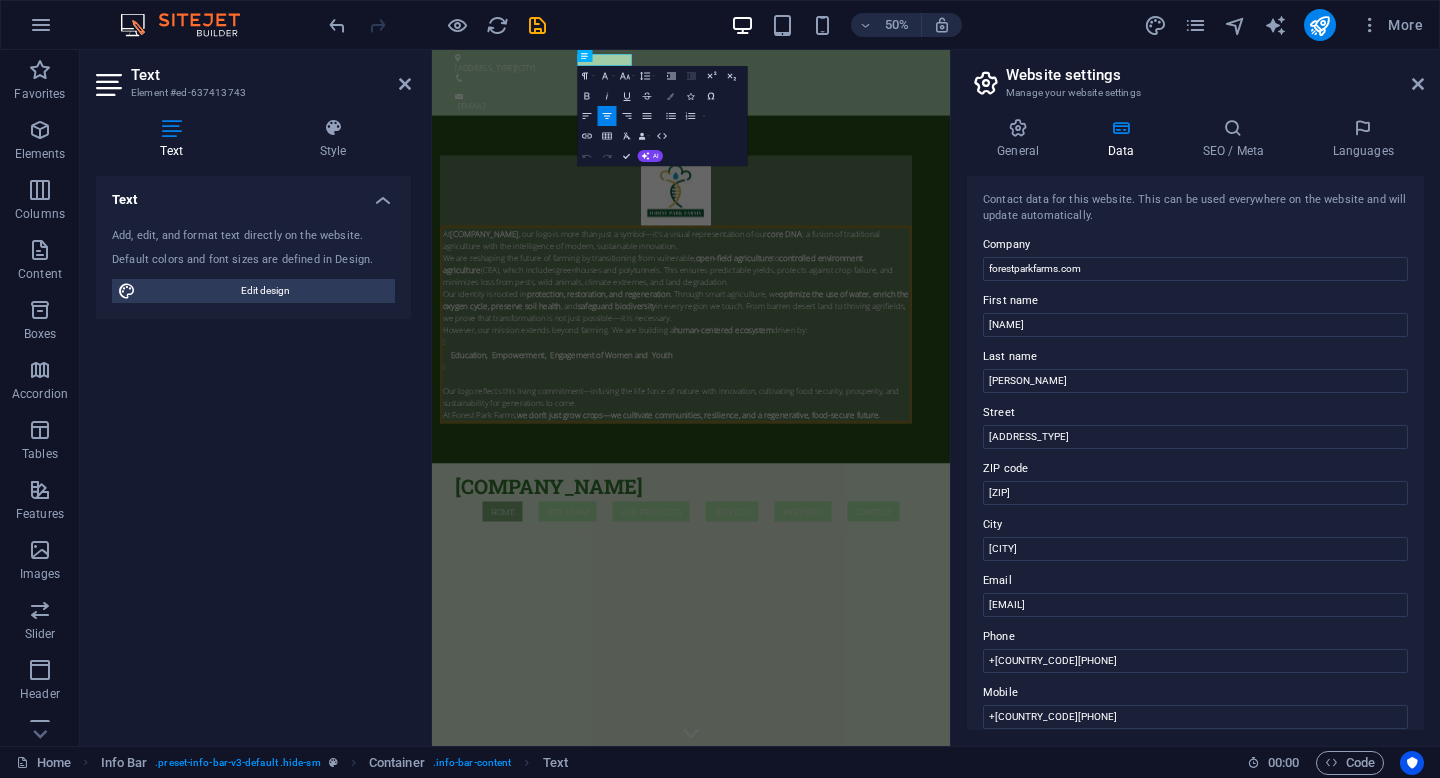 click at bounding box center [670, 96] 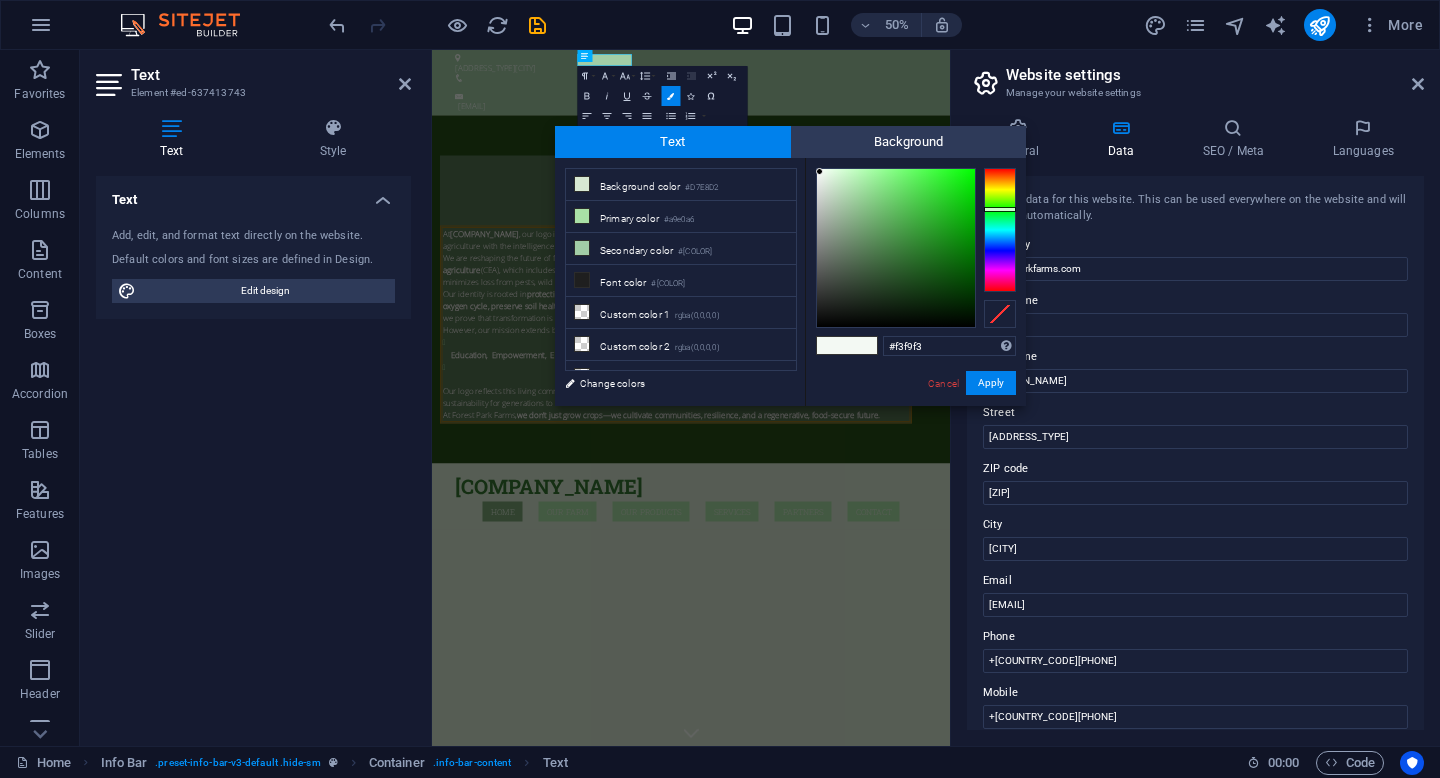 type on "#000000" 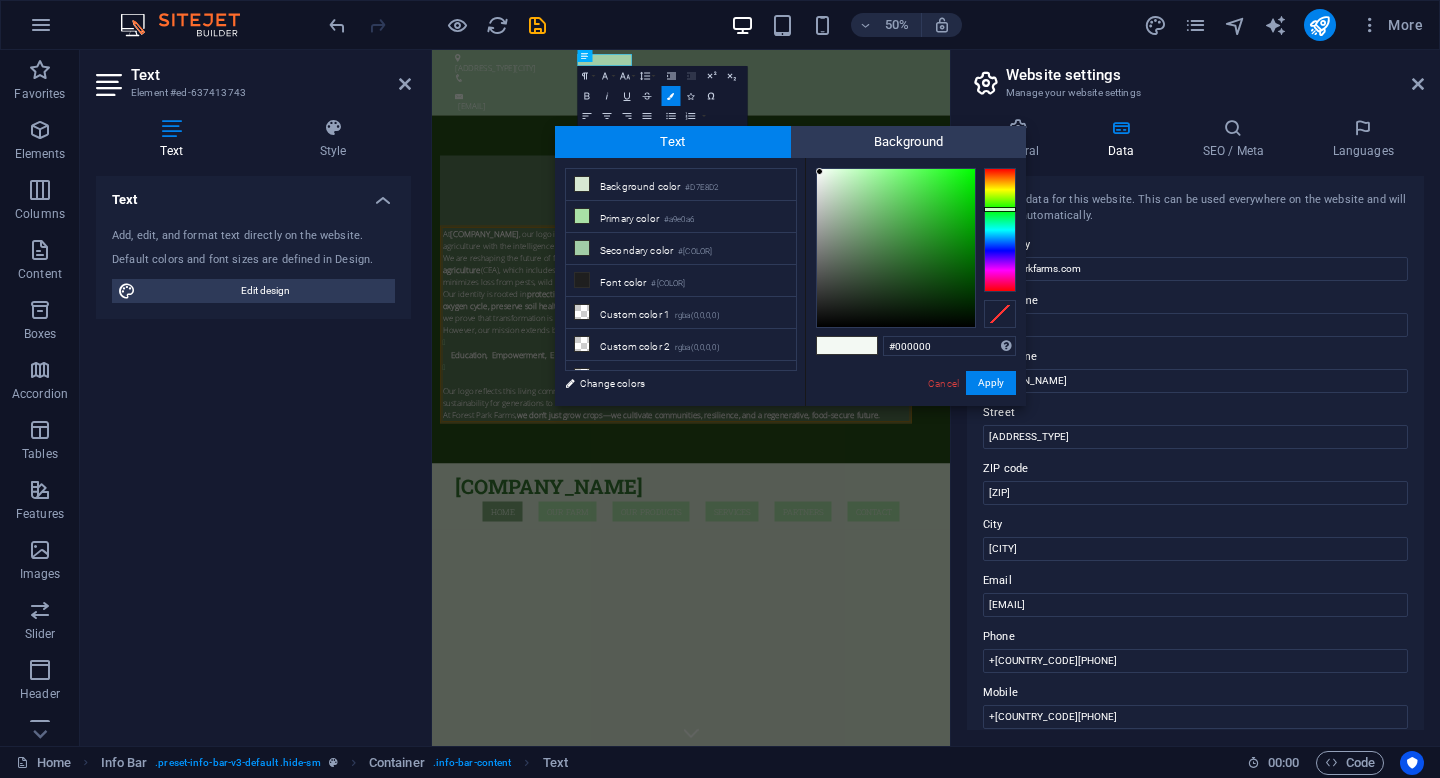 click at bounding box center (896, 248) 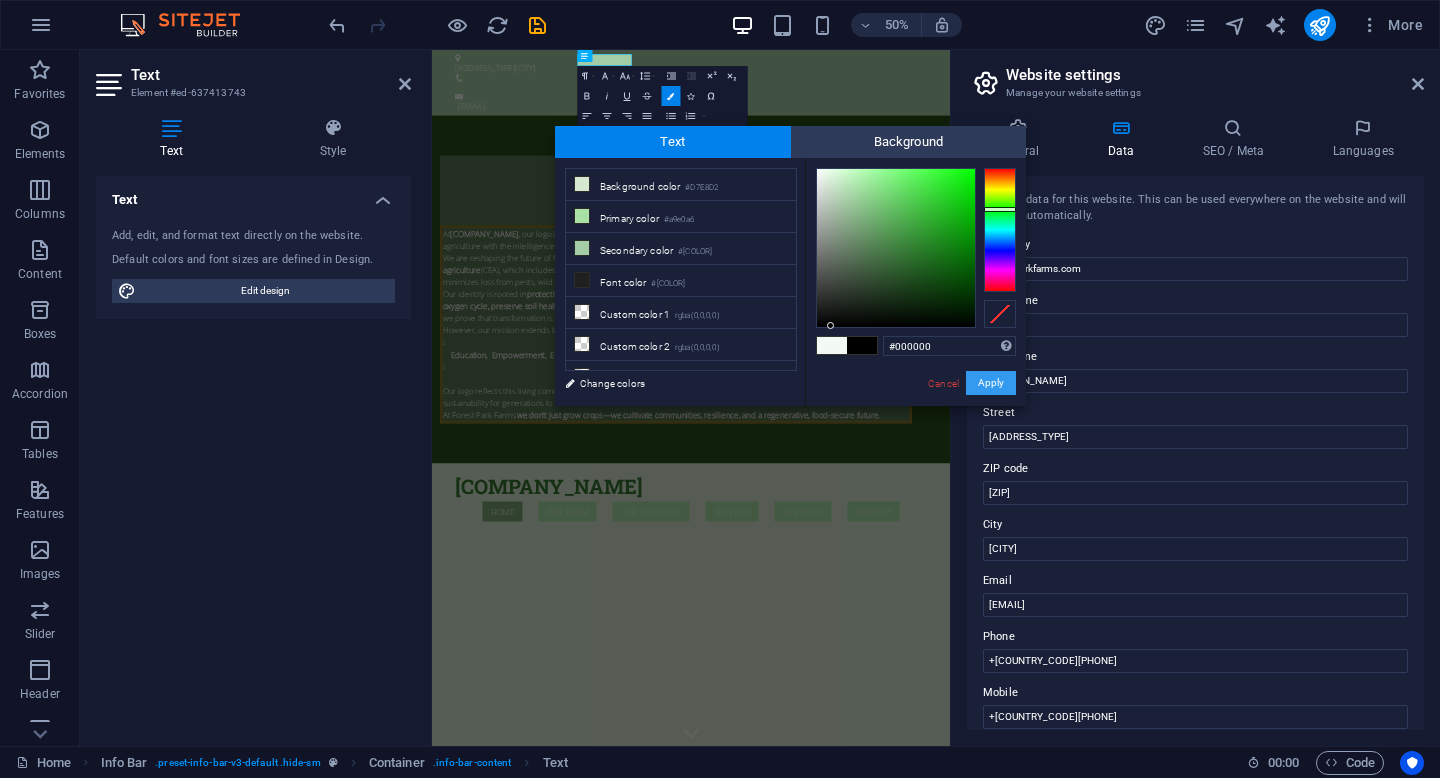 click on "Apply" at bounding box center (991, 383) 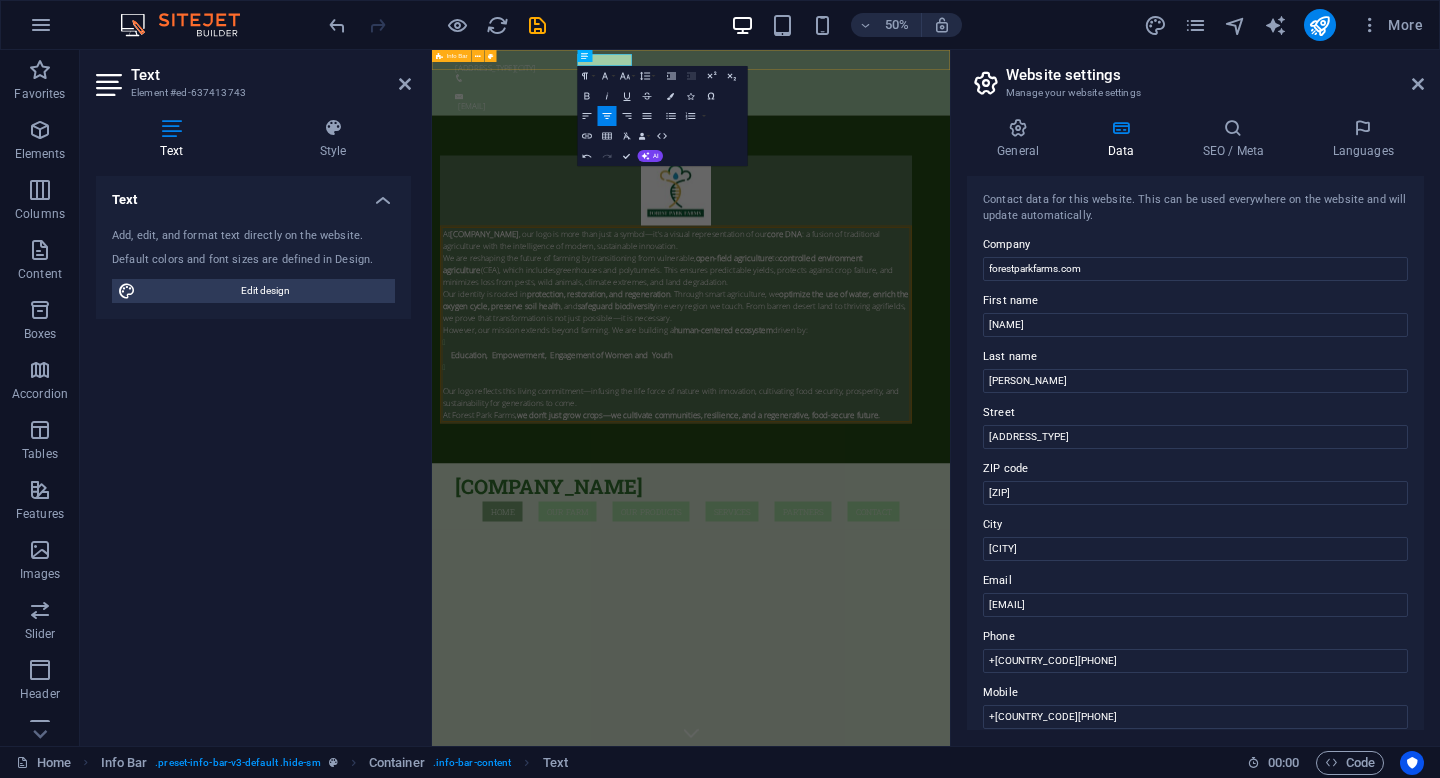 click on "Country Home, [CITY] ​ ​ +[PHONE] [EMAIL]" at bounding box center [950, 115] 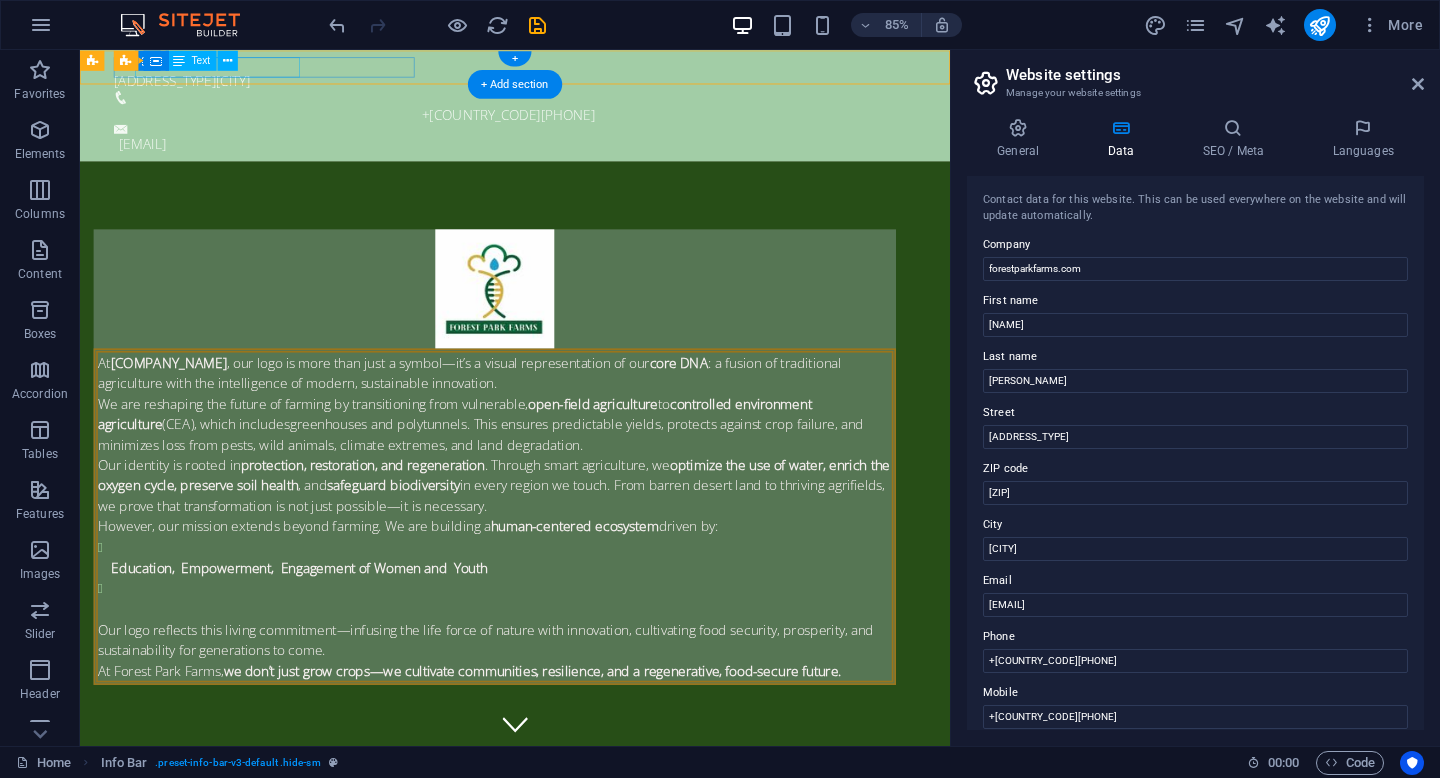 click on "[CITY]" at bounding box center (260, 86) 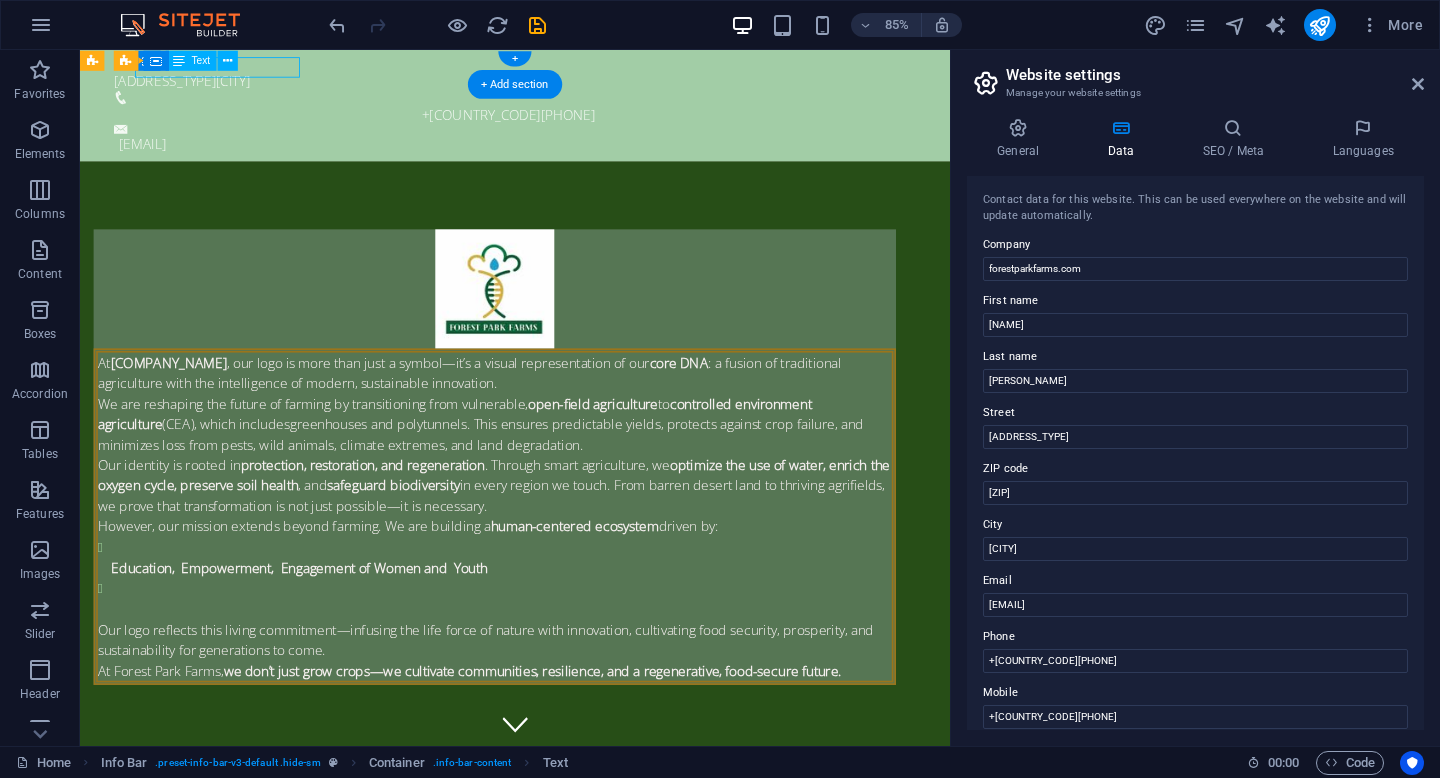 click on "[CITY]" at bounding box center [260, 86] 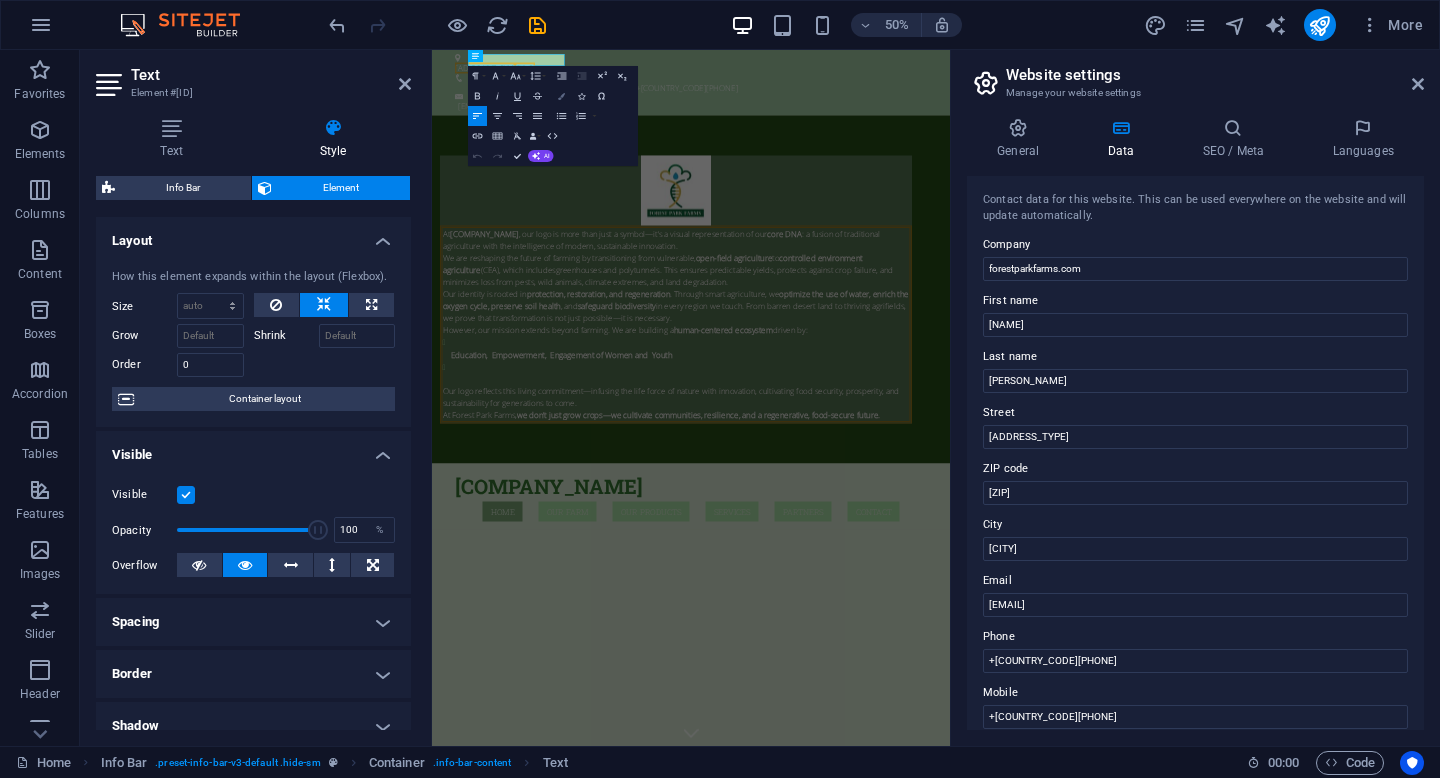 click on "Colors" at bounding box center (561, 96) 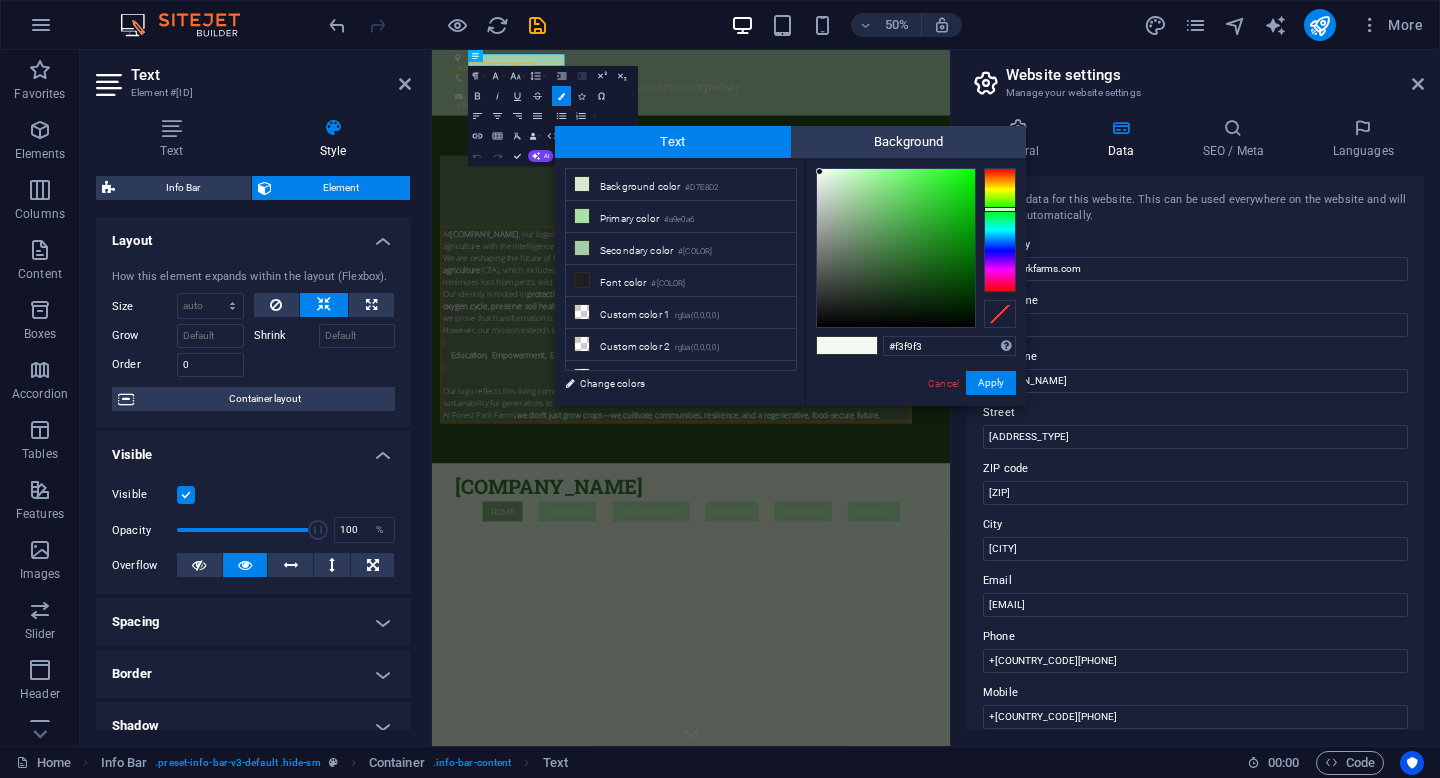 type on "#[COLOR]" 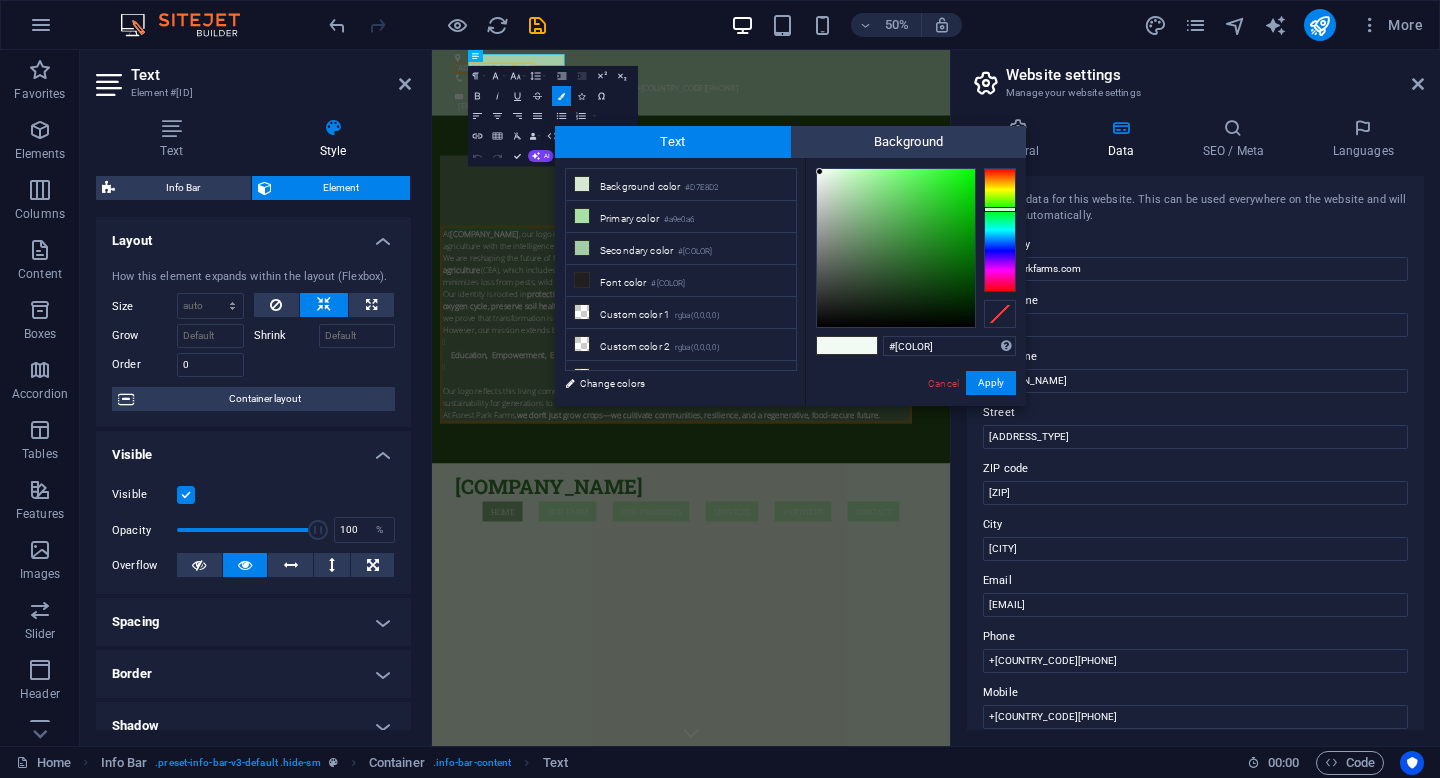click at bounding box center [896, 248] 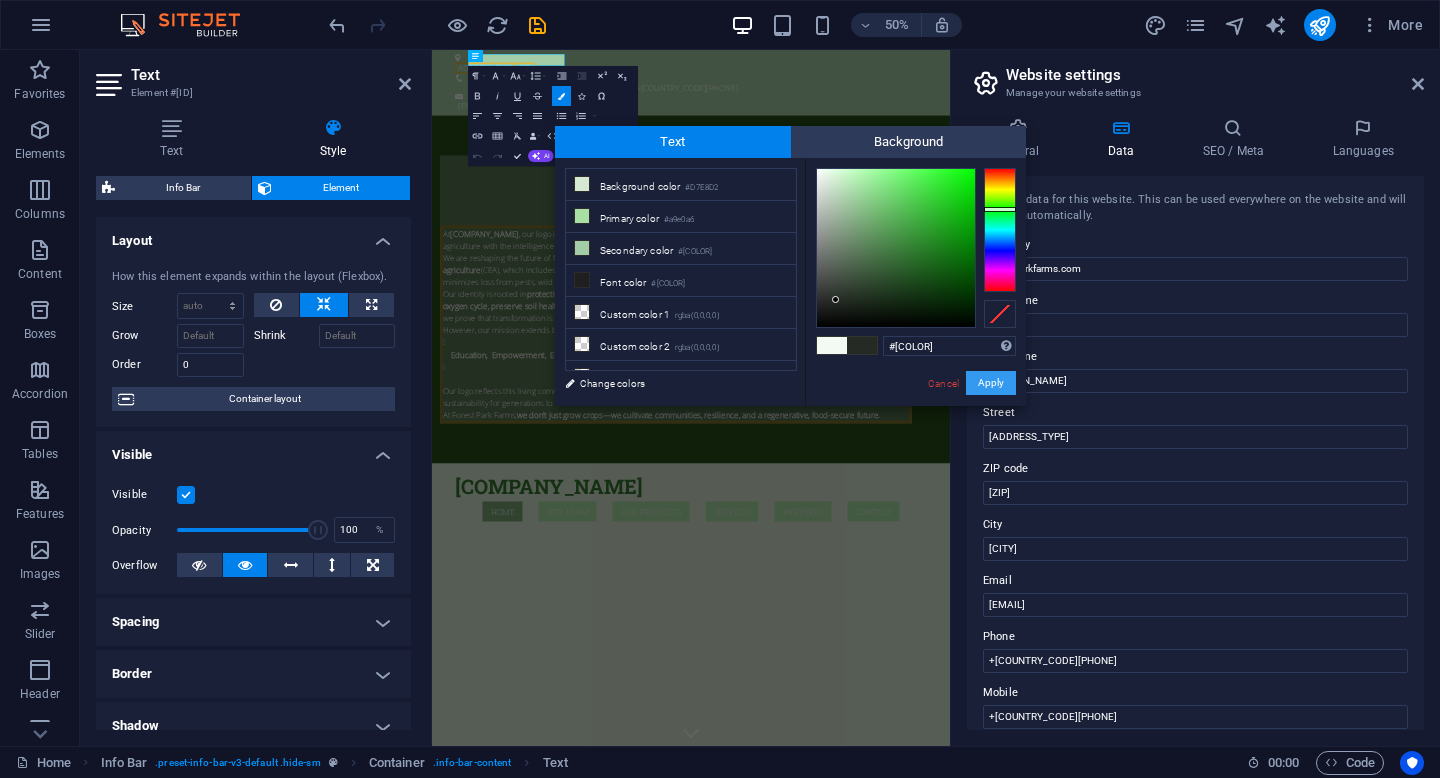 click on "Apply" at bounding box center (991, 383) 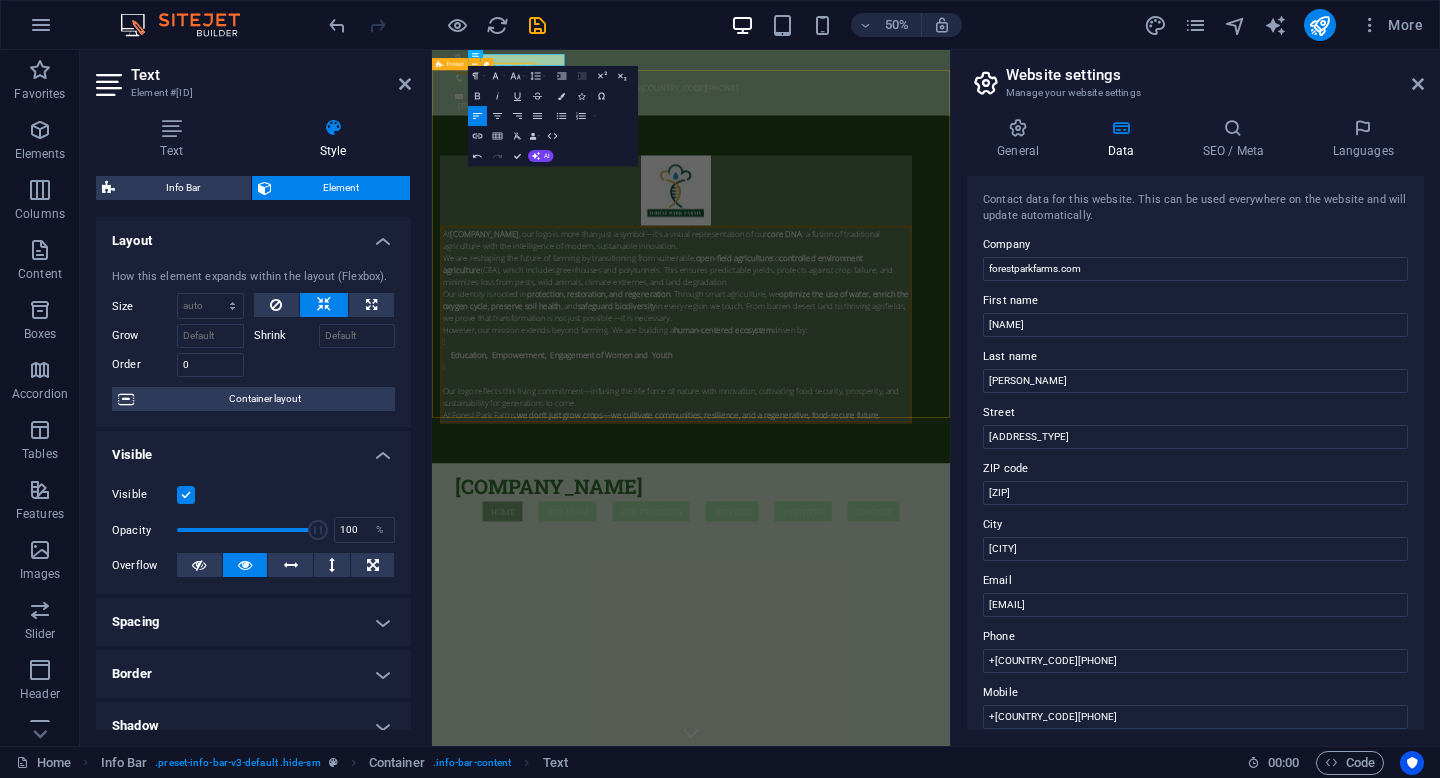 click on "At Forest Park Farms , our logo is more than just a symbol—it’s a visual representation of our core DNA : a fusion of traditional agriculture with the intelligence of modern, sustainable innovation. We are reshaping the future of farming by transitioning from vulnerable , open-field agriculture to controlled environment agriculture (CEA), which includes greenhouses and polytunnels. This ensures predictable yields, protects against crop failure, and minimizes loss from pests, wild animals, climate extremes, and land degradation. Our identity is rooted in protection, restoration, and regeneration . Through smart agriculture, we optimize the use of water, enrich the oxygen cycle, preserve soil health , and safeguard biodiversity in every region we touch. From barren desert land to thriving agrifields, we prove that transformation is not just possible—it is necessary. However, our mission extends beyond farming. We are building a human-centered ecosystem driven by: At Forest Park Farms," at bounding box center [950, 529] 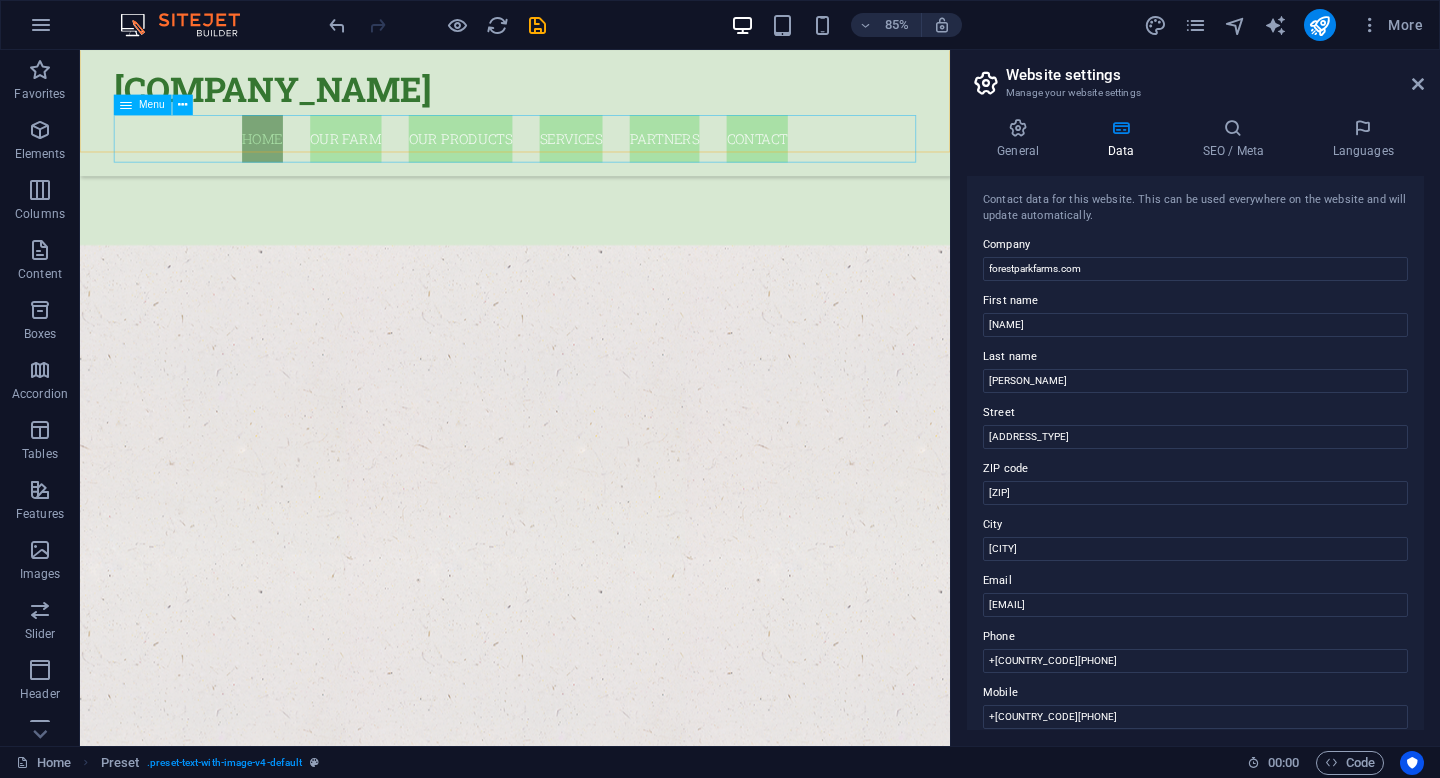 scroll, scrollTop: 1317, scrollLeft: 0, axis: vertical 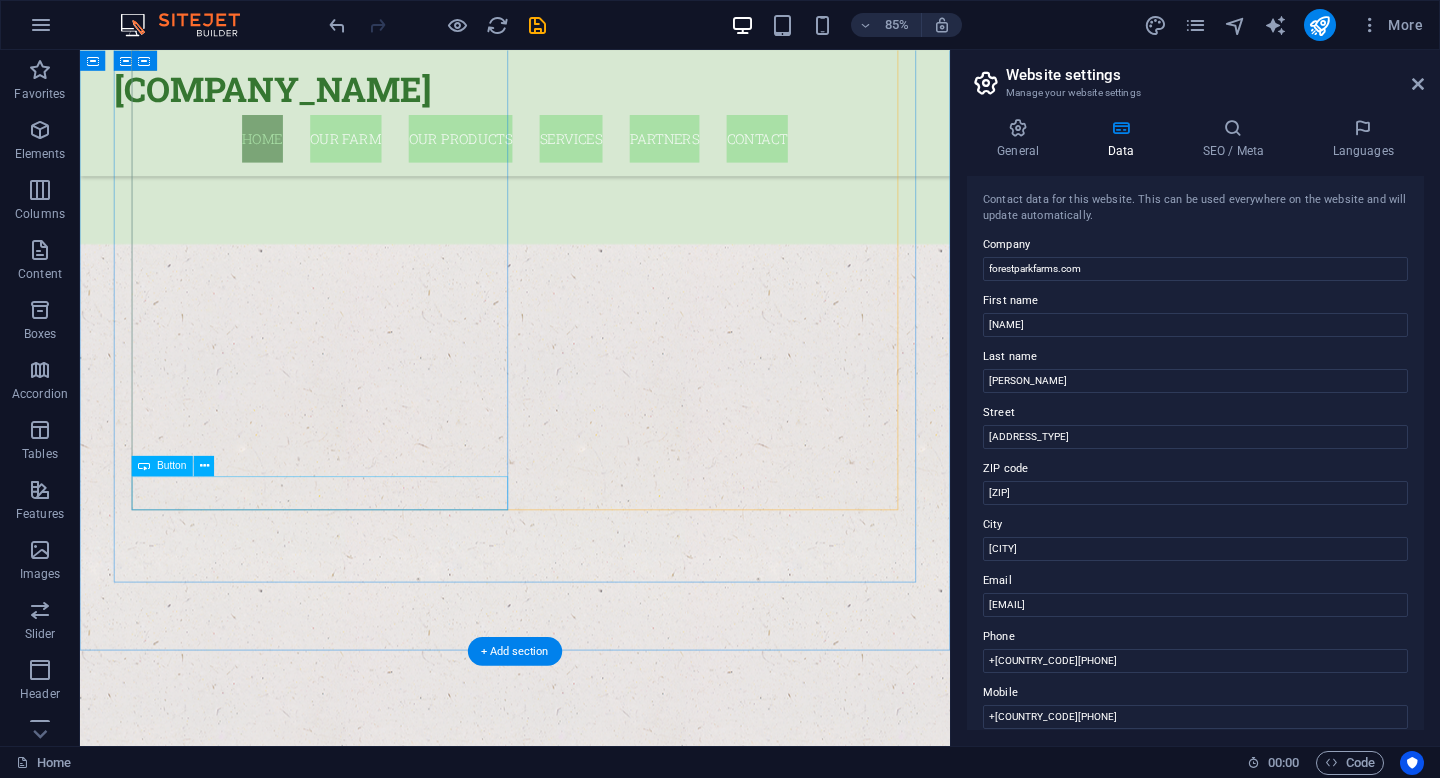 click on "learn more" at bounding box center (592, 1338) 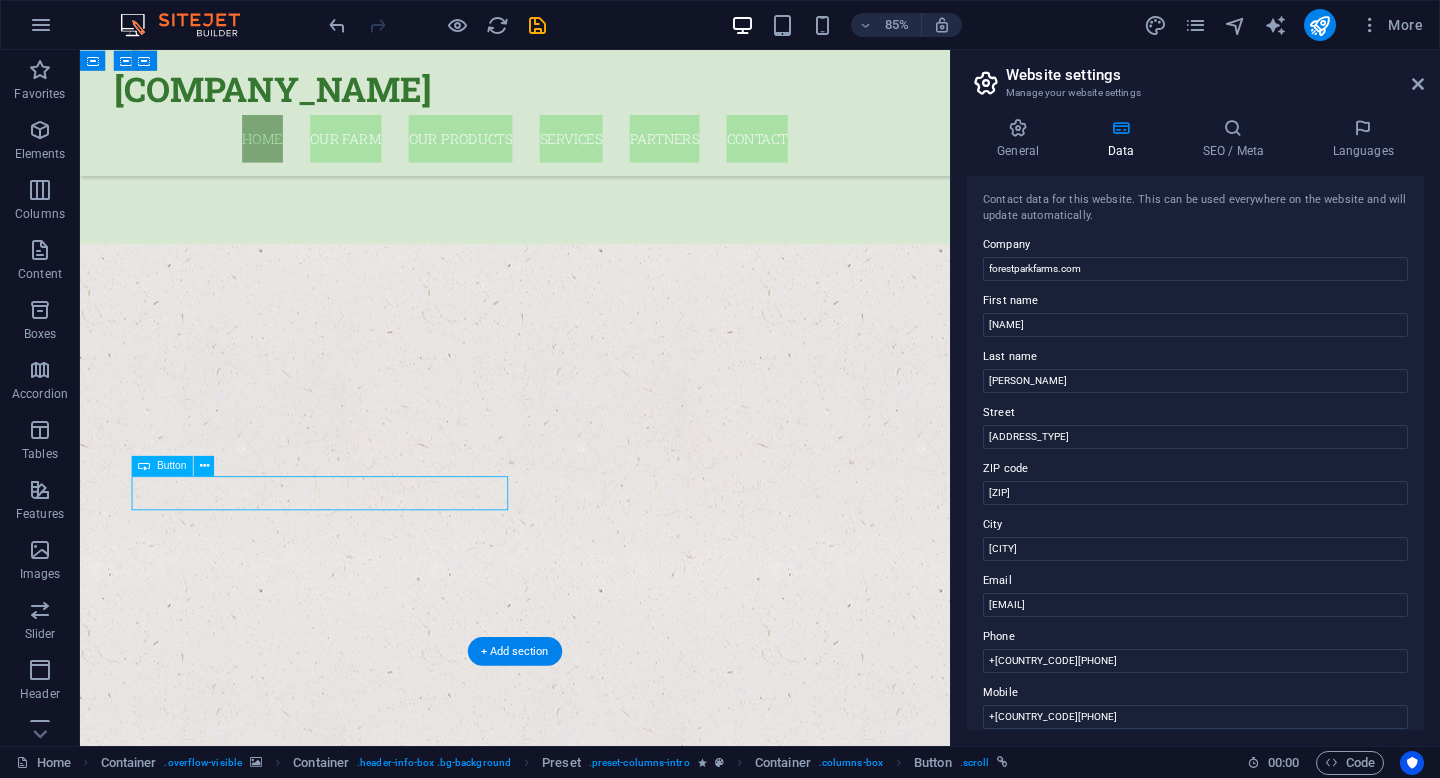 click on "learn more" at bounding box center [592, 1338] 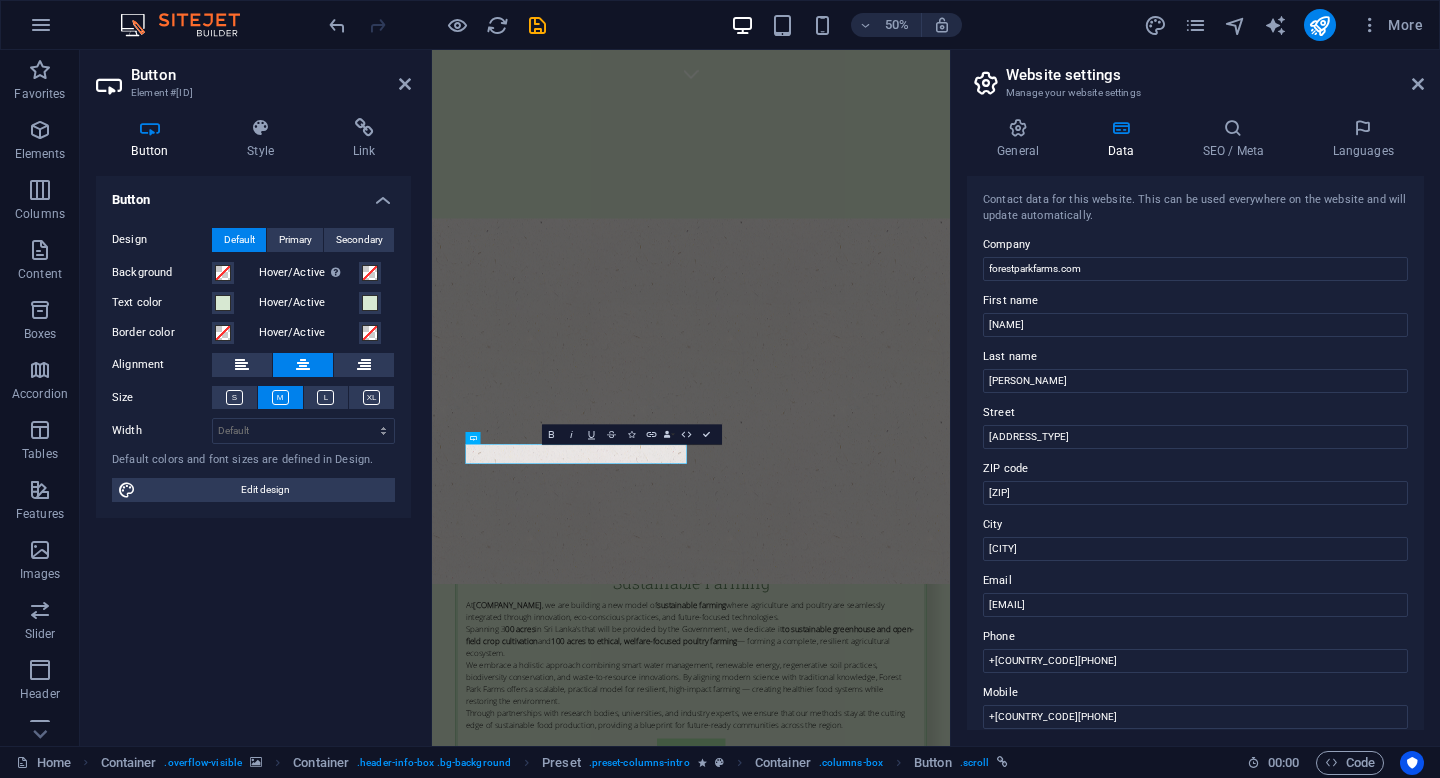 scroll, scrollTop: 1301, scrollLeft: 0, axis: vertical 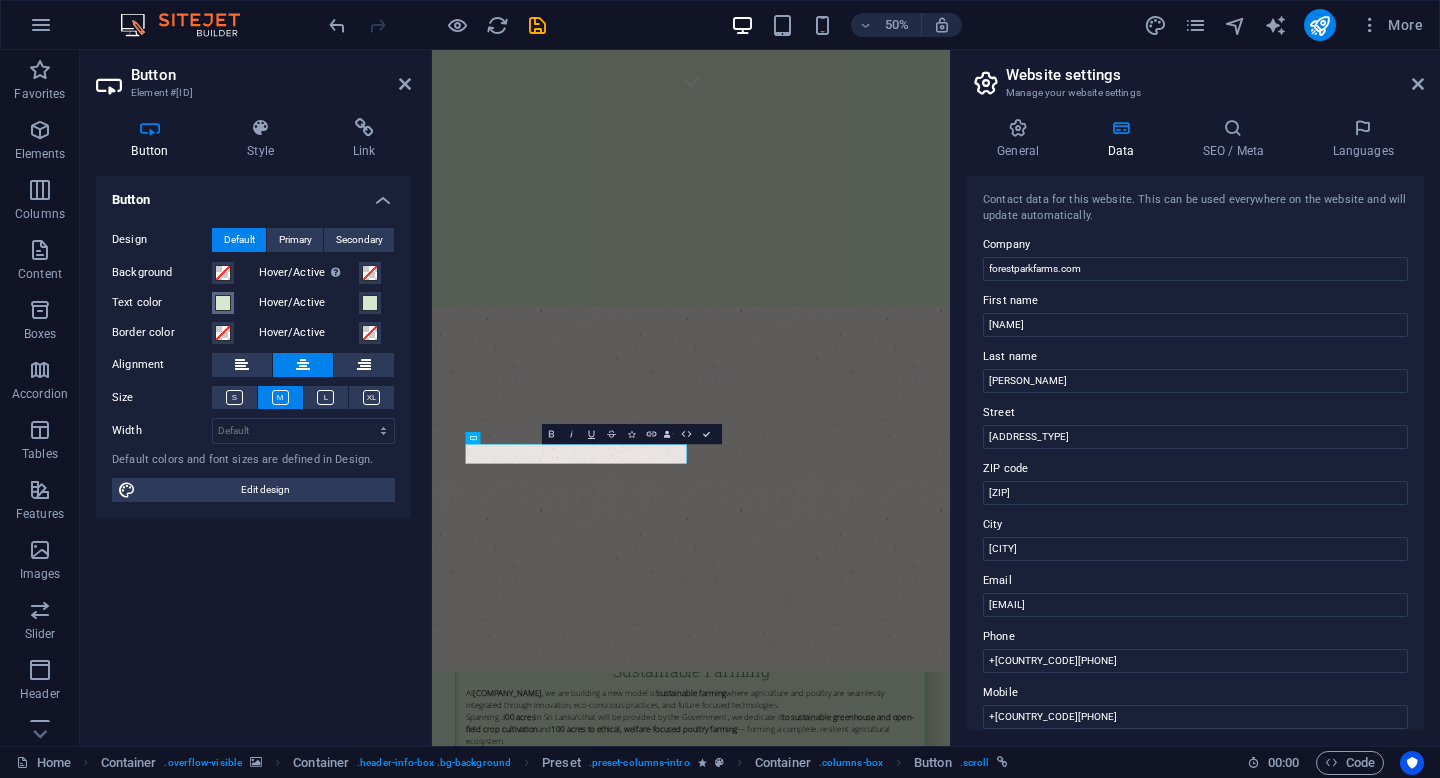 click at bounding box center [223, 303] 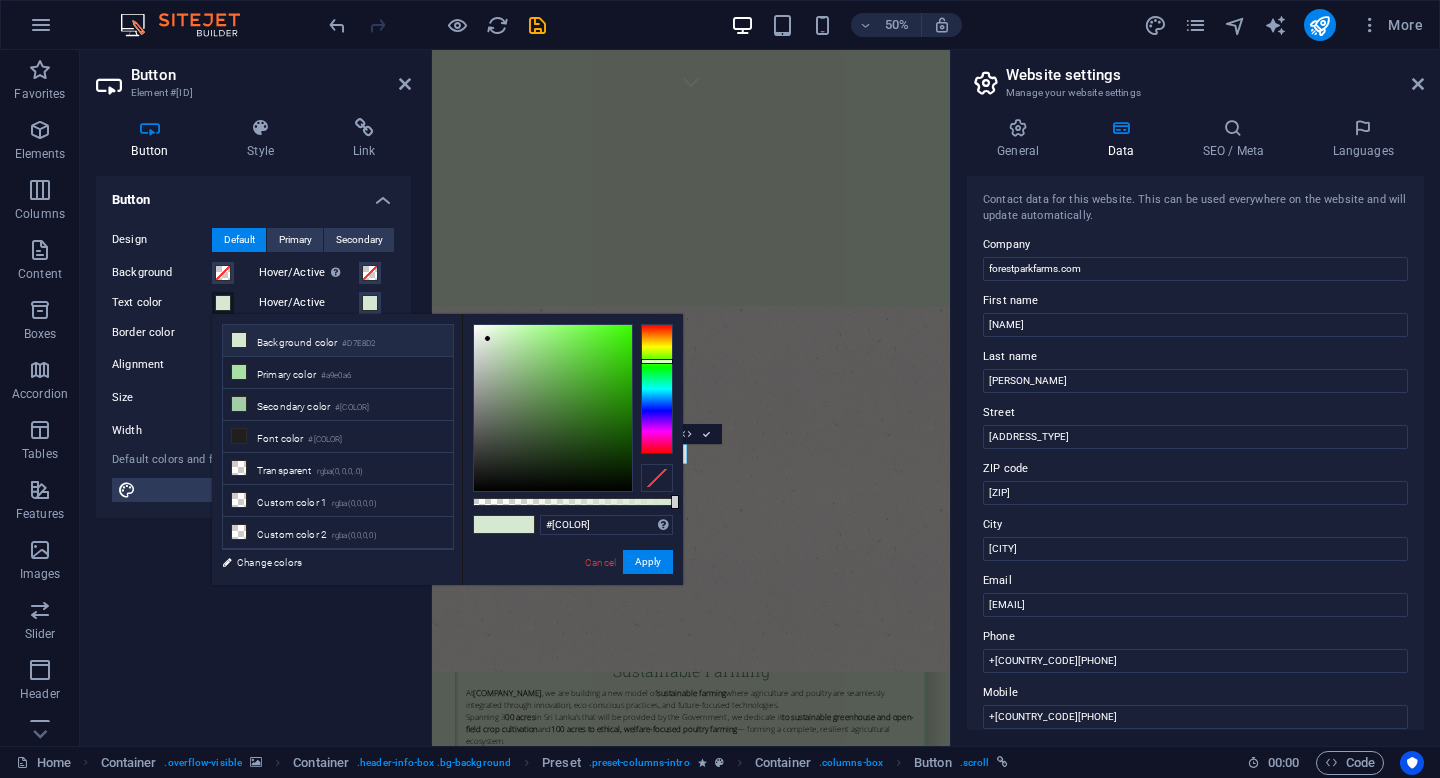 click at bounding box center [553, 408] 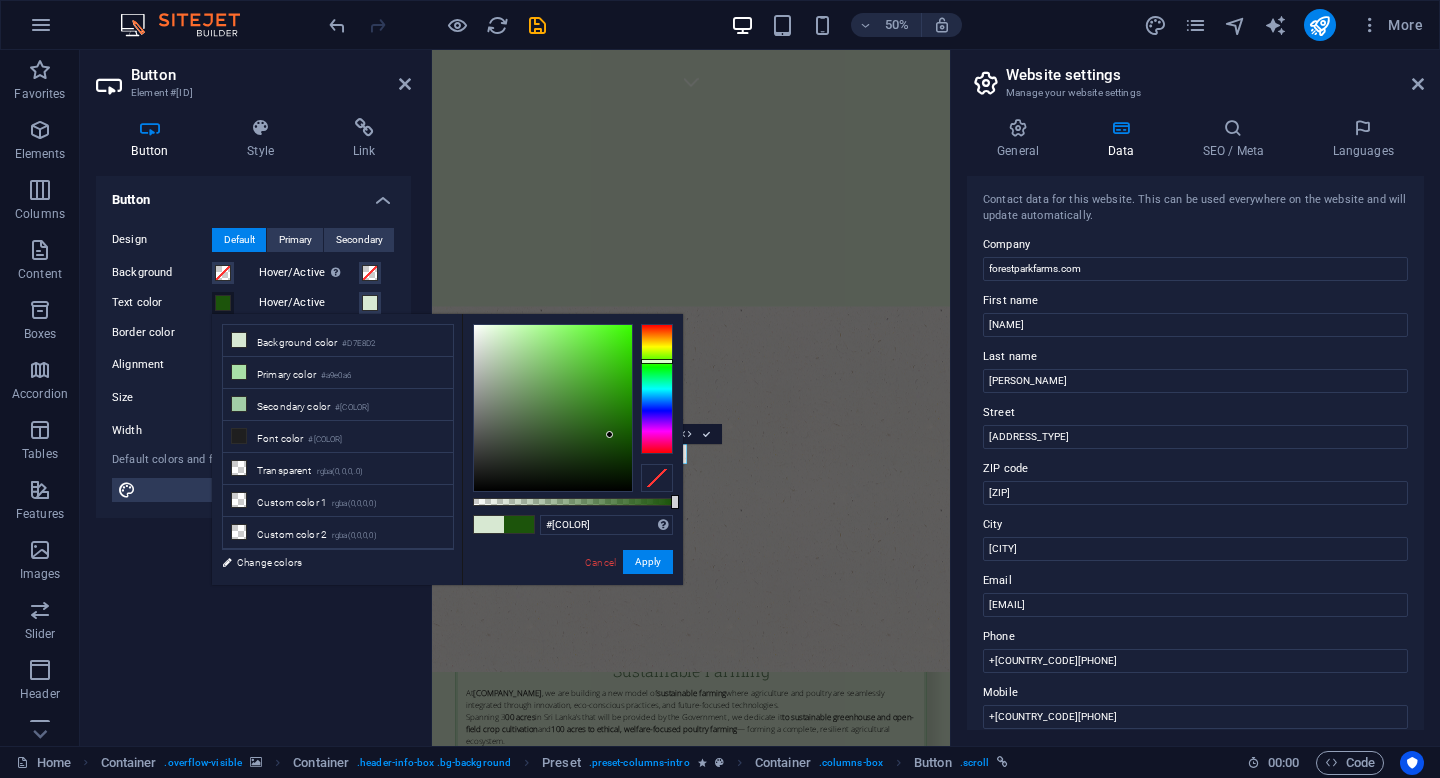 click at bounding box center (553, 408) 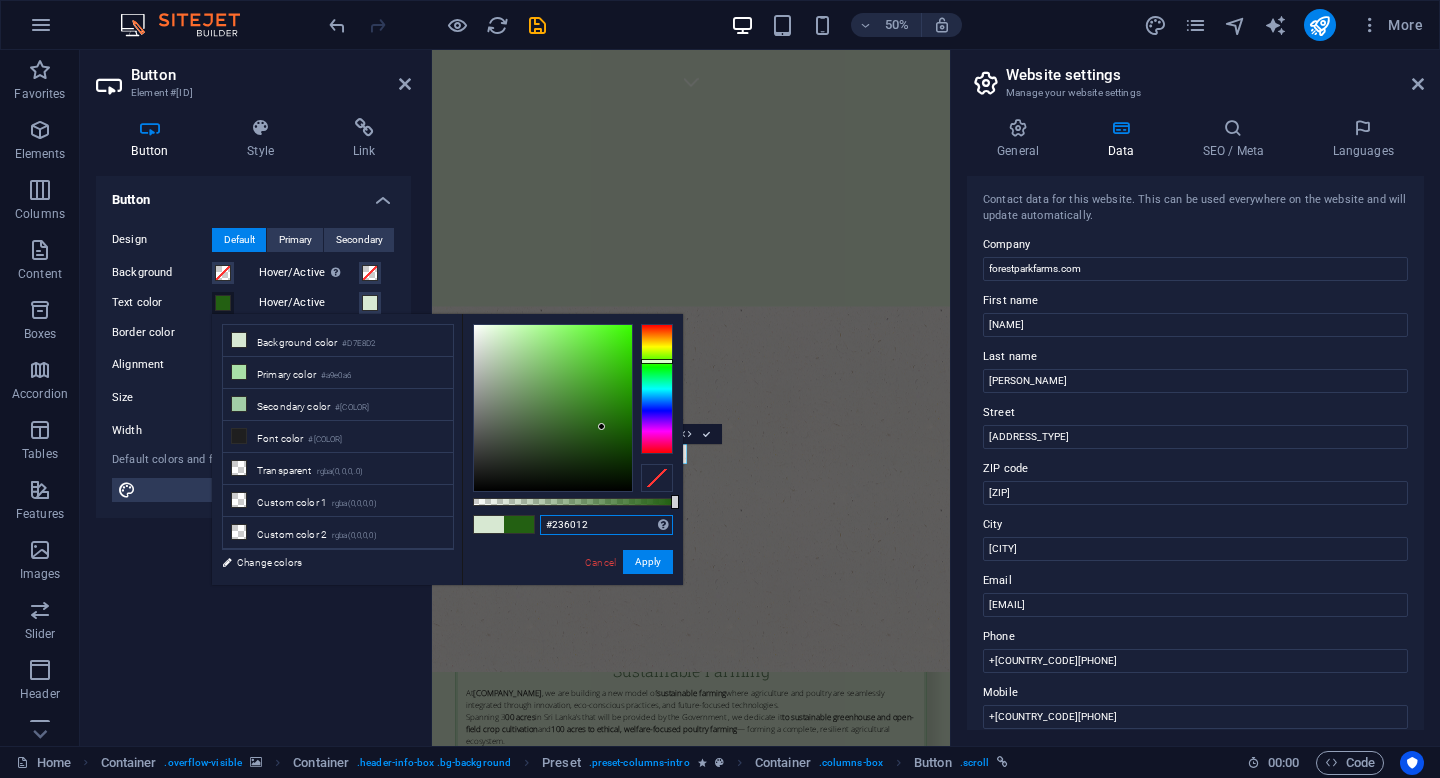 drag, startPoint x: 597, startPoint y: 525, endPoint x: 537, endPoint y: 522, distance: 60.074955 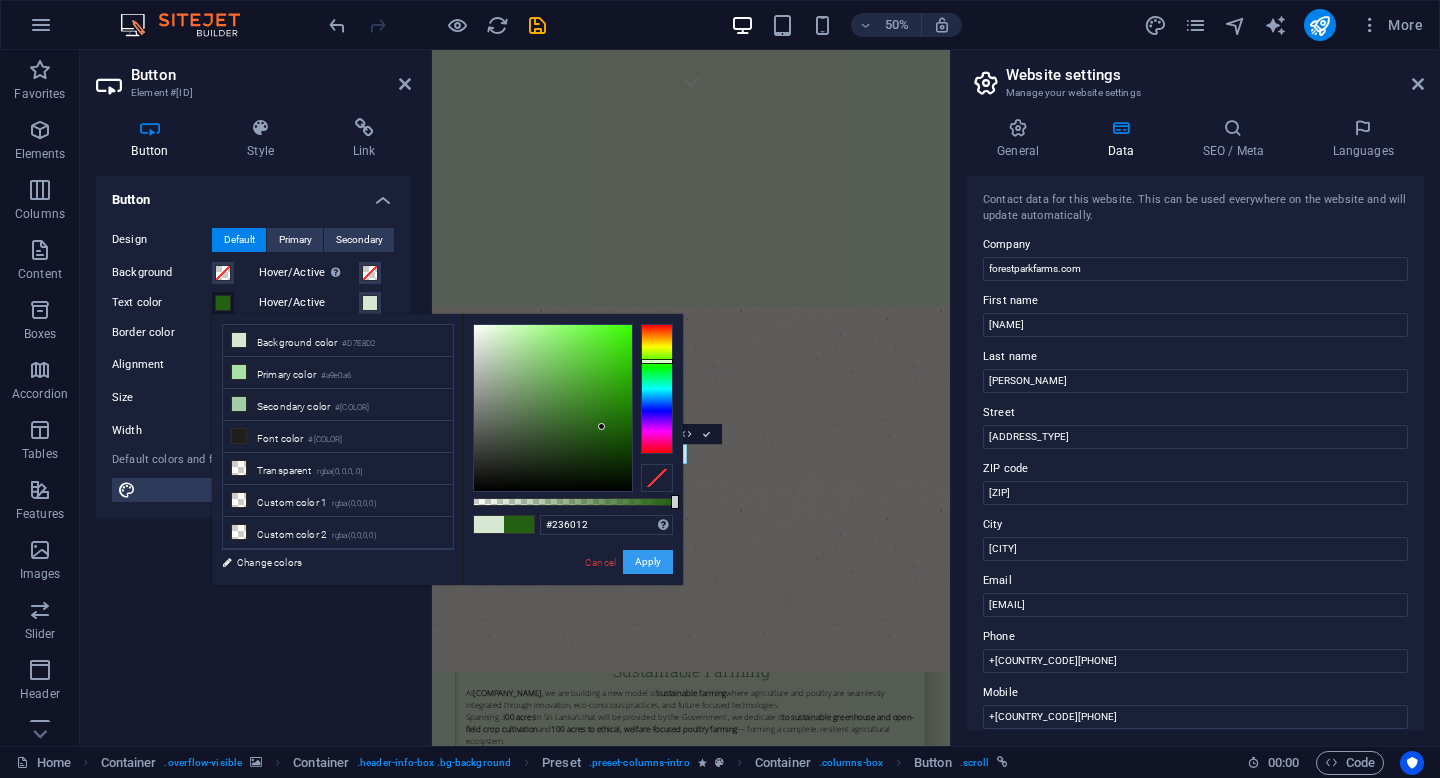 click on "Apply" at bounding box center (648, 562) 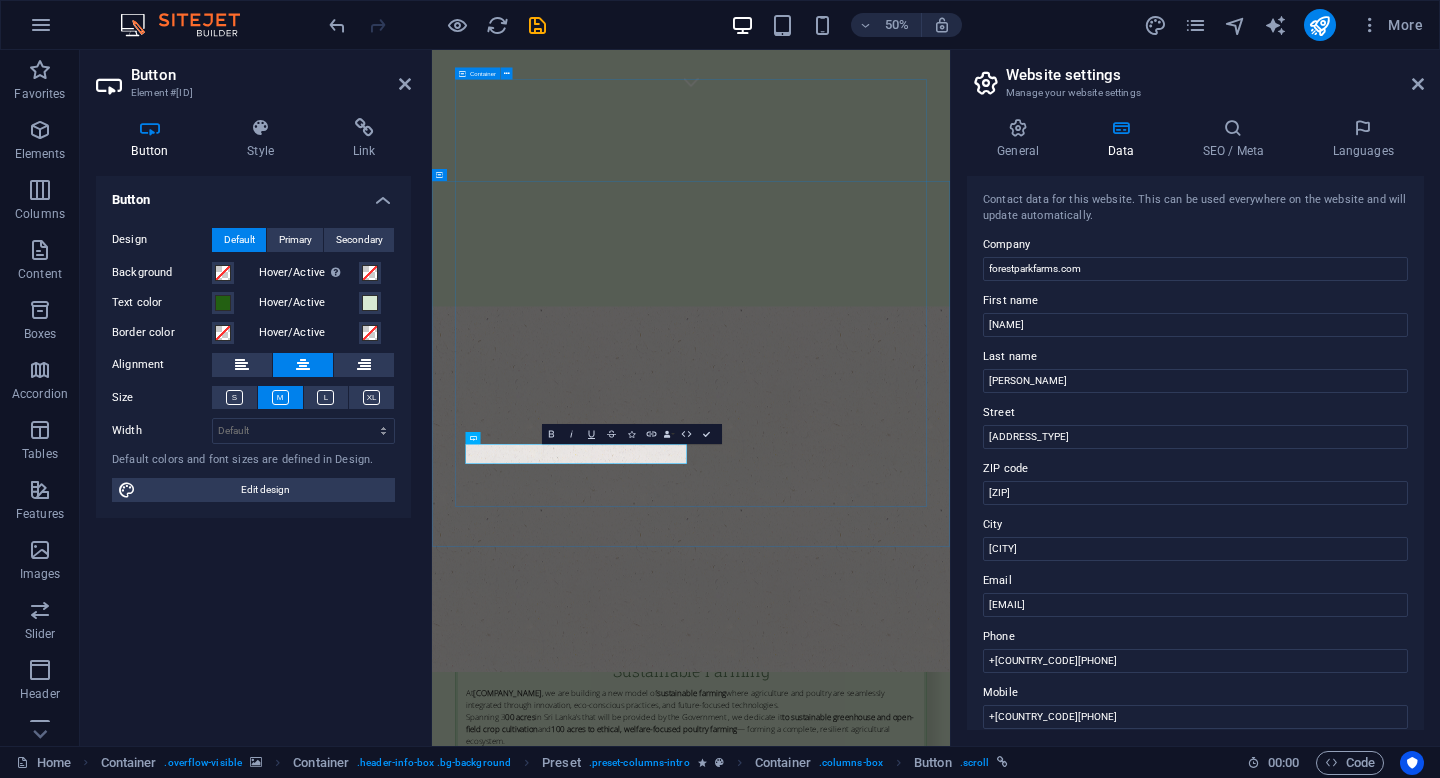 click on "Welcome to Forest Park Farms Sustainable Farming At Forest Park Farms , we are building a new model of sustainable farming where agriculture and poultry are seamlessly integrated through innovation, eco-conscious practices, and future-focused technologies. Spanning 3 00 acres in Sri Lanka’s that will be provided by the Government , we dedicate it to sustainable greenhouse and open-field crop cultivation and 100 acres to ethical, welfare-focused poultry farming — forming a complete, resilient agricultural ecosystem. We embrace a holistic approach combining smart water management, renewable energy, regenerative soil practices, biodiversity conservation, and waste-to-resource innovations. By aligning modern science with traditional knowledge, Forest Park Farms offers a scalable, practical model for resilient, high-impact farming — creating healthier food systems while restoring the environment. learn more Our Commitment At Forest Park Farms . ESG's our Products" at bounding box center [950, 1602] 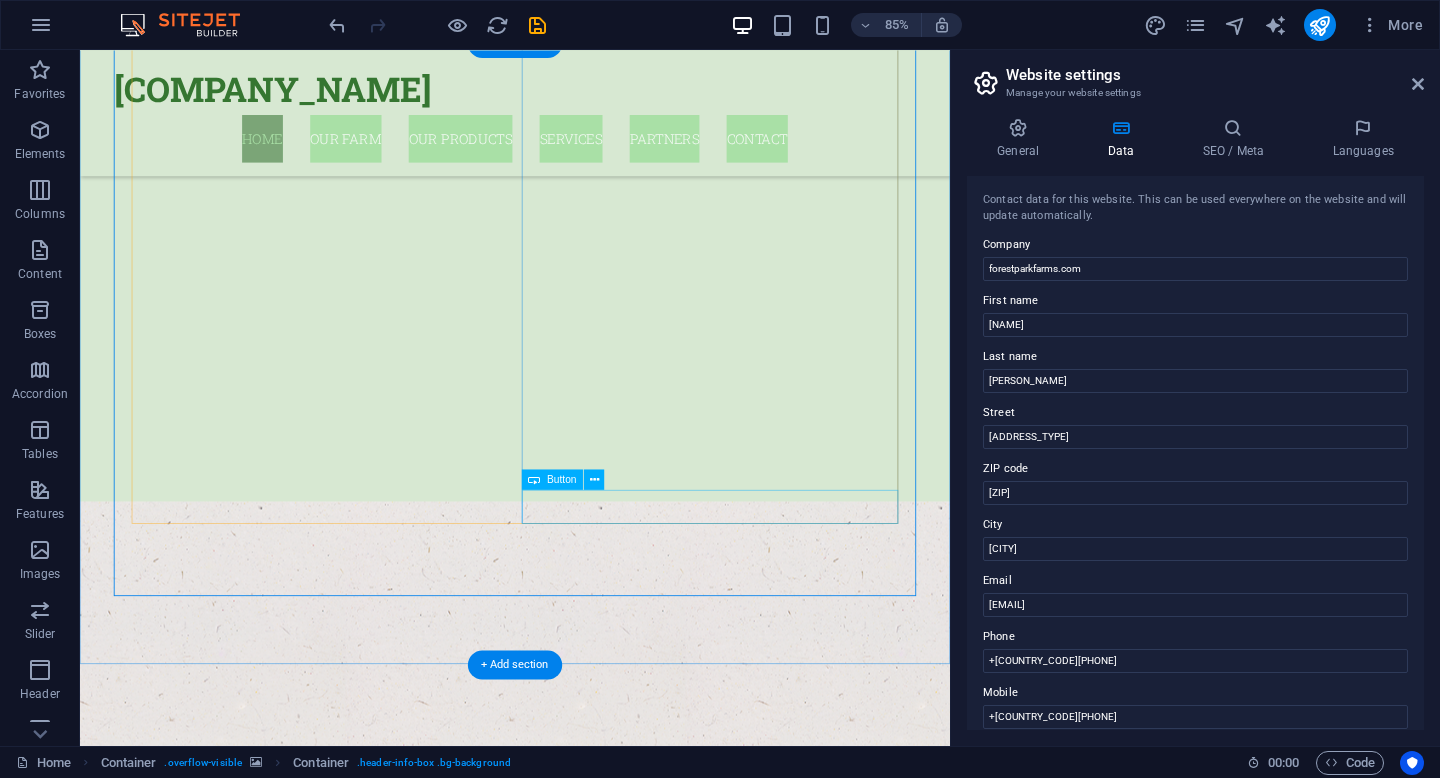 click on "our Products" at bounding box center (592, 2024) 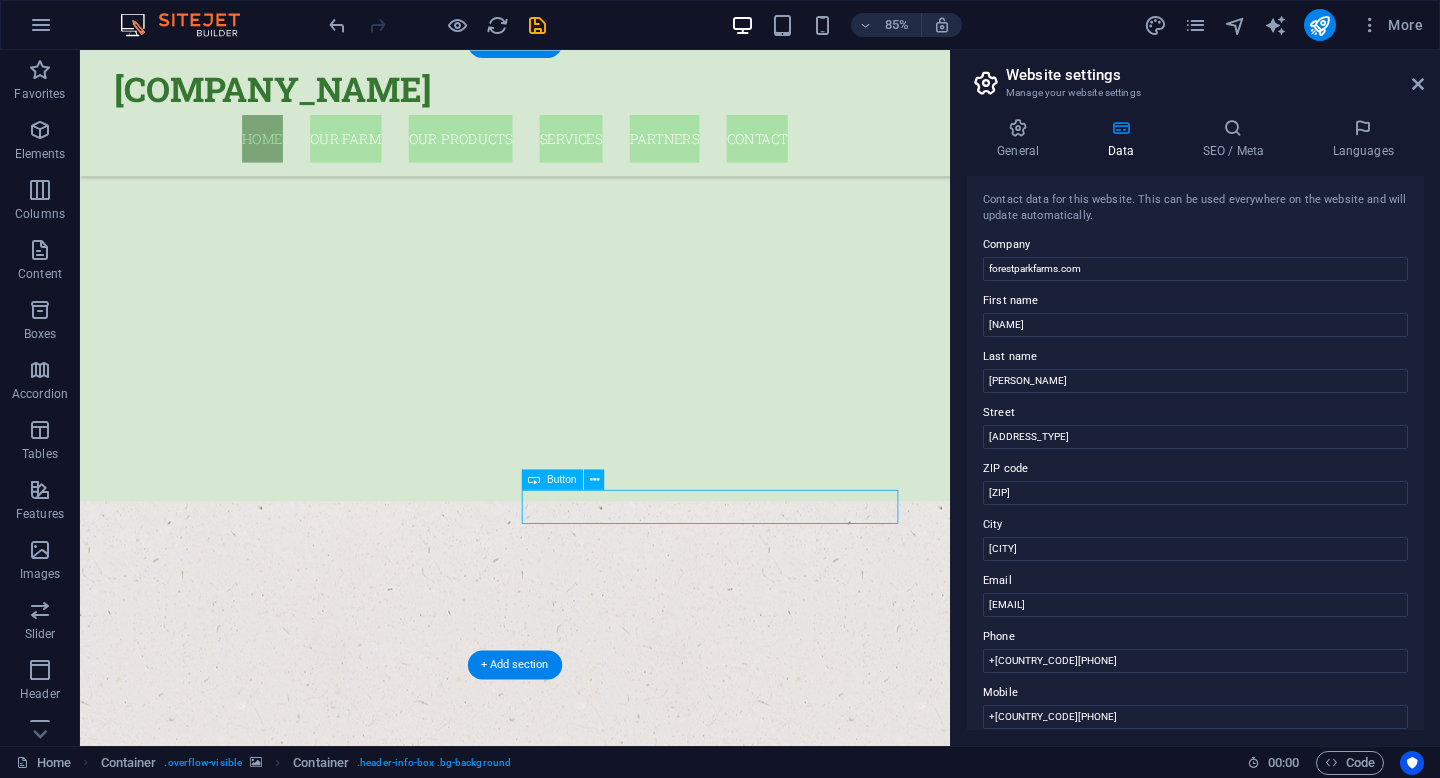 click on "our Products" at bounding box center [592, 2024] 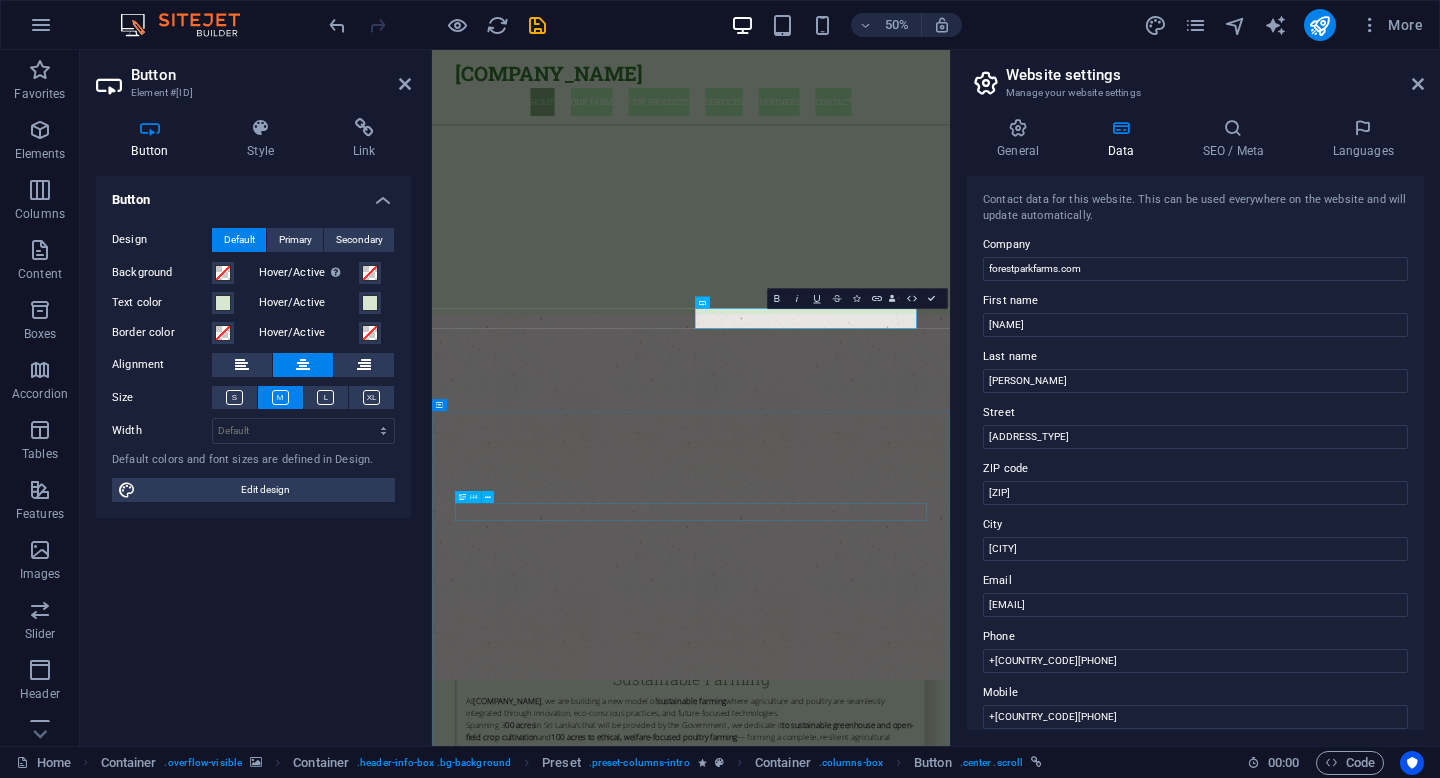 scroll, scrollTop: 1587, scrollLeft: 0, axis: vertical 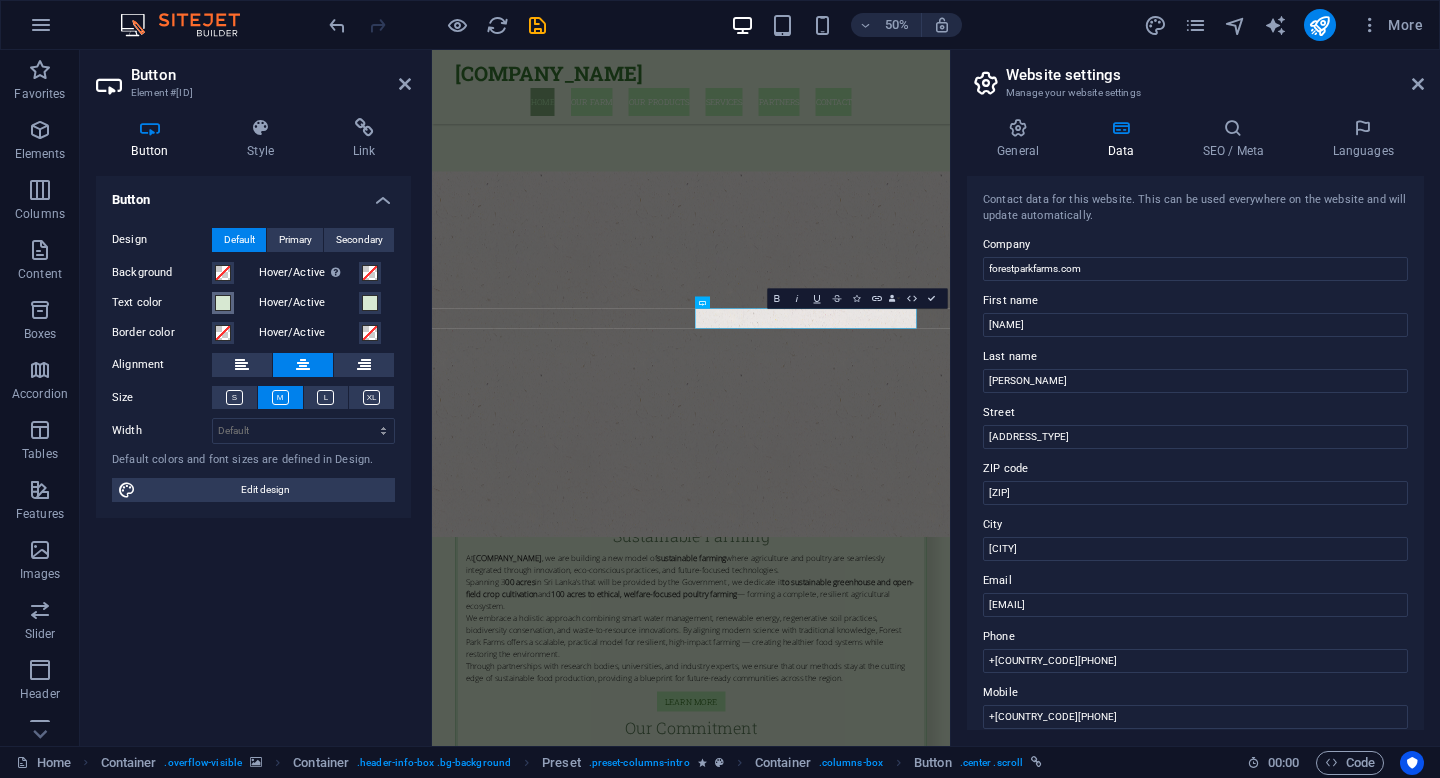 click at bounding box center [223, 303] 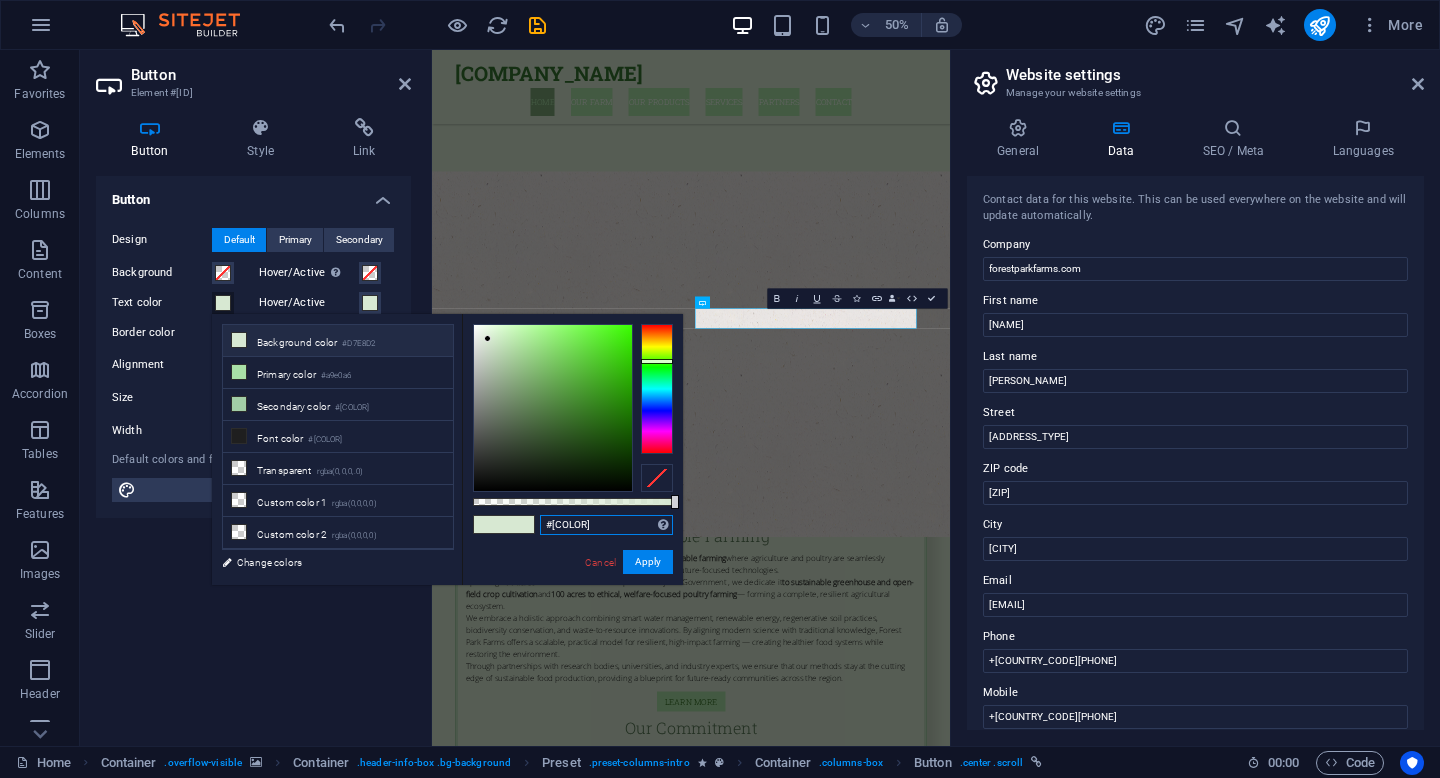 drag, startPoint x: 602, startPoint y: 528, endPoint x: 532, endPoint y: 521, distance: 70.34913 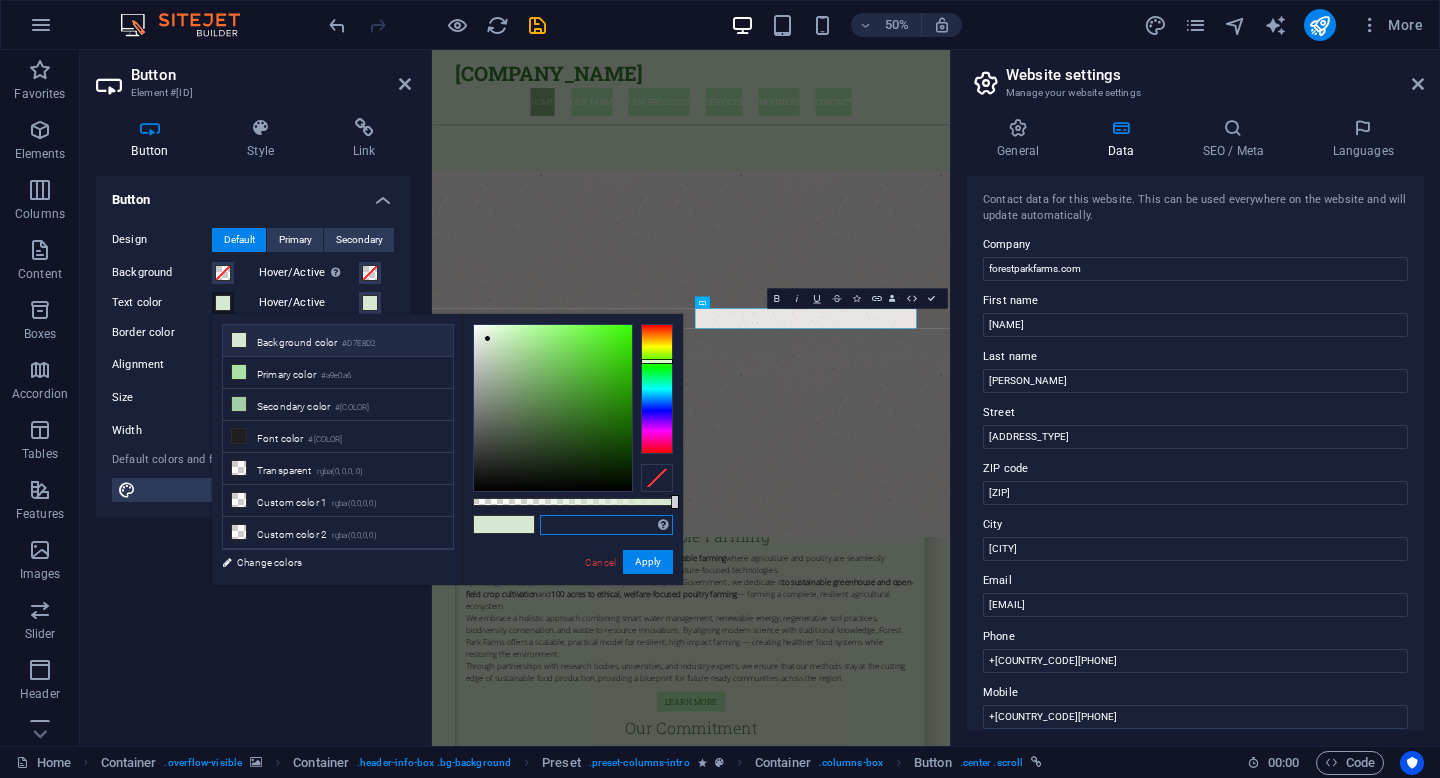 paste on "#236012" 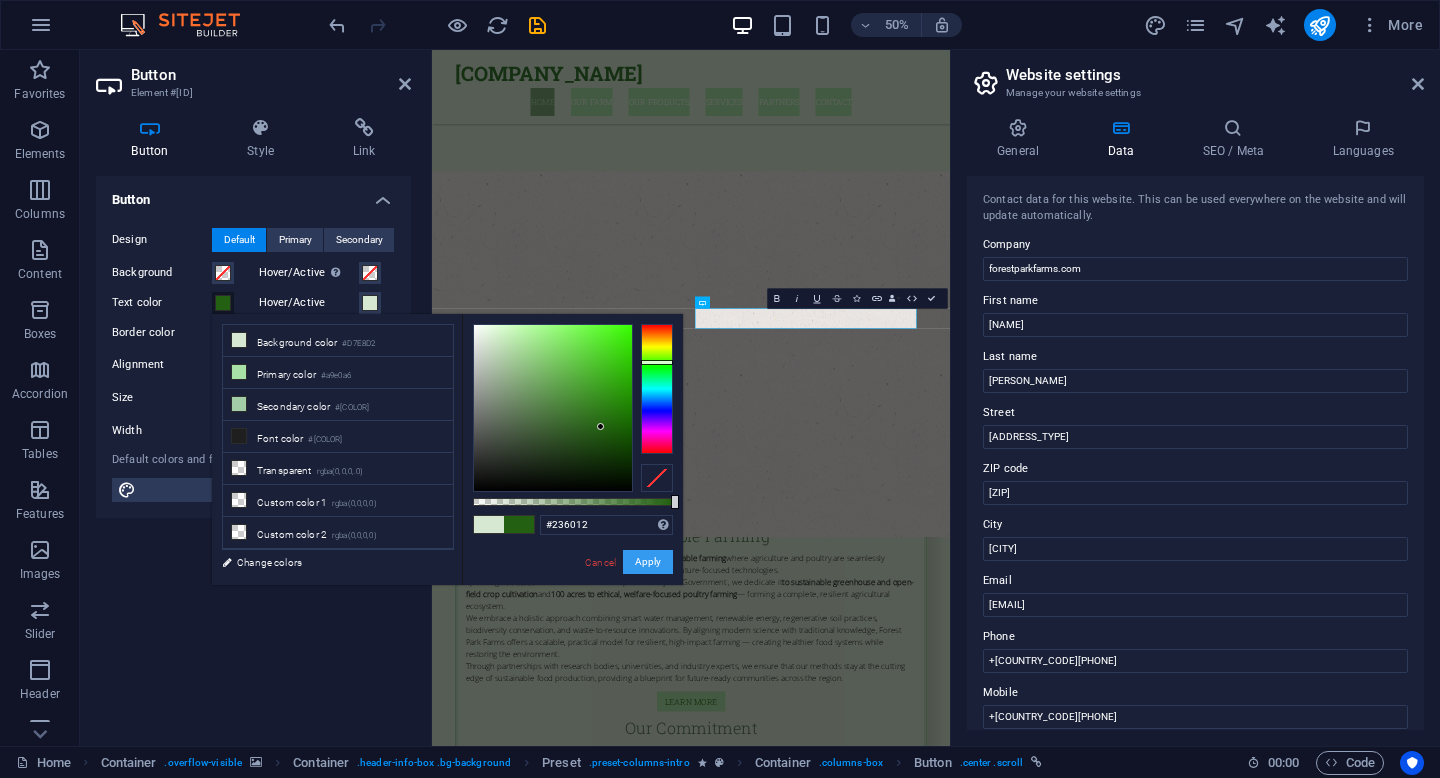 click on "Apply" at bounding box center (648, 562) 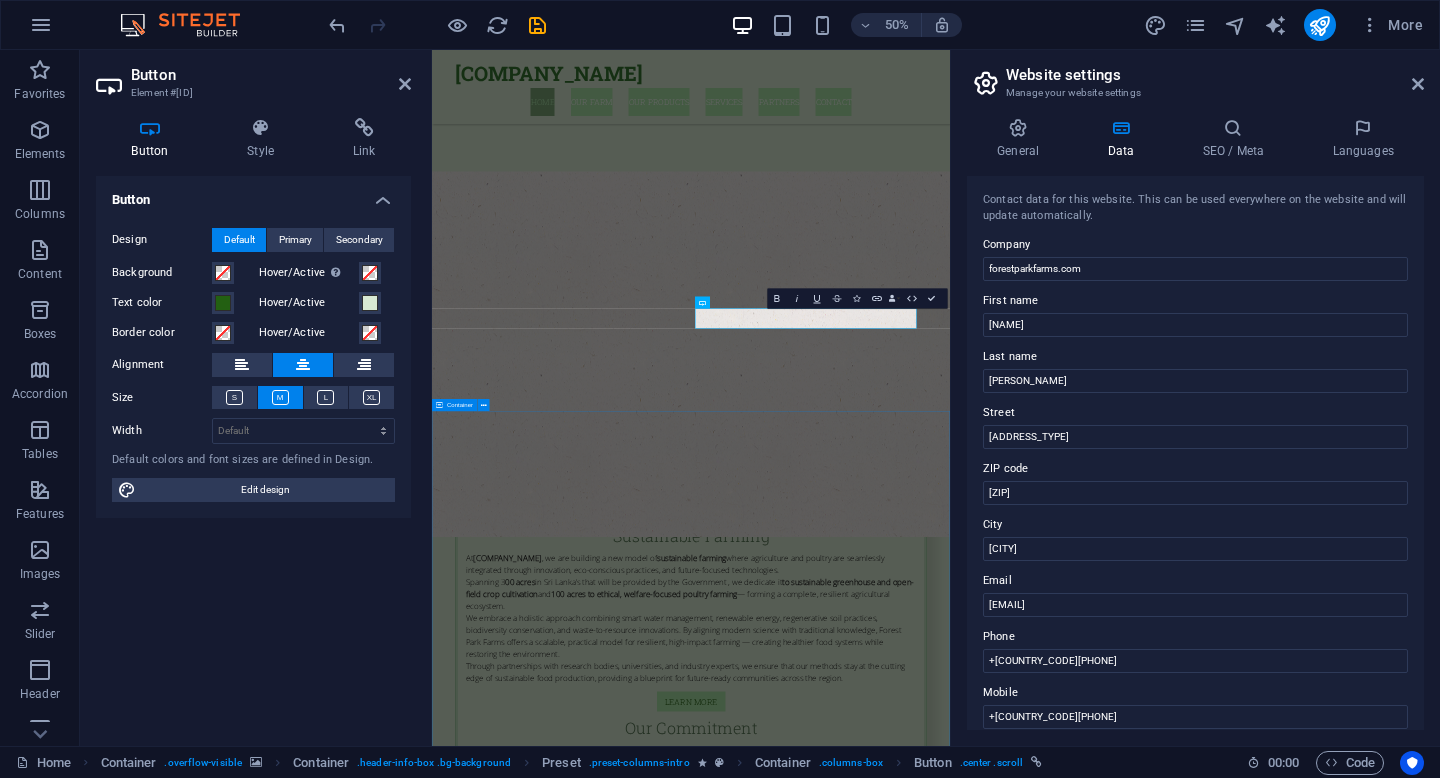 click on "Our Farm We will offer Premium Quality Vegetables, Herbs , Fruits and Poultry Situated in the heart of Agriculture Forest Park, Farms is built on a proud legacy of sustainable agriculture, ecological stewardship, and community resilience. From our roots in the cool-climate highlands of [PERSON_NAME] to our bold new chapter today, we combine time-honored values with future-focused innovation to cultivate premium quality vegetables, herbs, fruits, and ethically raised poultry. Every product reflects our commitment to regenerating the land, empowering communities, and inspiring a new generation of sustainable farmers across Sri Lanka and beyond Premium Quality The best Quality Produce Fresh Vegetables, Poultry etc Fresh from the pick, just off the plant Best Farmers Experienced Farmers with Modern Technology Organic Agriculture Organic and sustainable in all ways possible" at bounding box center [950, 2559] 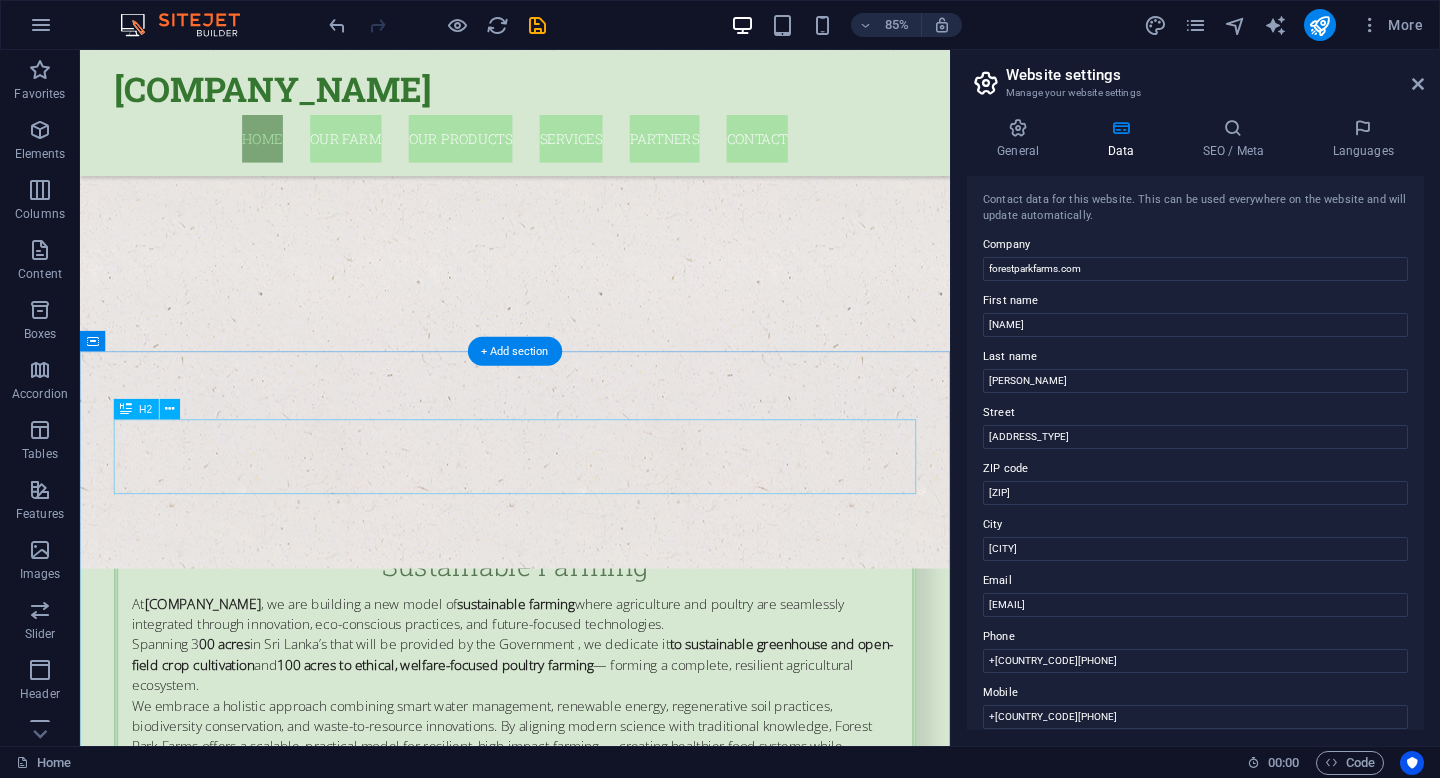 scroll, scrollTop: 1669, scrollLeft: 0, axis: vertical 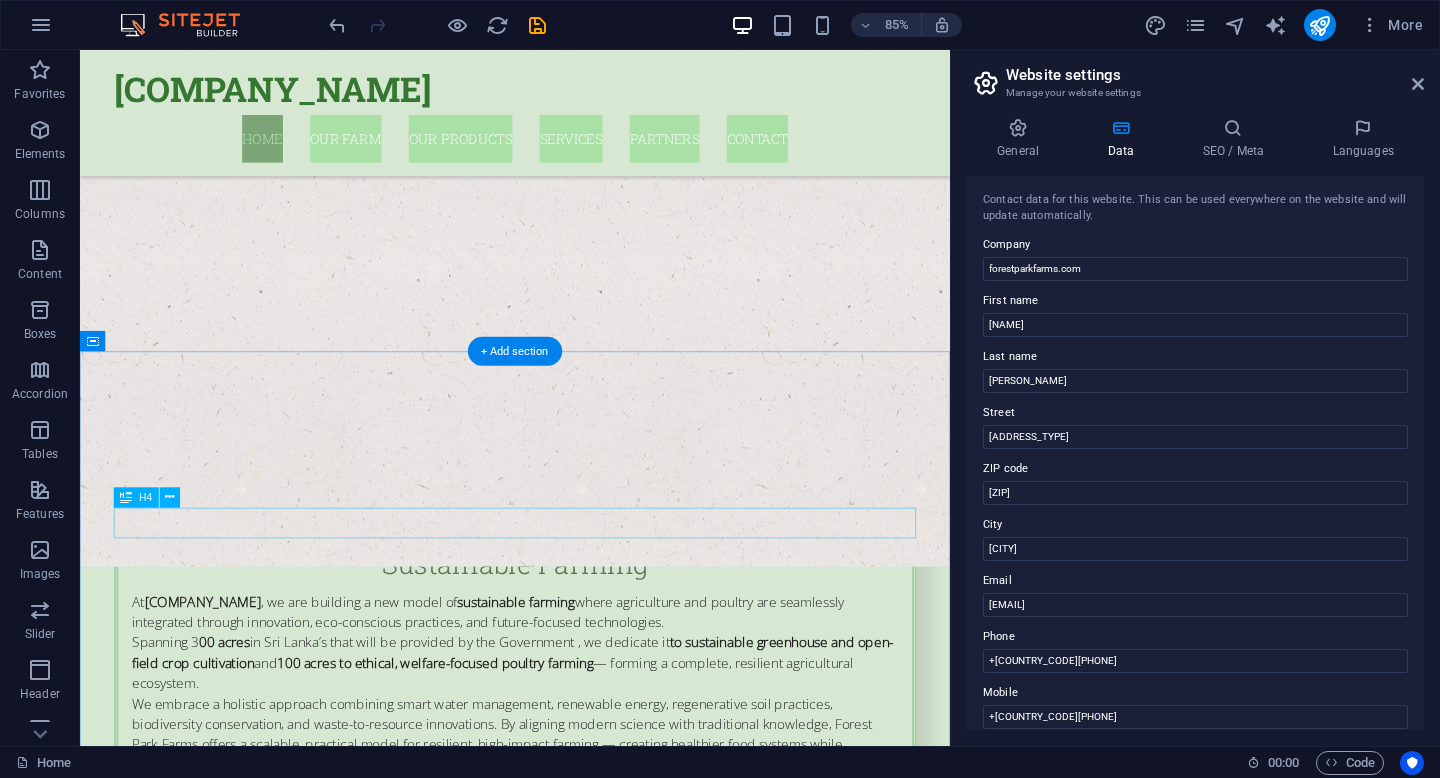 click on "We will offer Premium Quality  Vegetables, Herbs ,  Fruits and Poultry" at bounding box center (592, 1757) 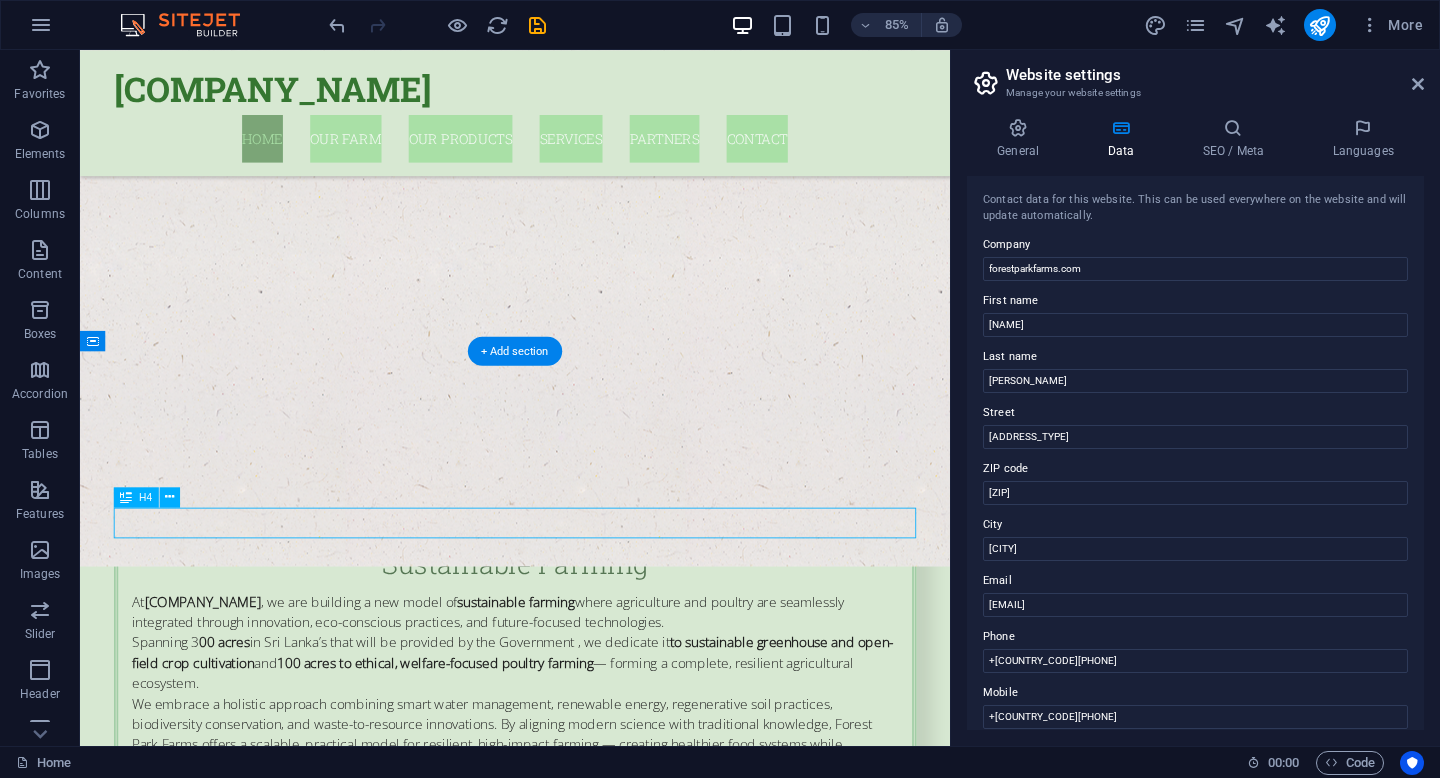 click on "We will offer Premium Quality  Vegetables, Herbs ,  Fruits and Poultry" at bounding box center [592, 1757] 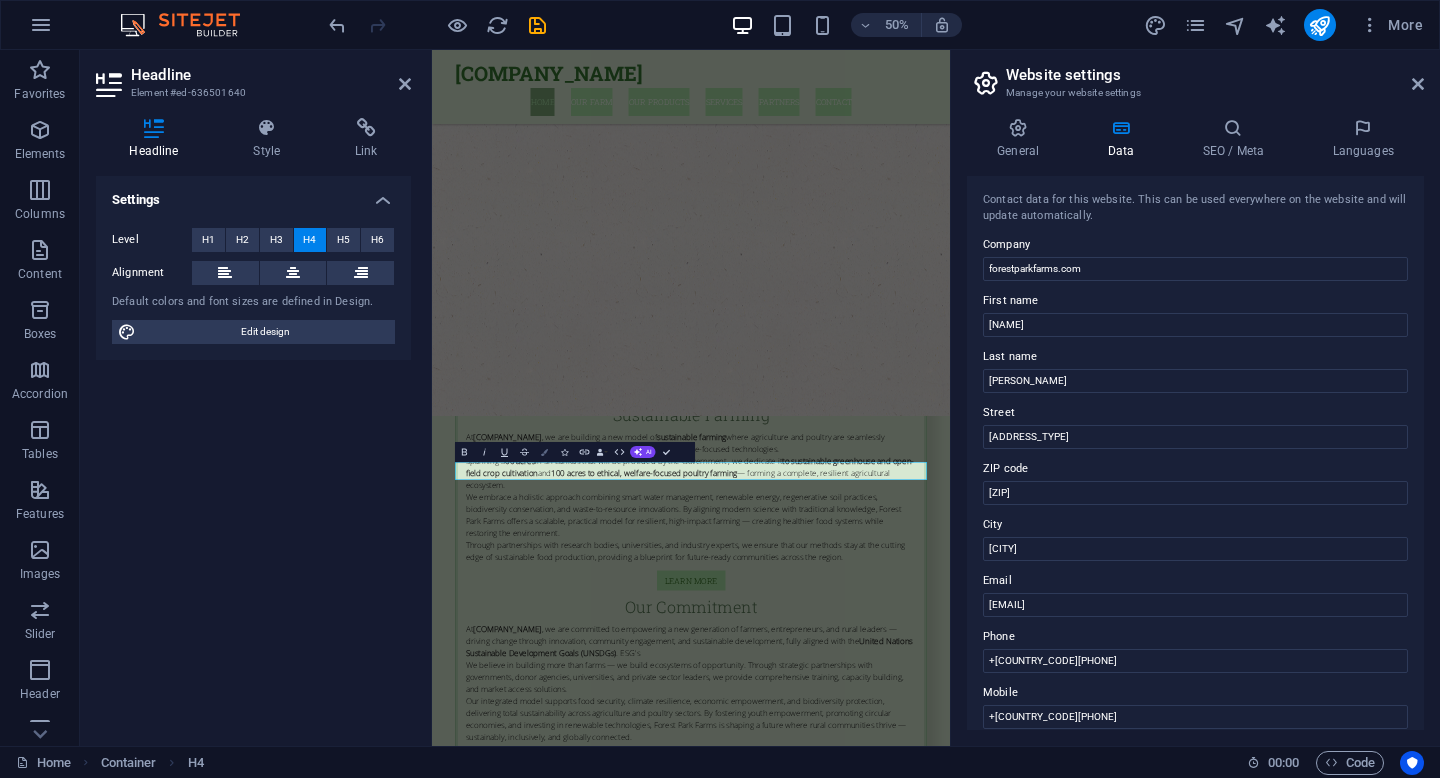 click on "Colors" at bounding box center (544, 452) 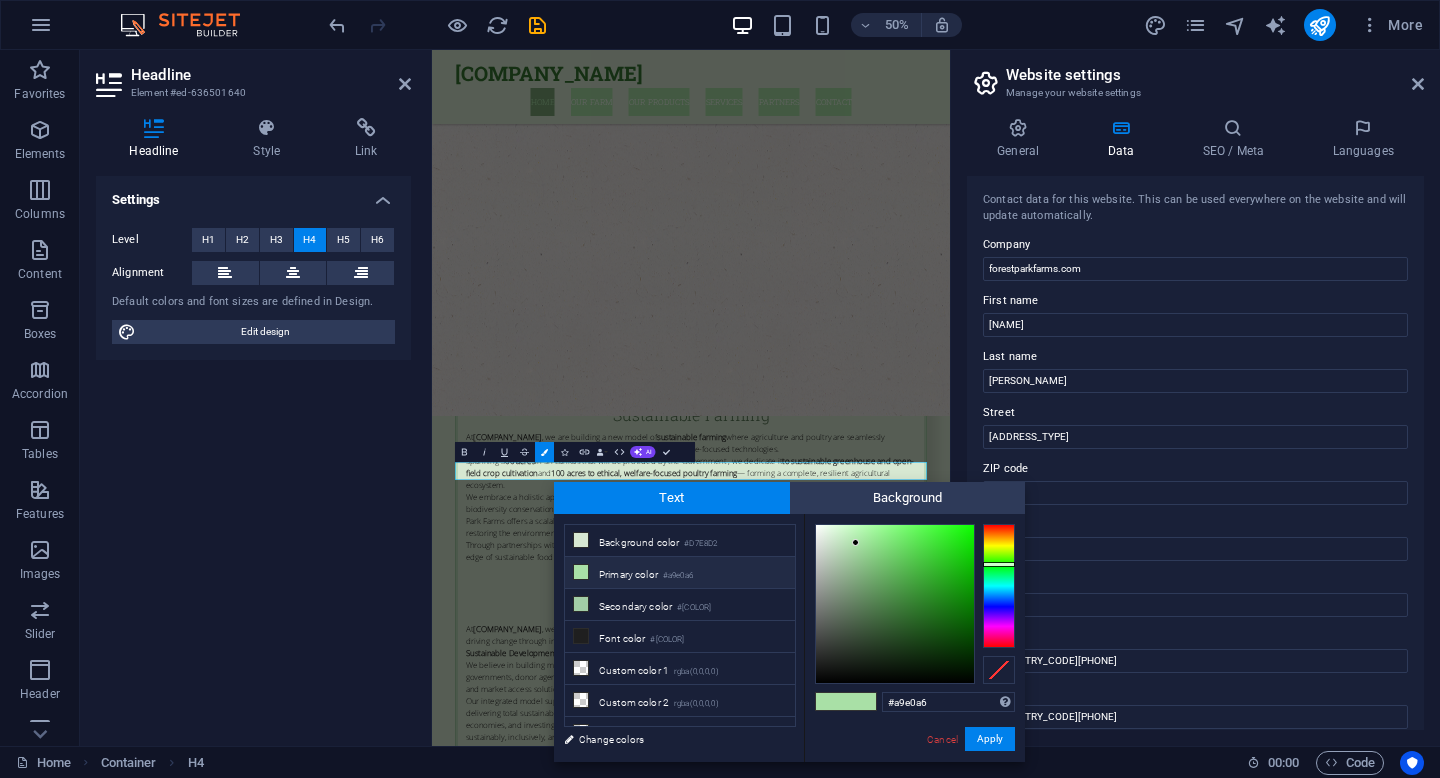 drag, startPoint x: 941, startPoint y: 703, endPoint x: 878, endPoint y: 702, distance: 63.007935 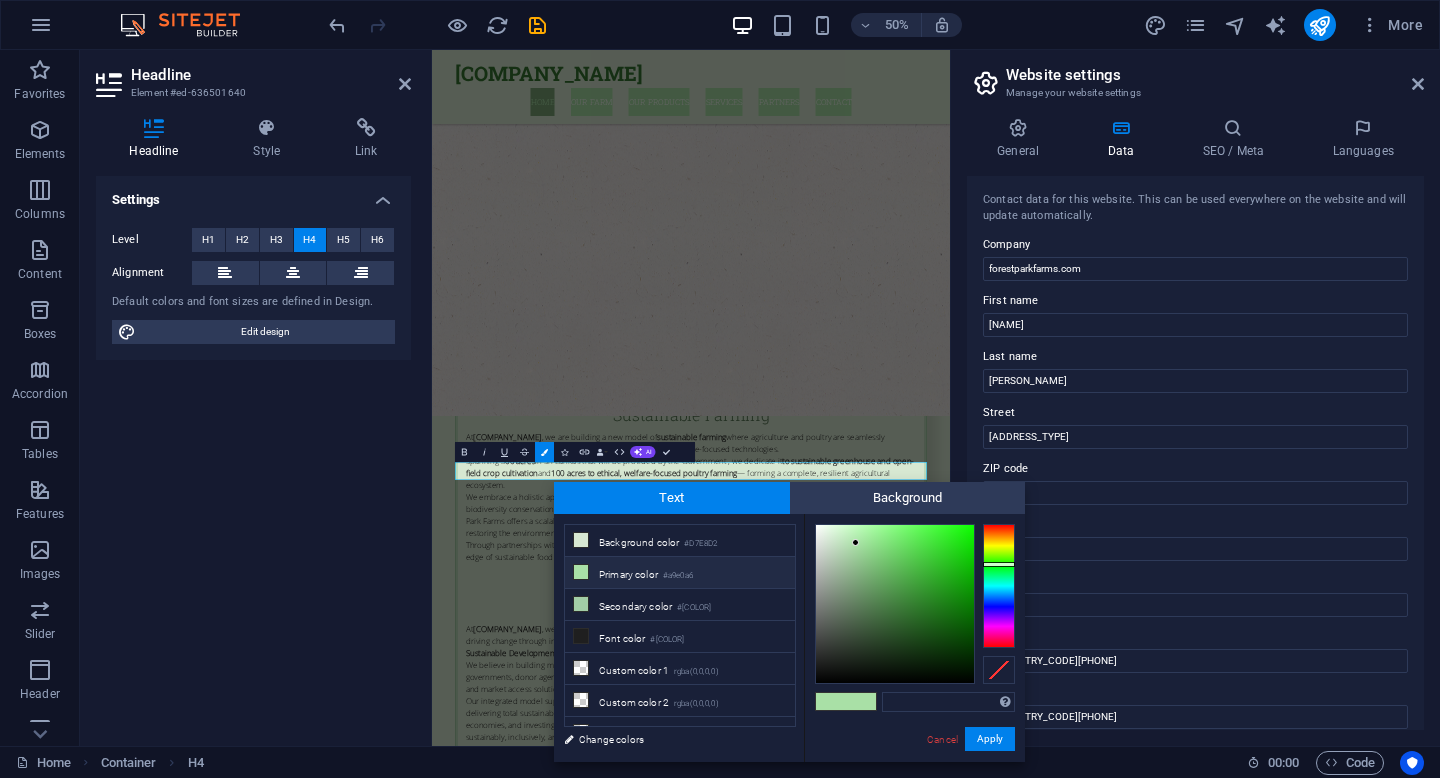 type on "#236012" 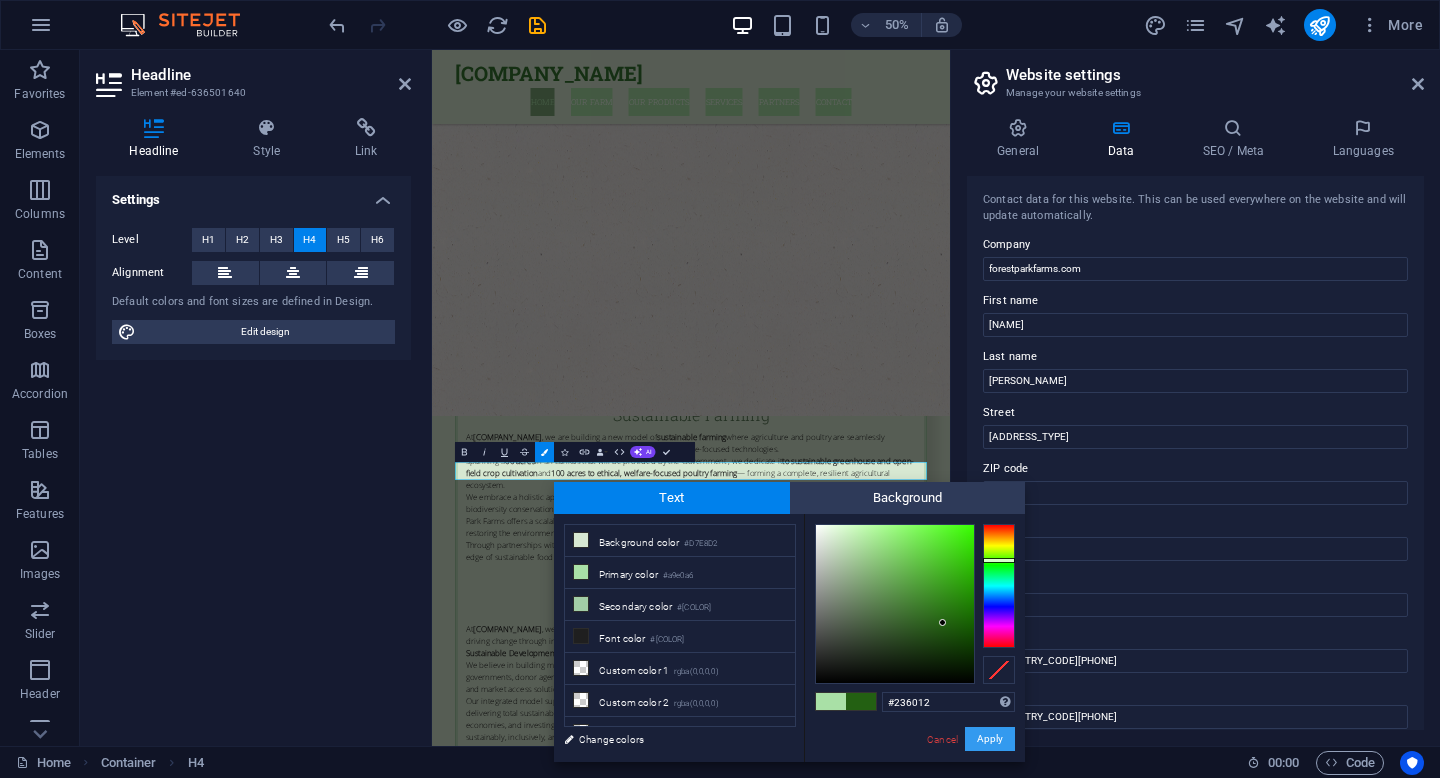 click on "Apply" at bounding box center (990, 739) 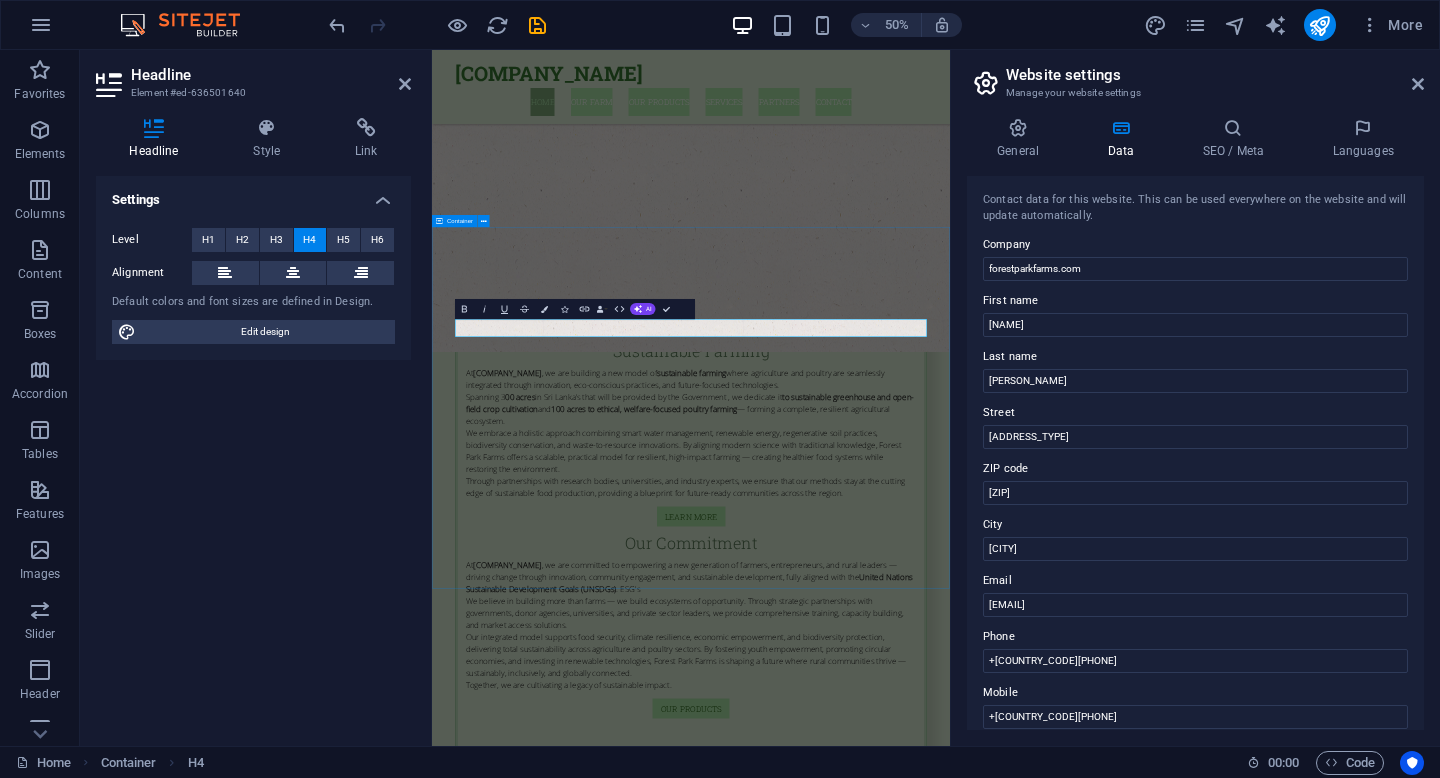 scroll, scrollTop: 1960, scrollLeft: 0, axis: vertical 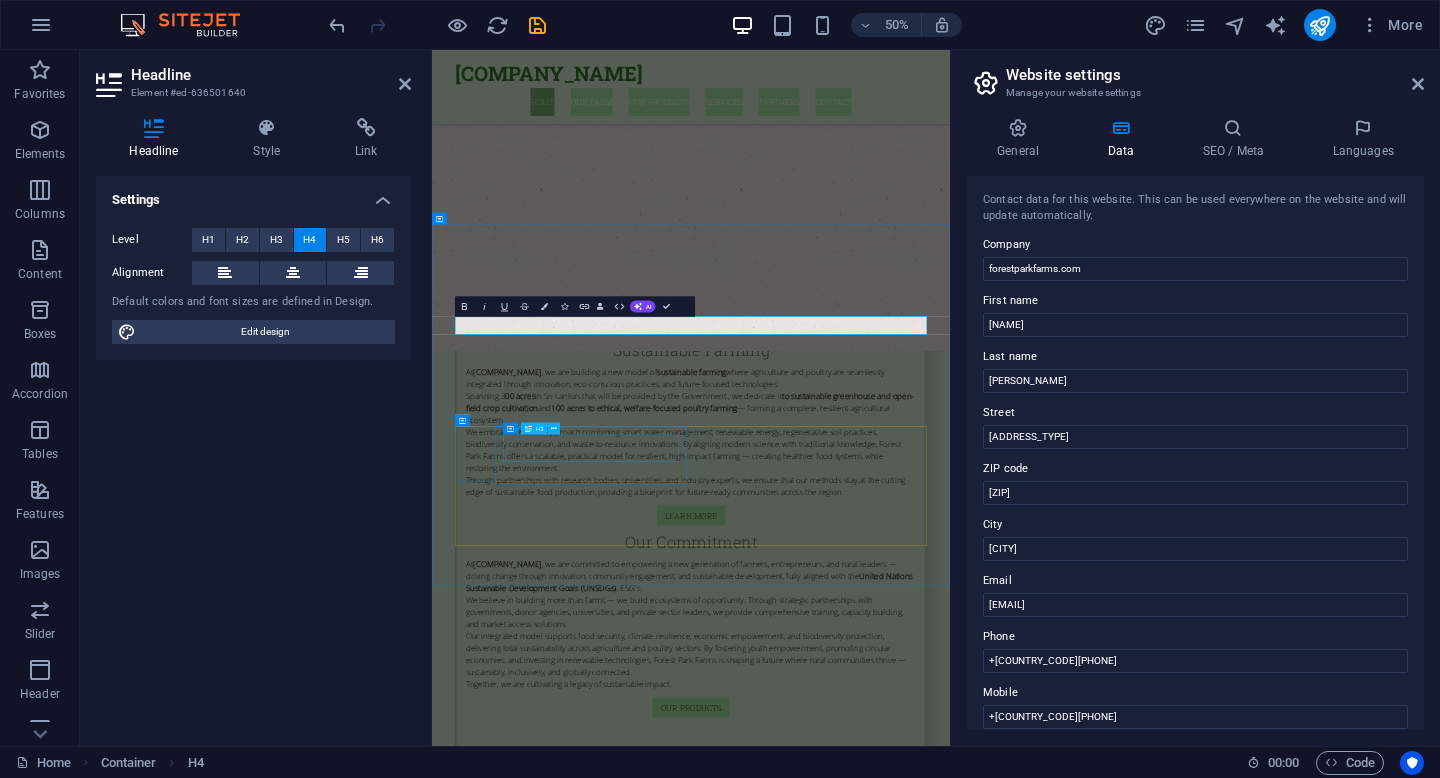 click on "Premium Quality" at bounding box center (950, 2073) 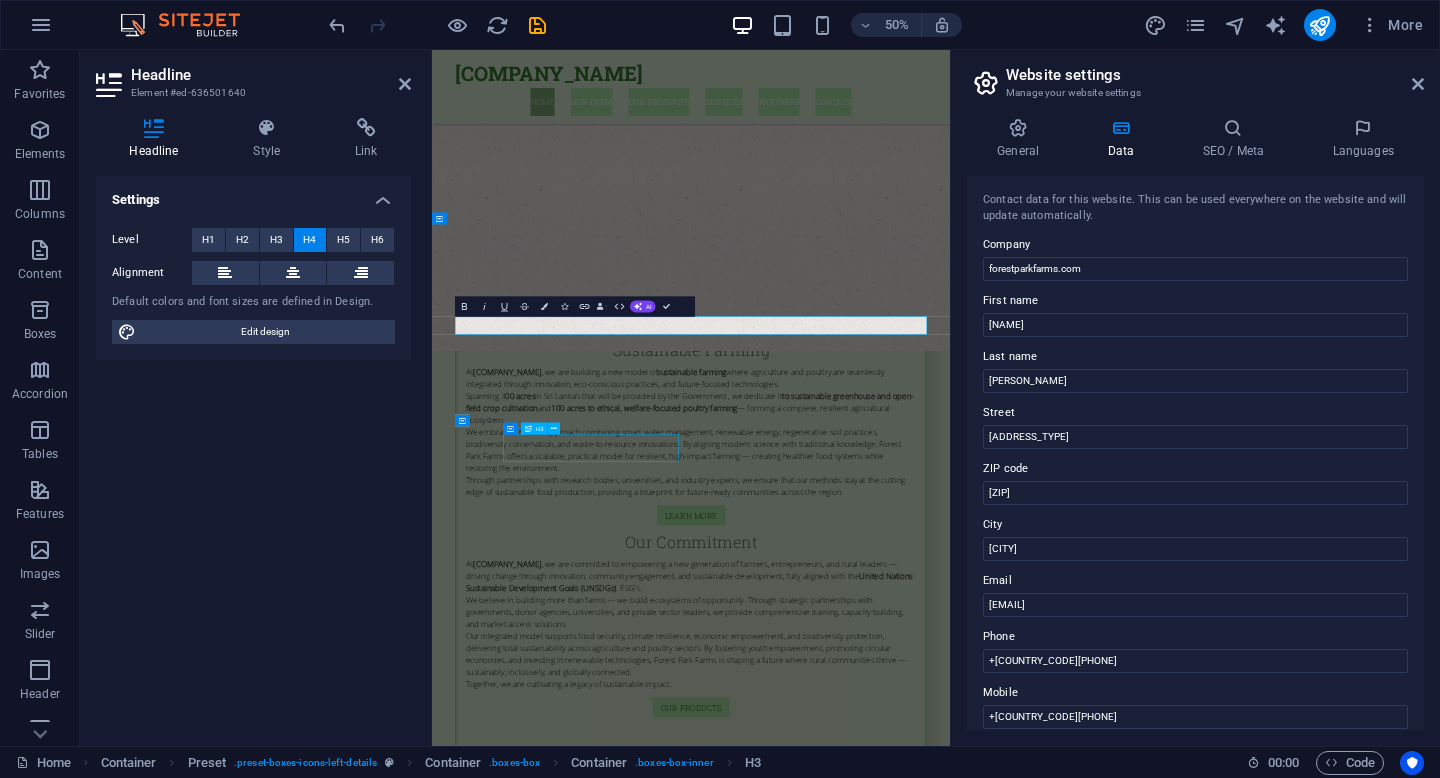 click on "Premium Quality" at bounding box center (950, 2073) 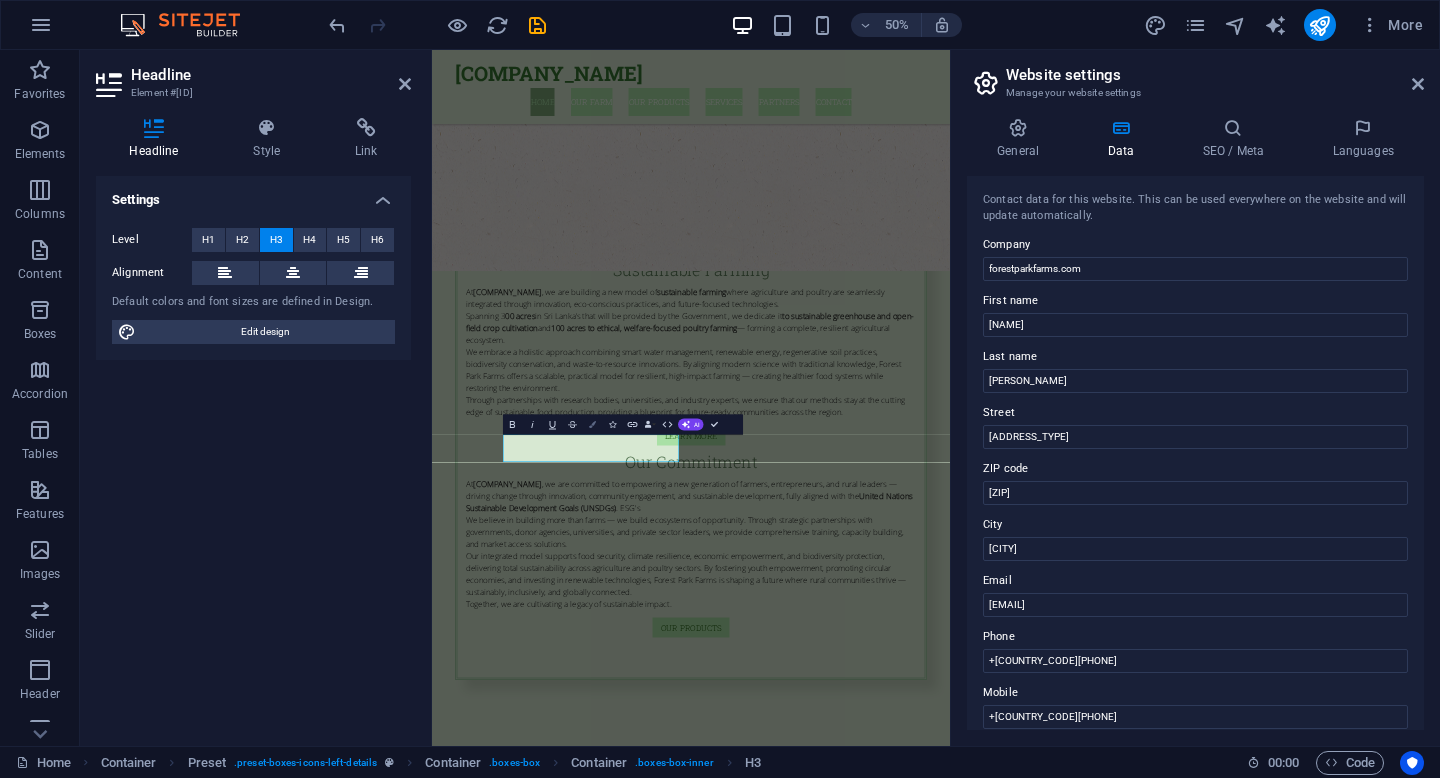 click on "Colors" at bounding box center (592, 425) 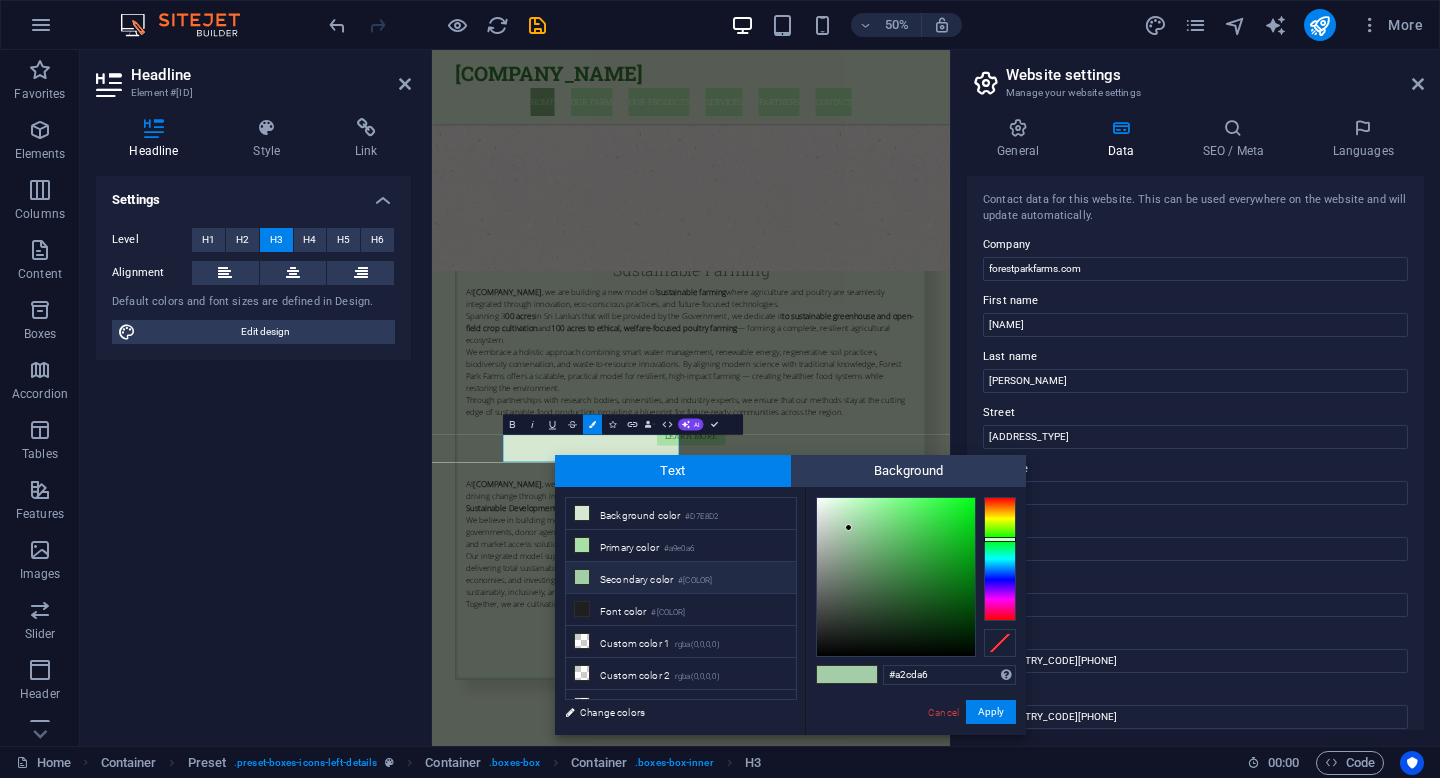 drag, startPoint x: 939, startPoint y: 672, endPoint x: 863, endPoint y: 669, distance: 76.05919 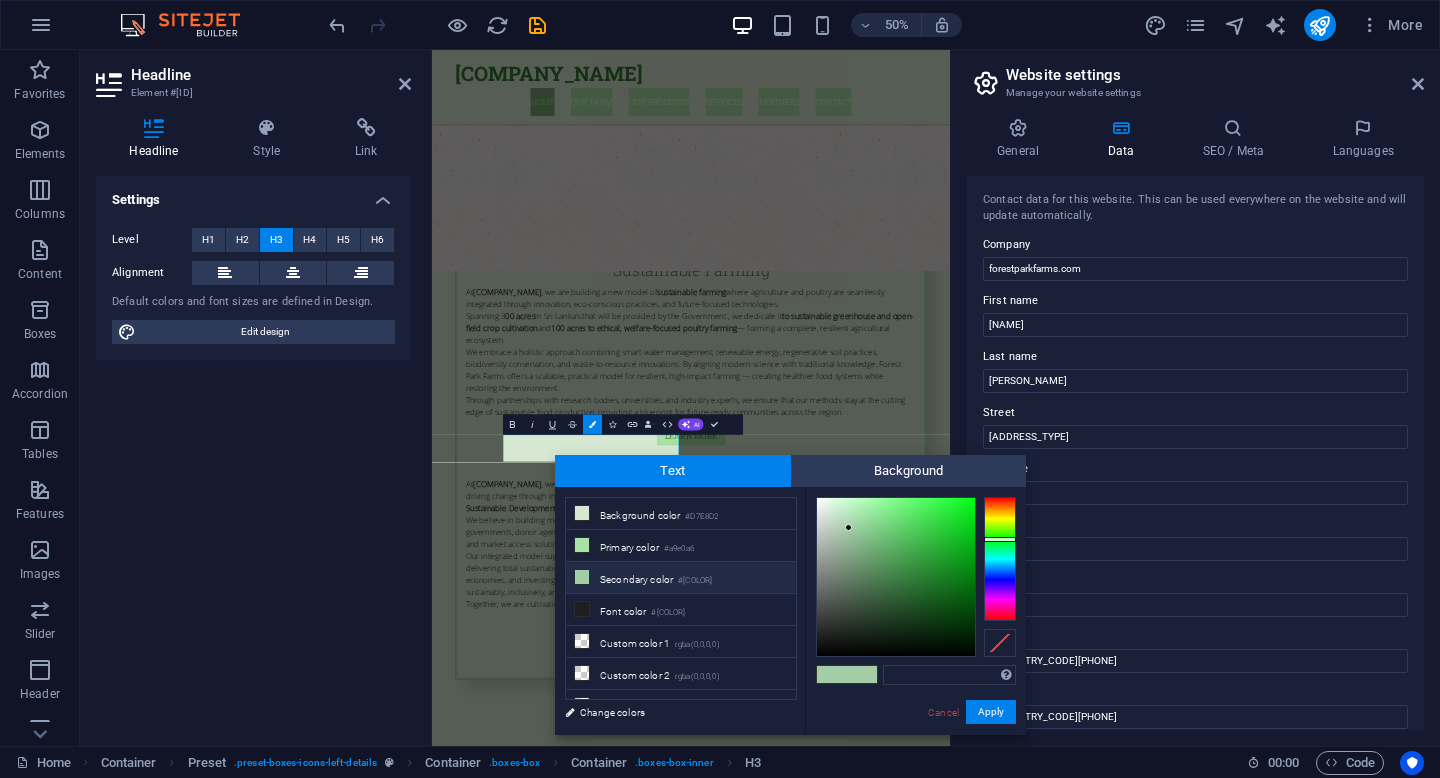 type on "#236012" 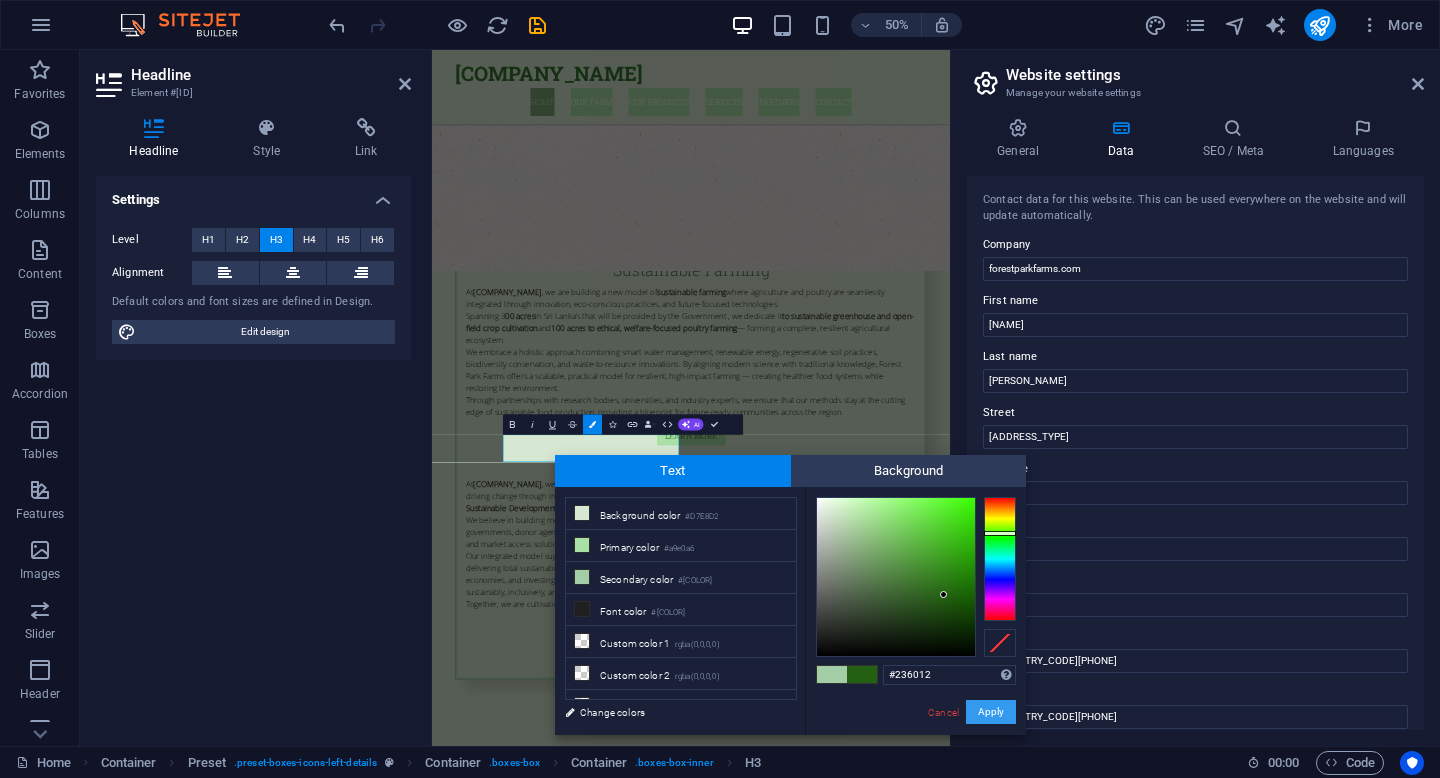 click on "Apply" at bounding box center (991, 712) 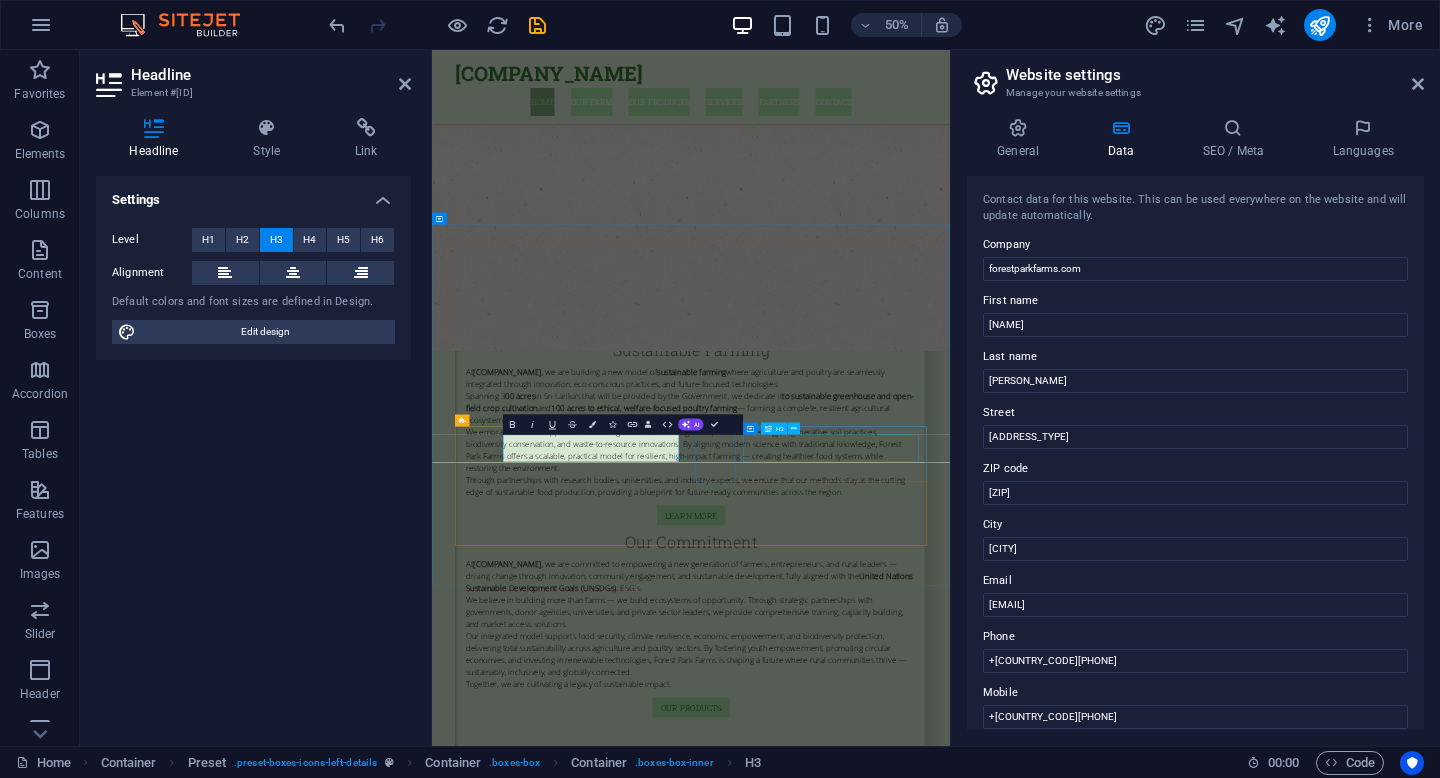 click on "Fresh Vegetables, Poultry etc" at bounding box center [950, 2273] 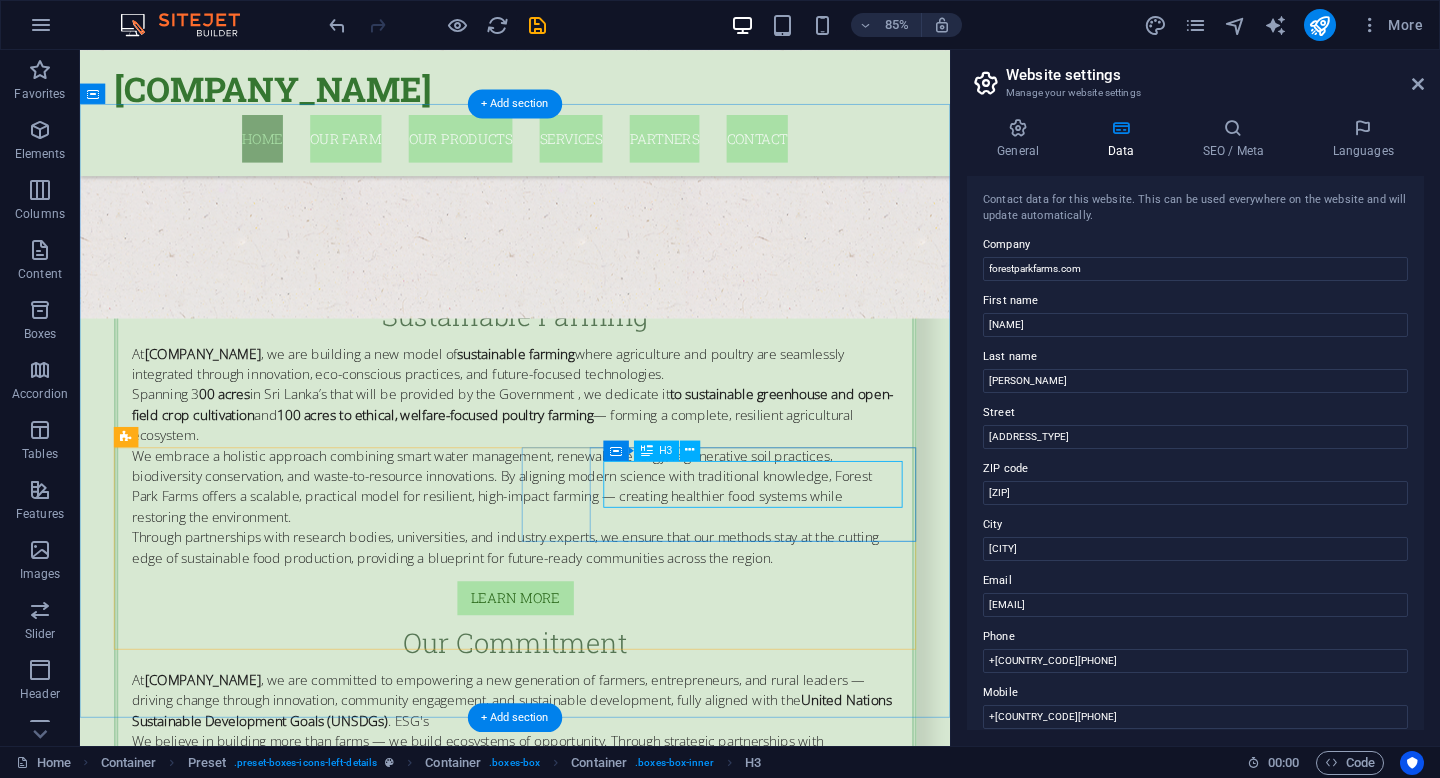 click on "Fresh Vegetables, Poultry etc" at bounding box center [592, 1987] 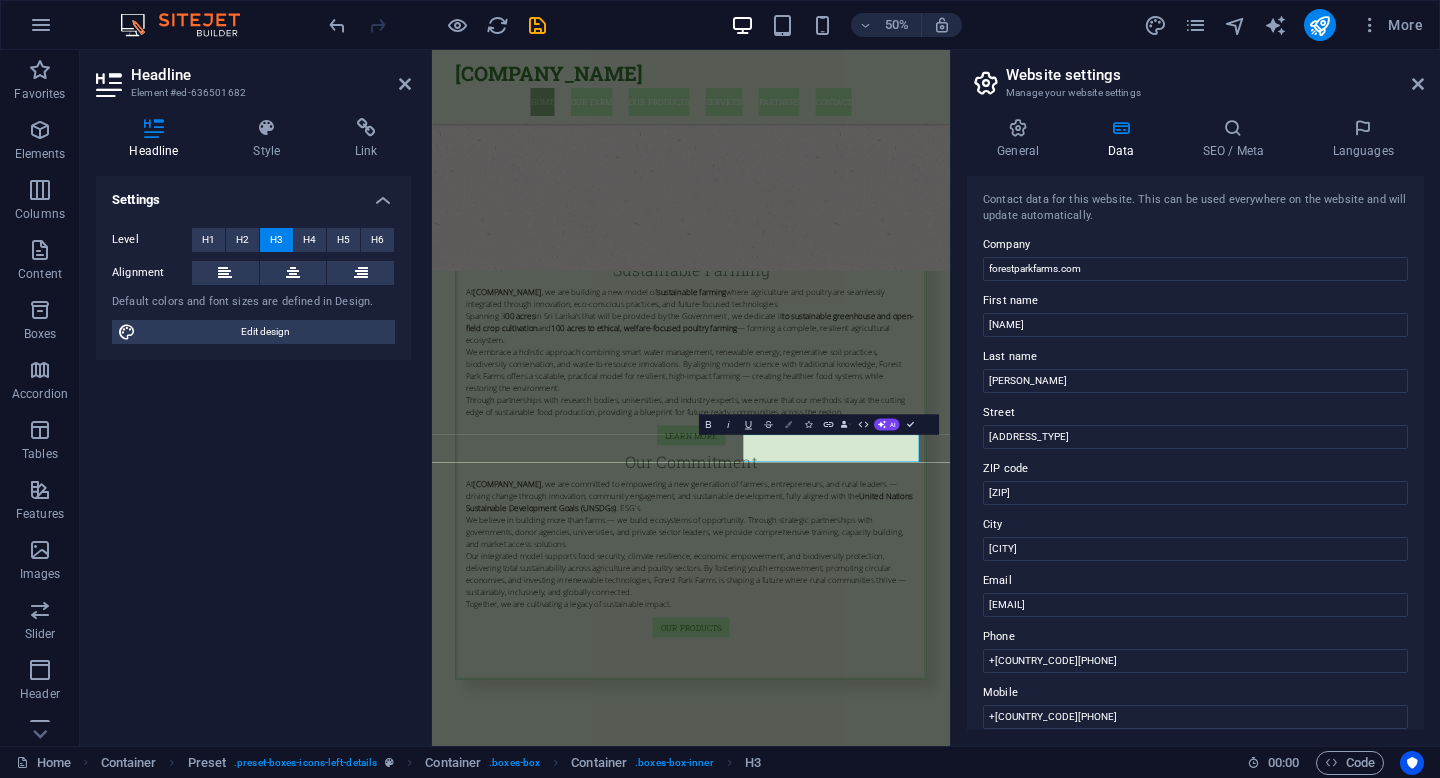 click at bounding box center (788, 424) 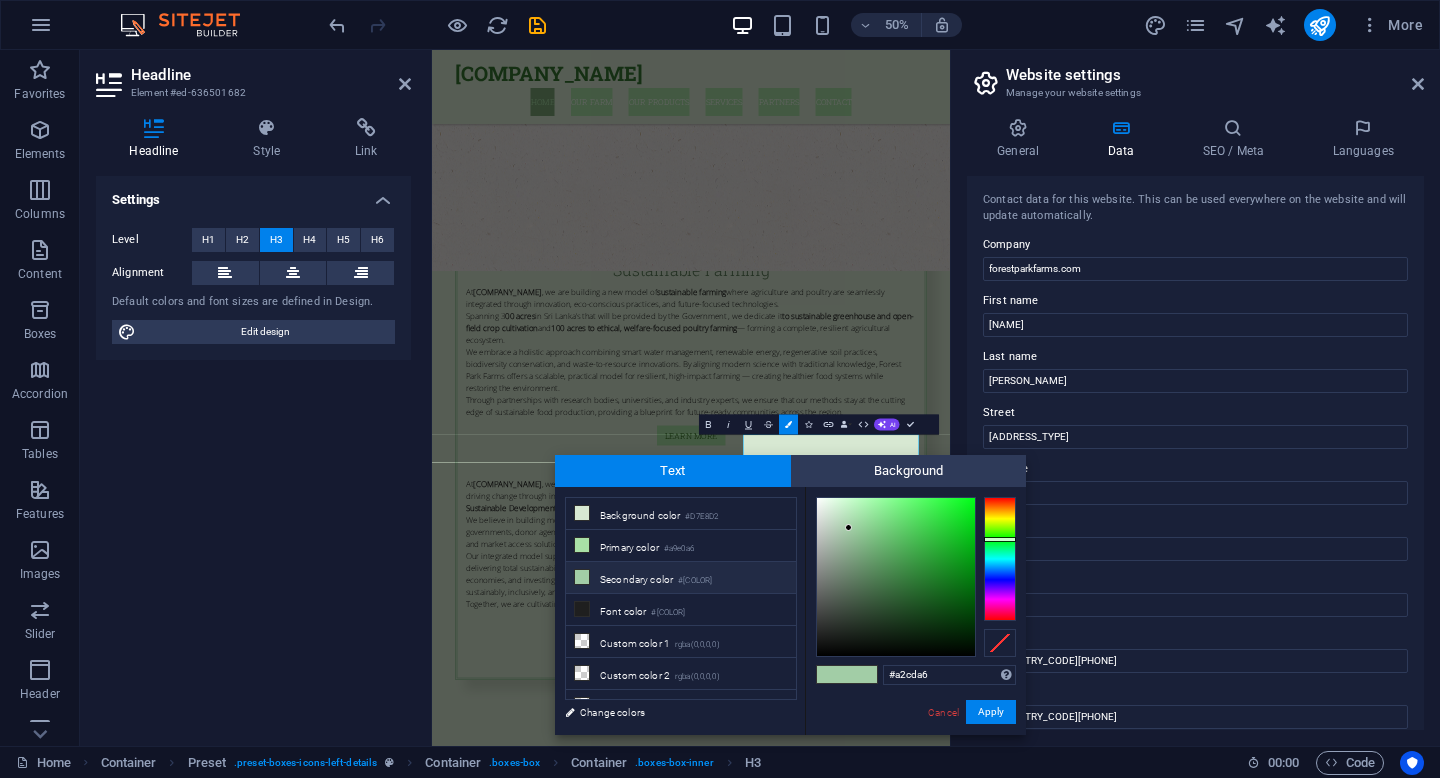 drag, startPoint x: 939, startPoint y: 672, endPoint x: 876, endPoint y: 672, distance: 63 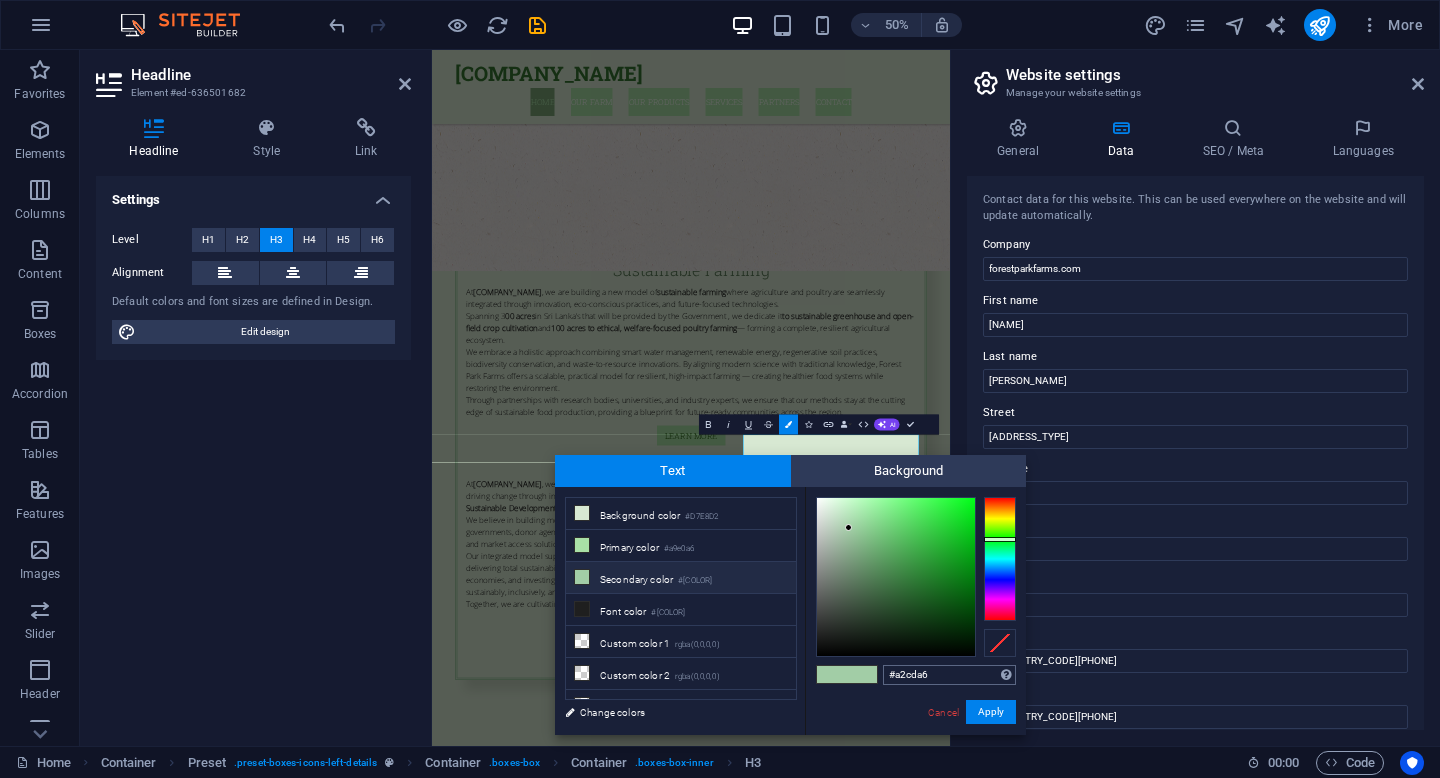 click on "#a2cda6" at bounding box center (949, 675) 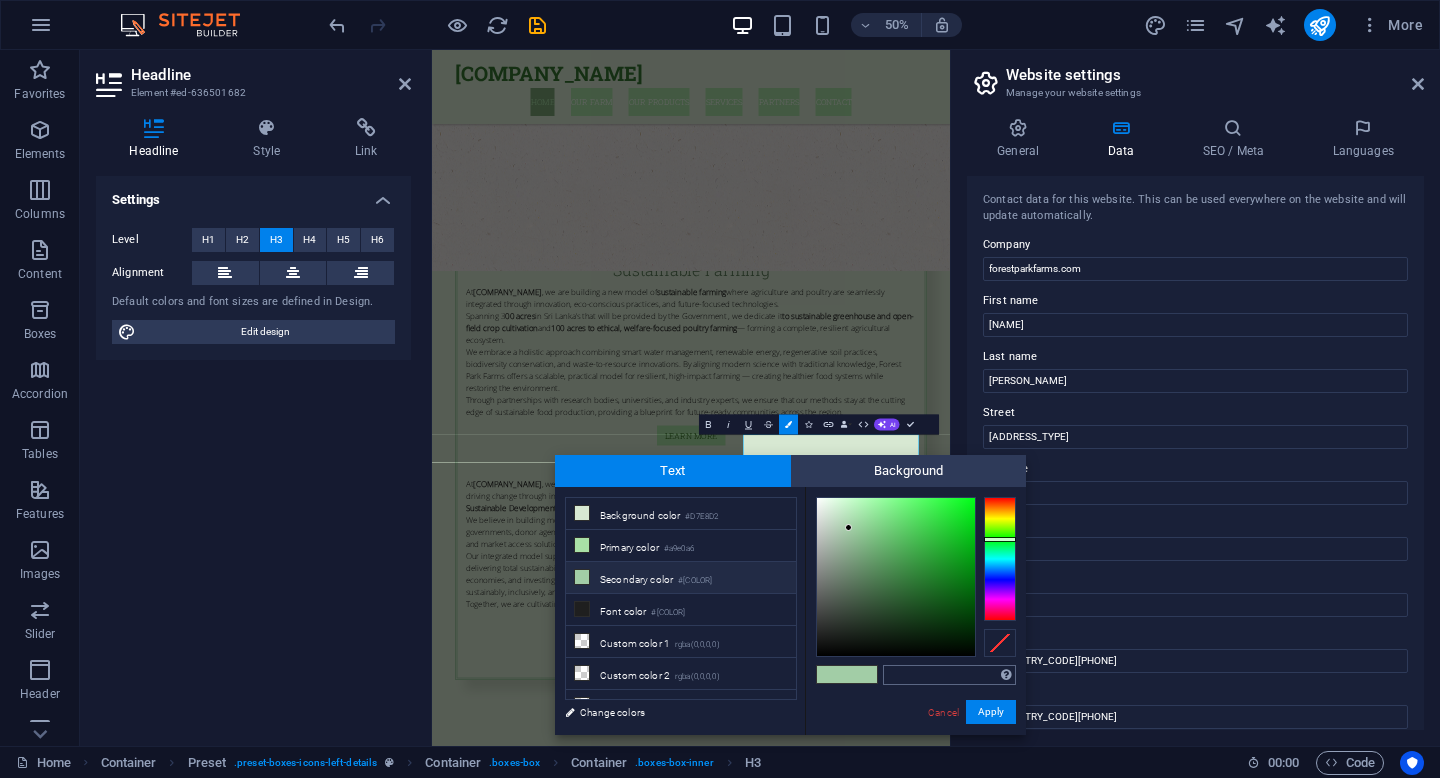 type on "#236012" 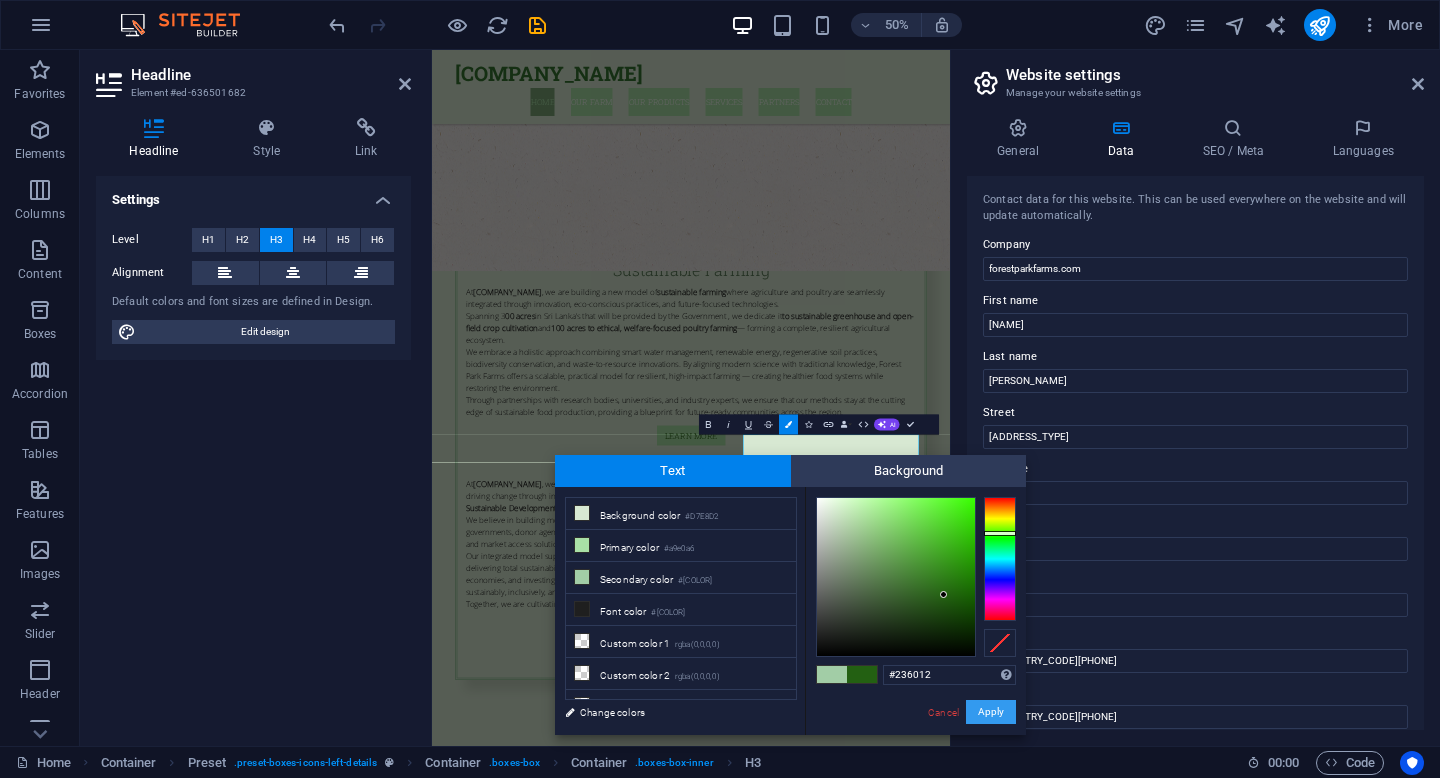 click on "Apply" at bounding box center [991, 712] 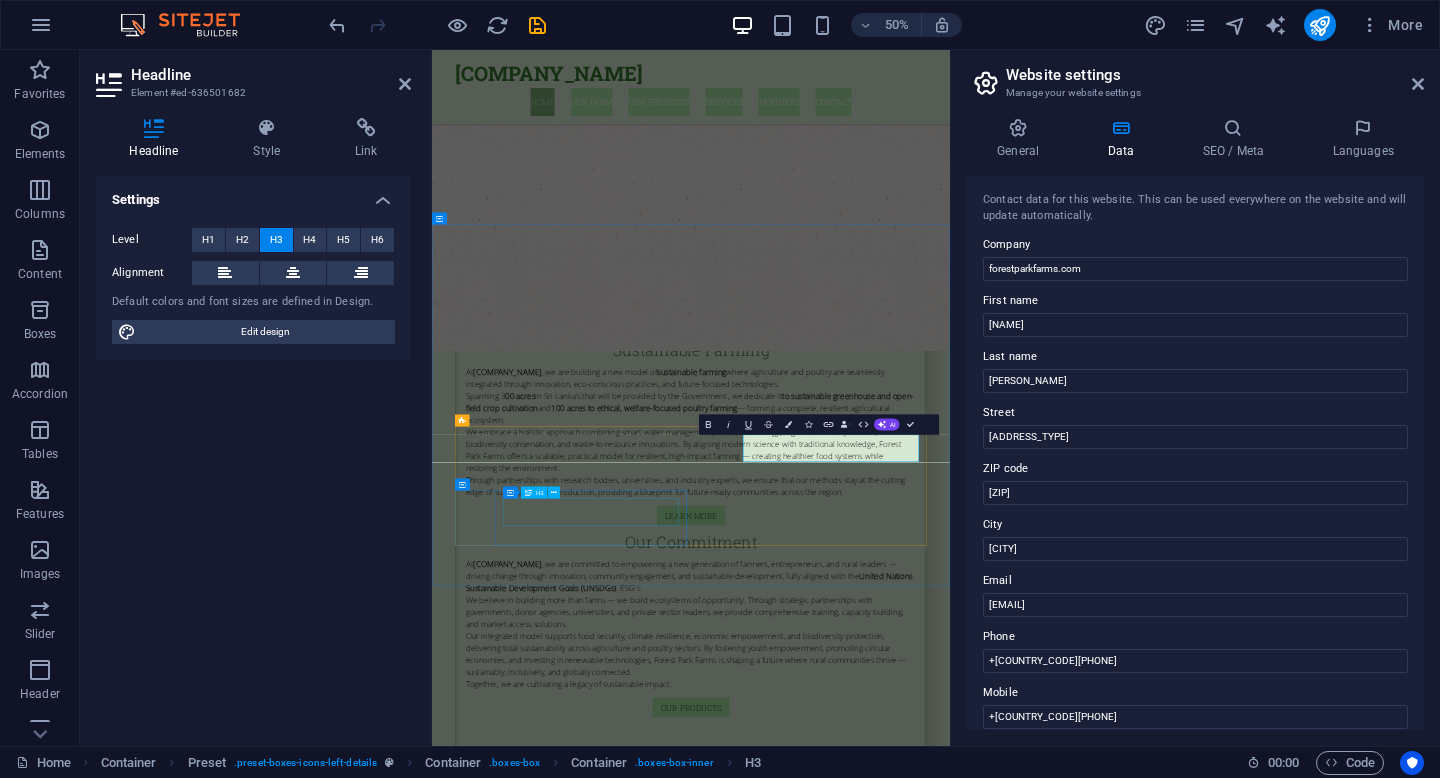 click on "Best Farmers" at bounding box center (950, 2472) 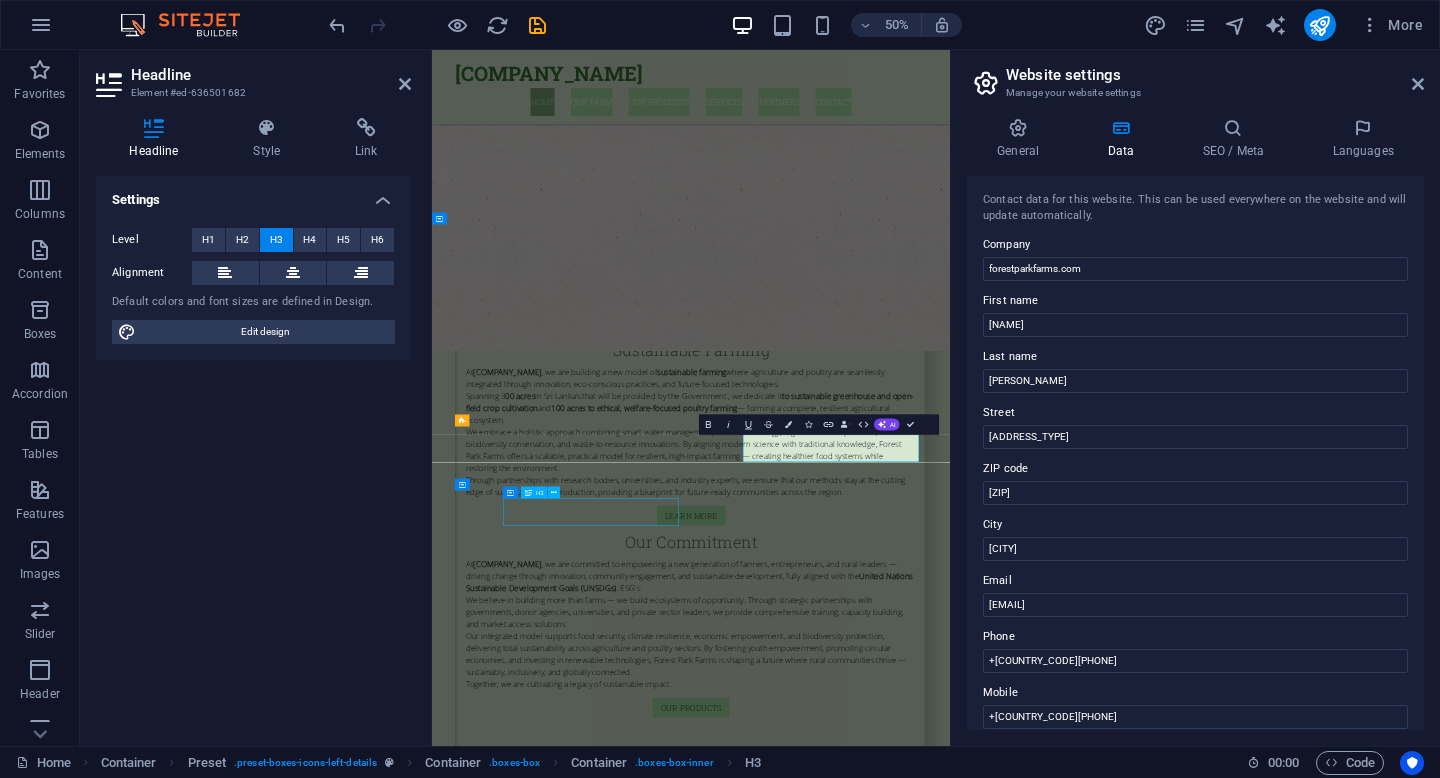 click on "Best Farmers" at bounding box center (950, 2472) 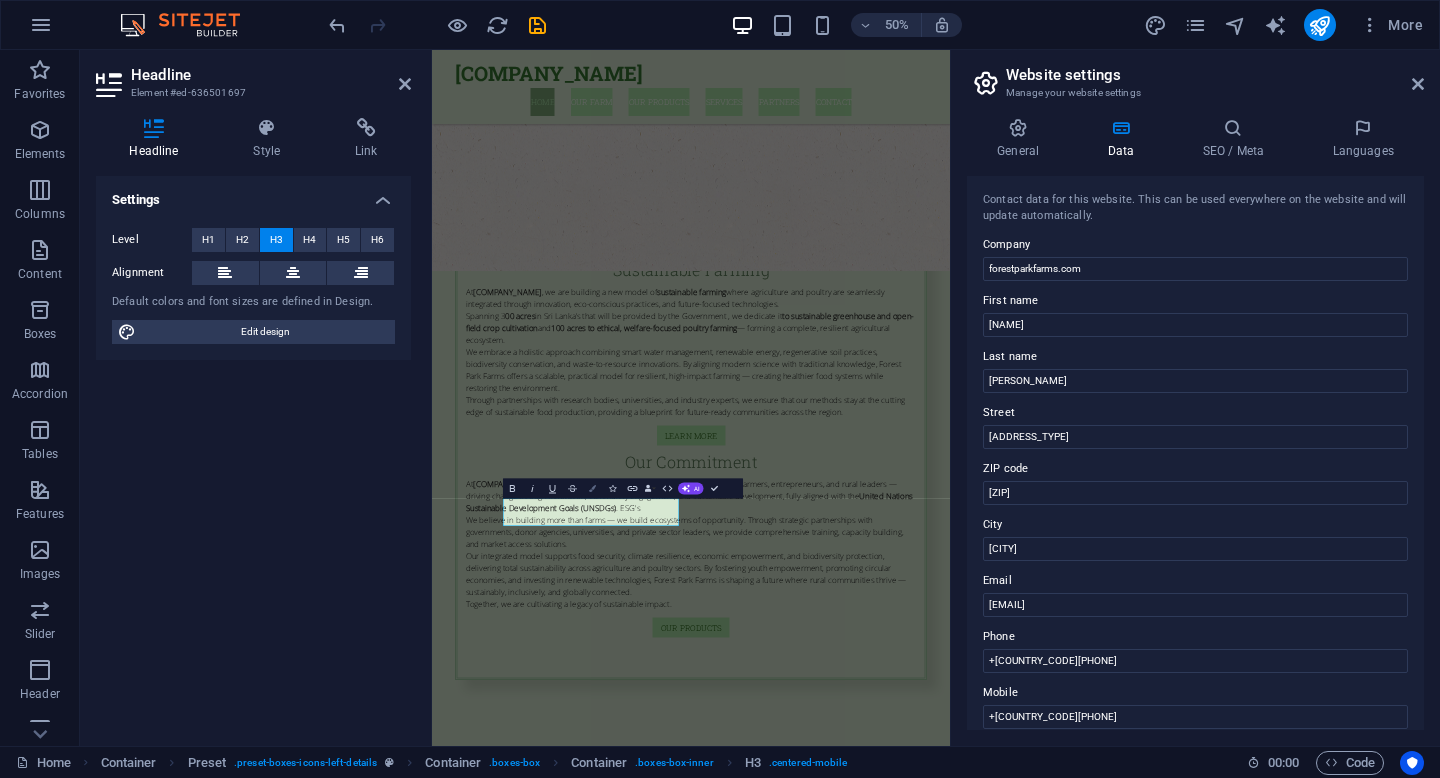 click at bounding box center [592, 488] 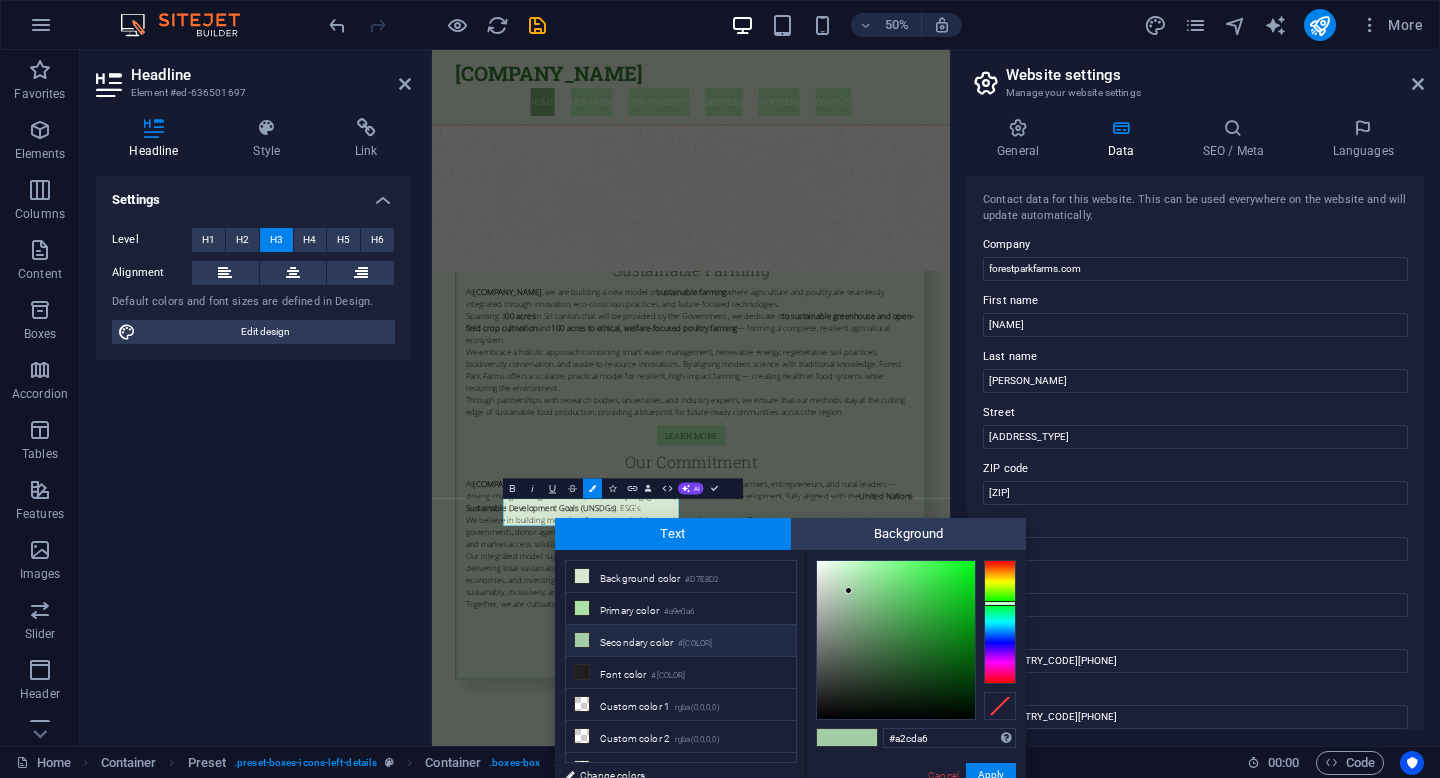 drag, startPoint x: 943, startPoint y: 738, endPoint x: 881, endPoint y: 732, distance: 62.289646 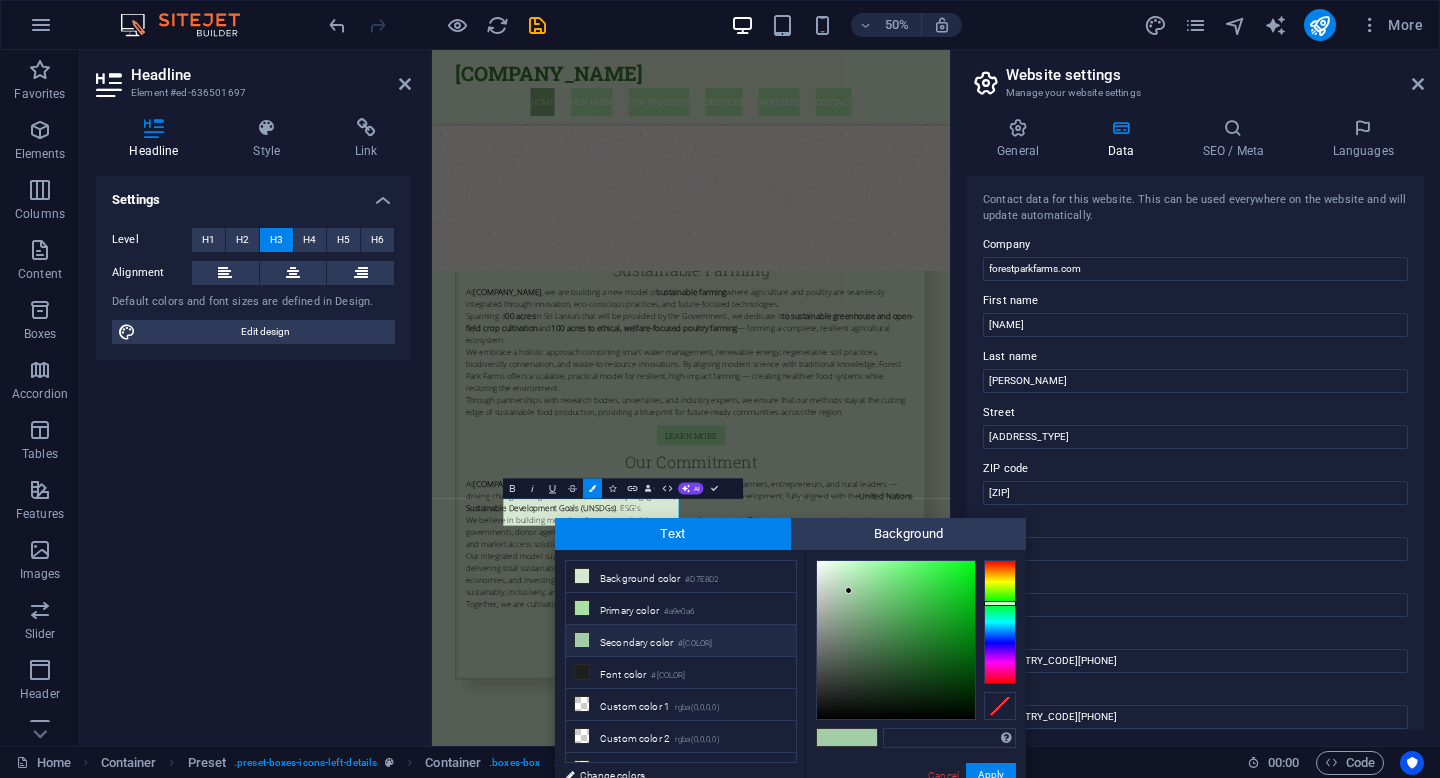 type on "#236012" 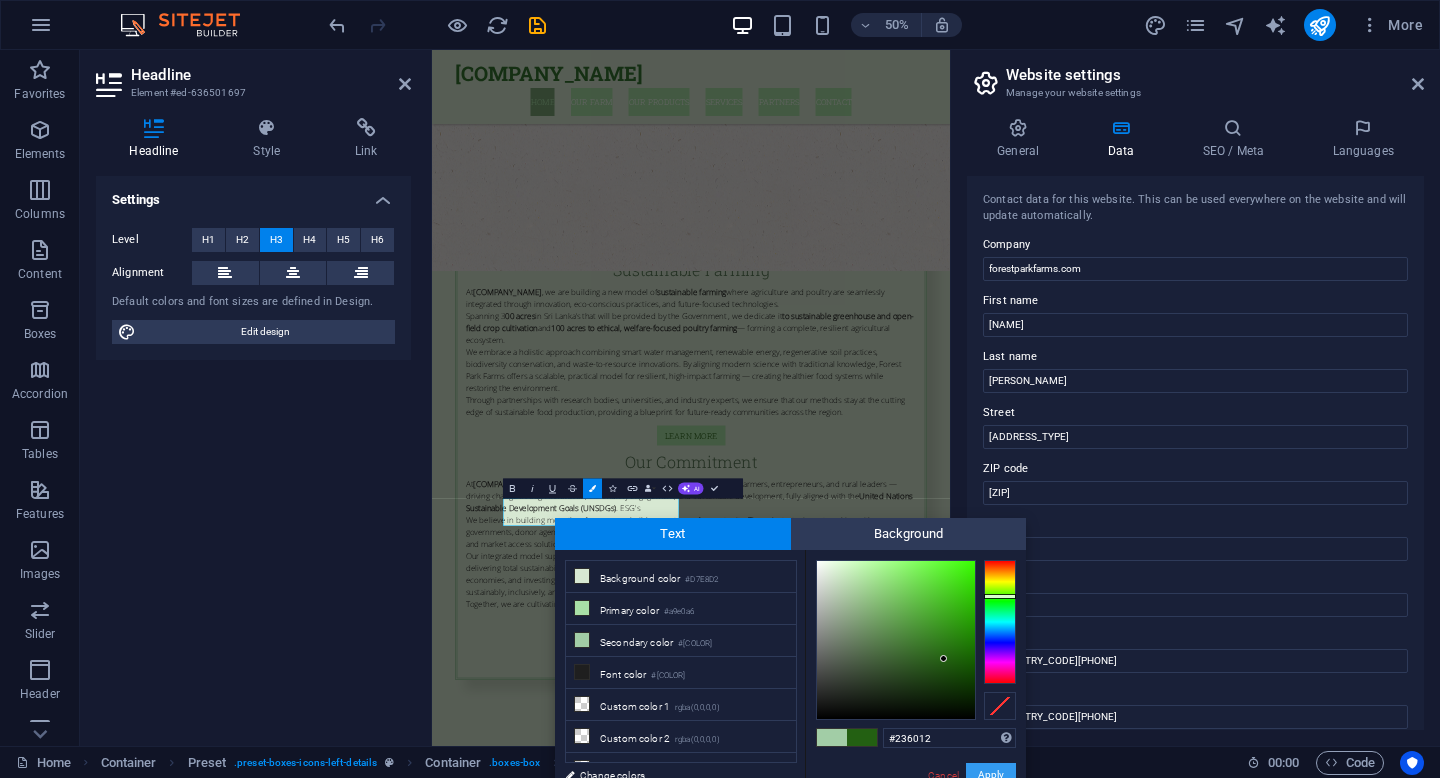 click on "Apply" at bounding box center (991, 775) 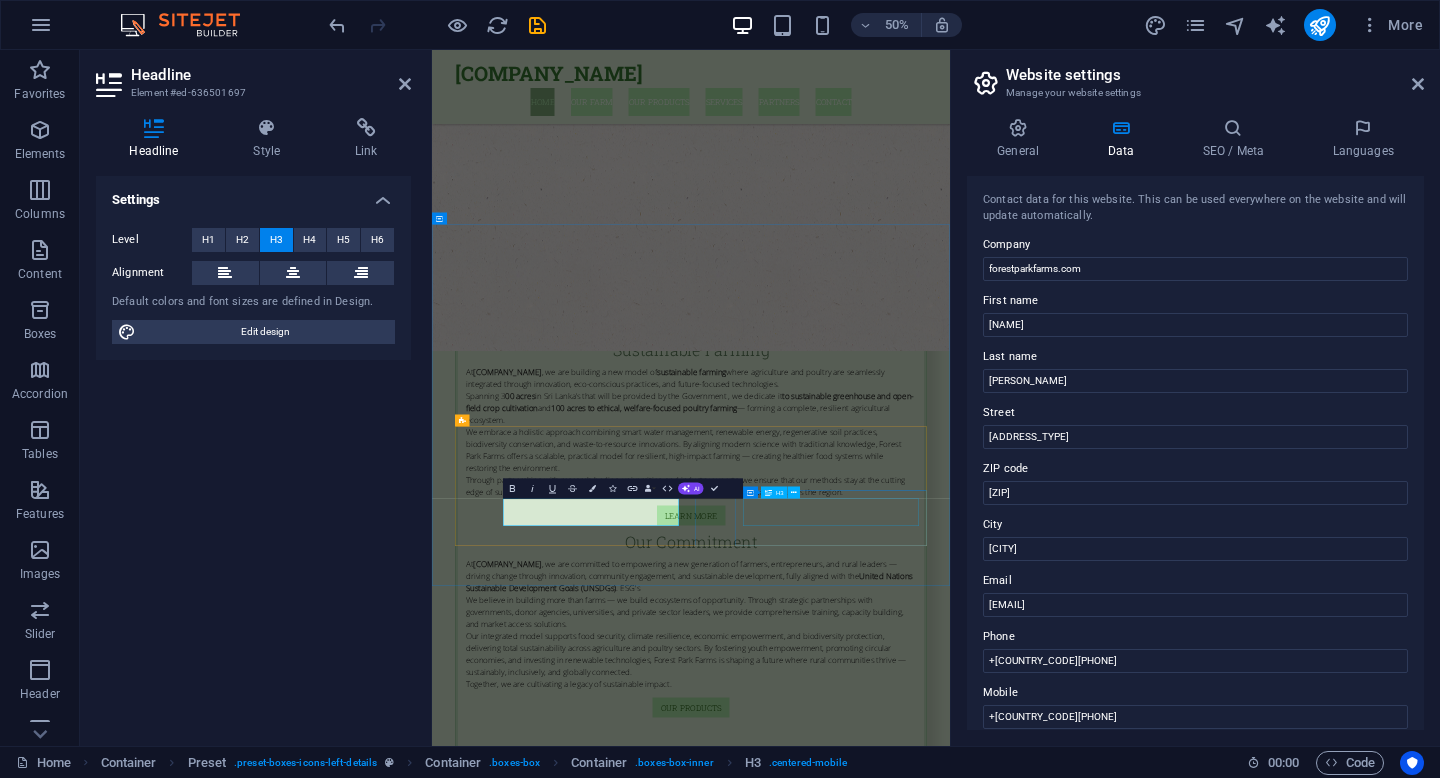 click on "Organic Agriculture" at bounding box center (950, 2671) 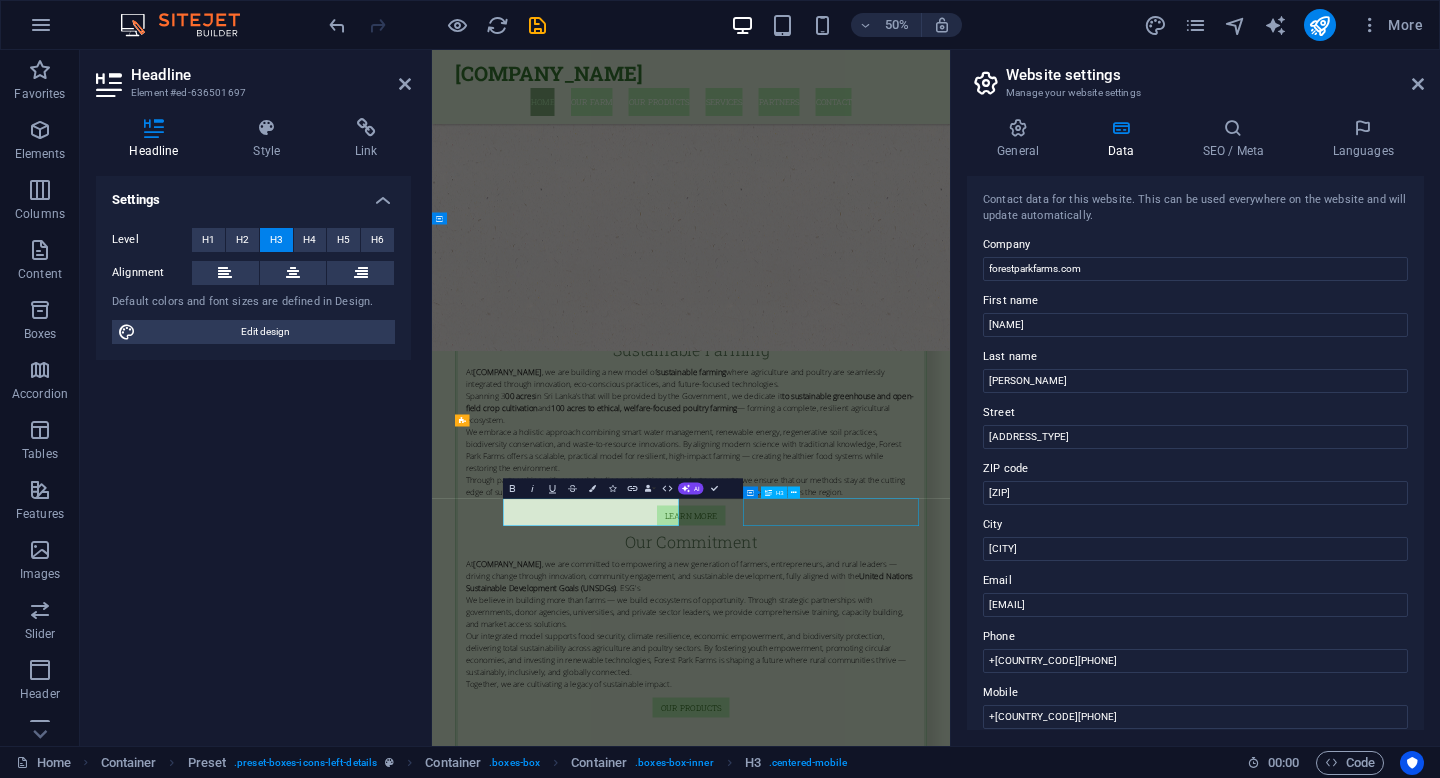 click on "Organic Agriculture" at bounding box center (950, 2671) 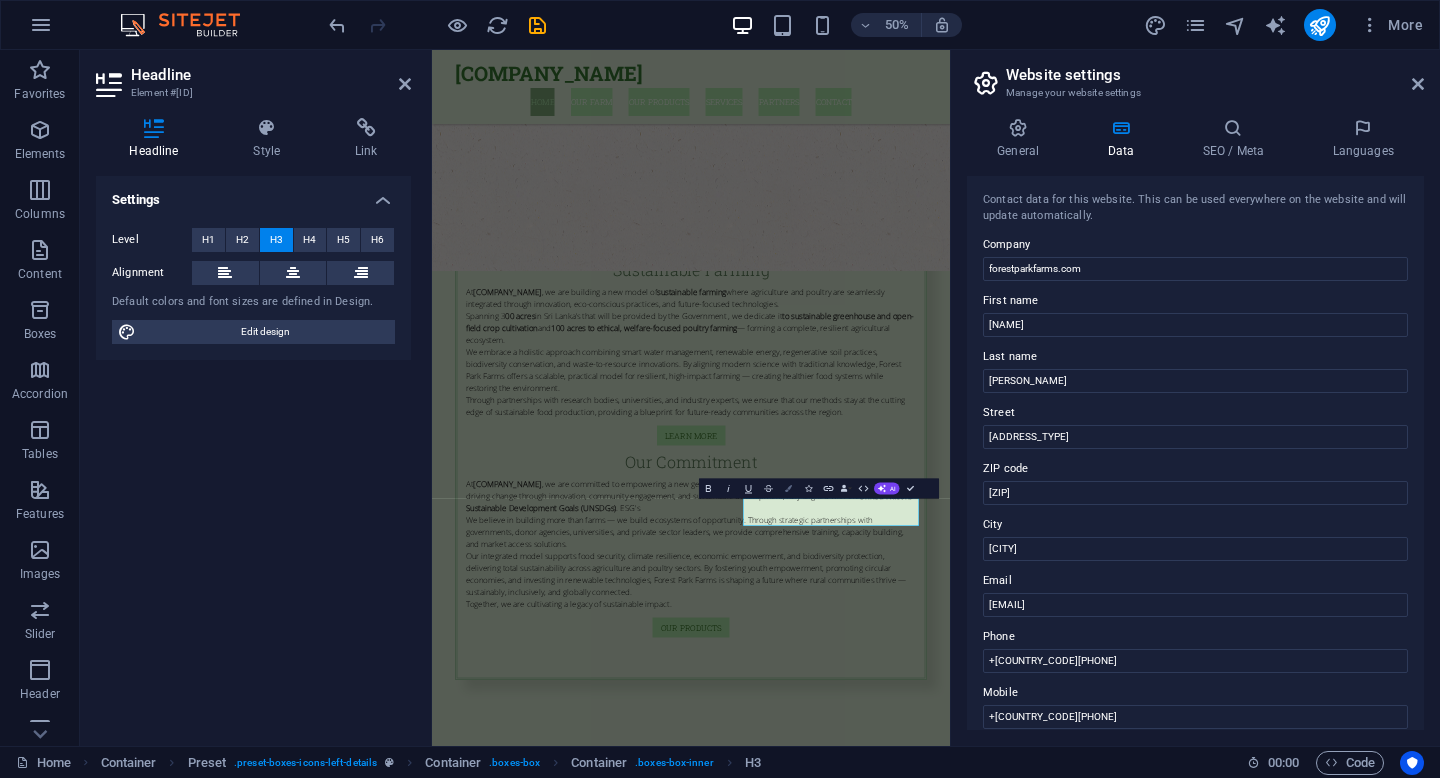 click at bounding box center [788, 488] 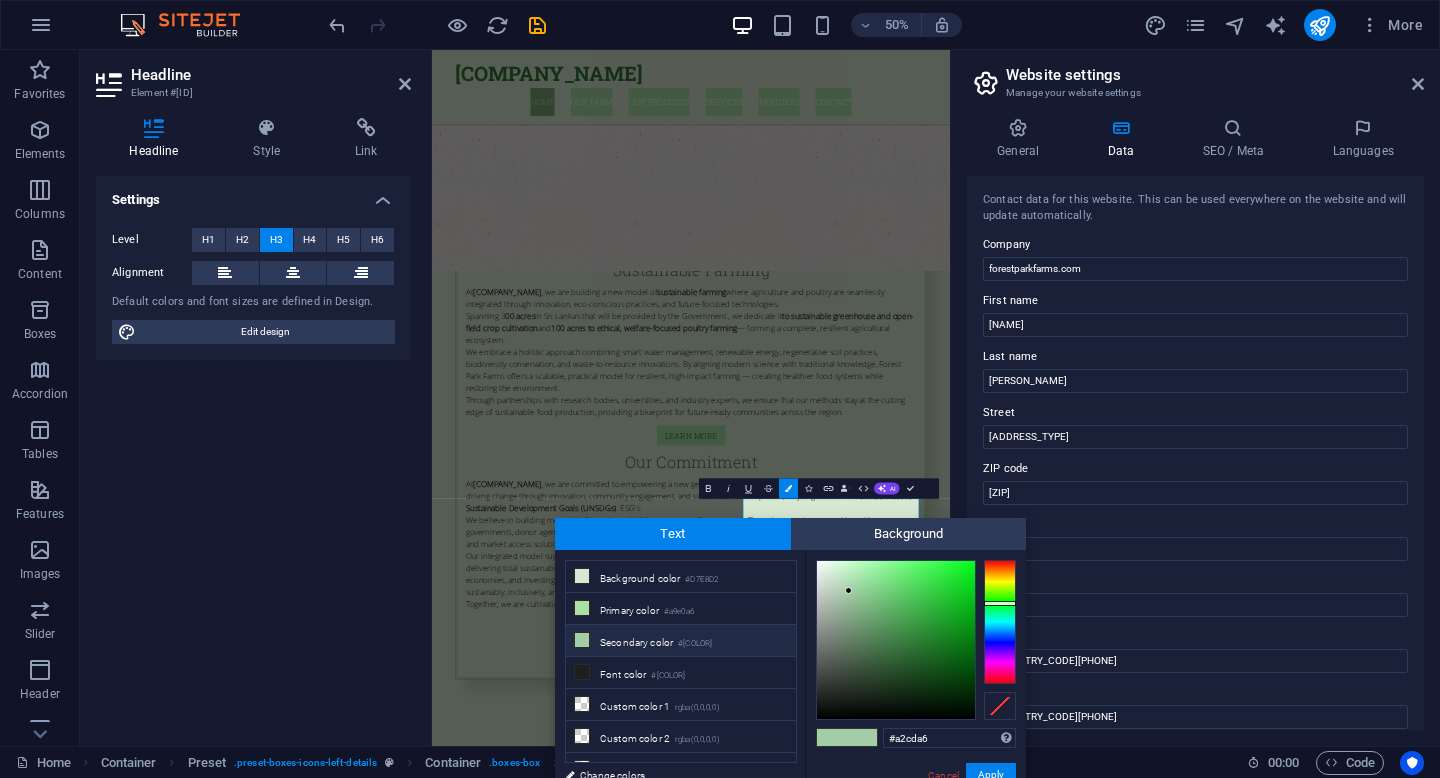 drag, startPoint x: 941, startPoint y: 737, endPoint x: 859, endPoint y: 740, distance: 82.05486 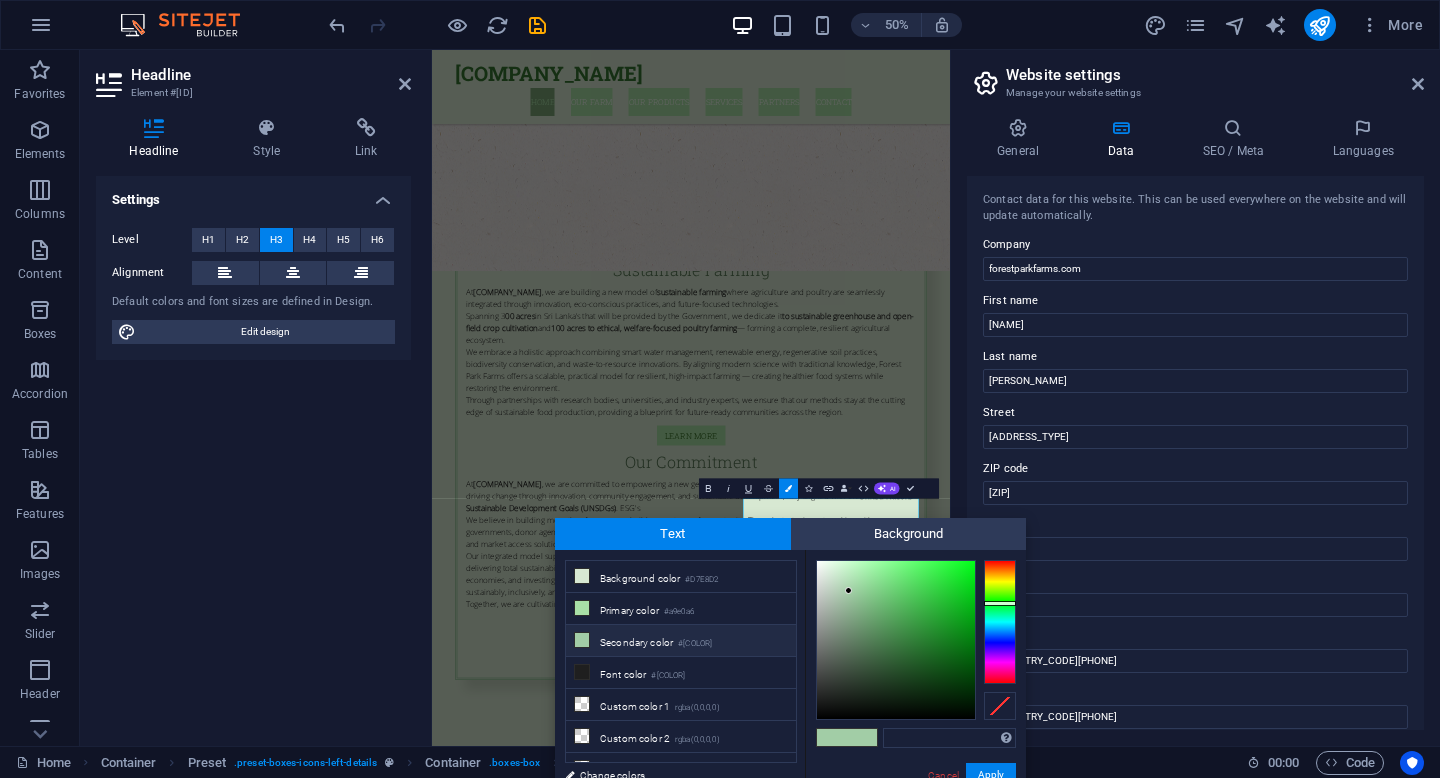 type on "#236012" 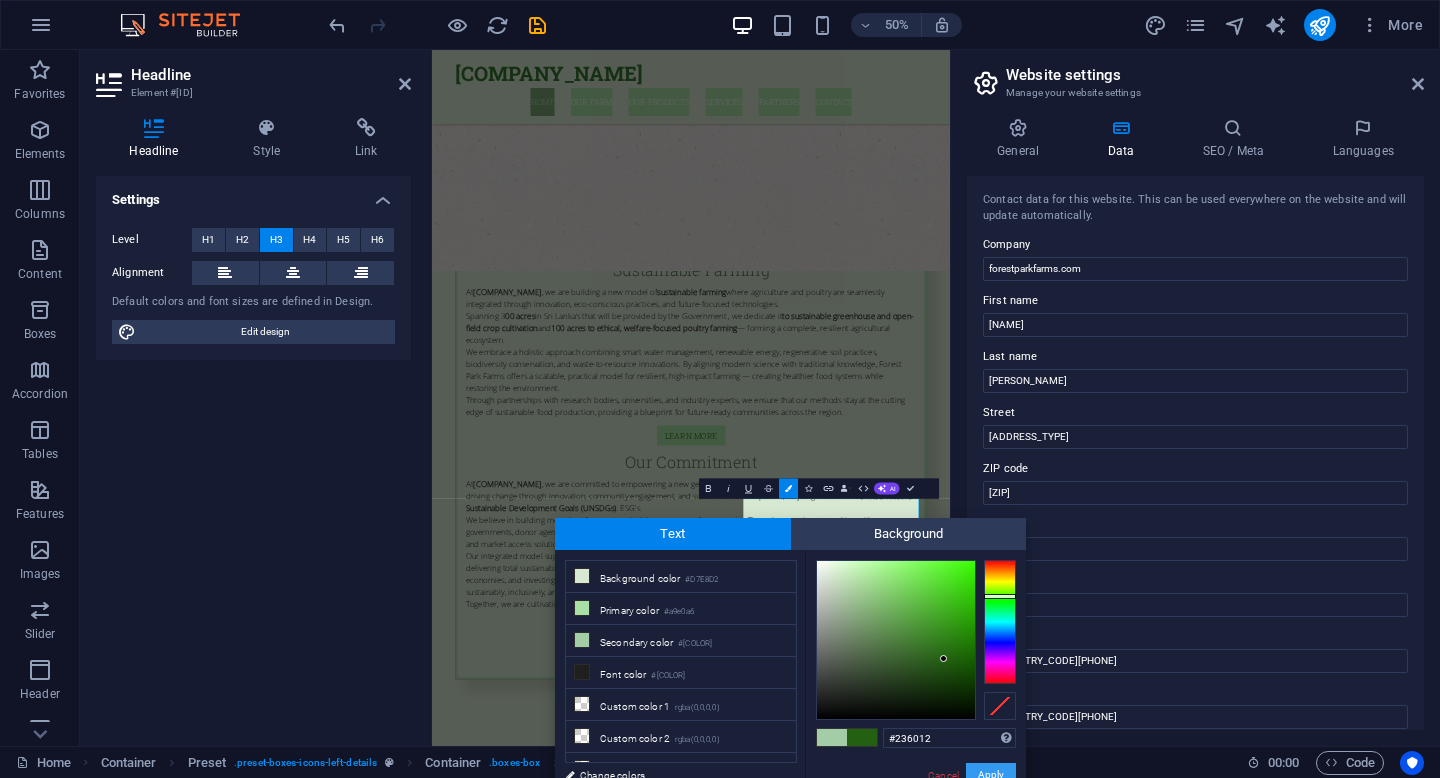 click on "Apply" at bounding box center (991, 775) 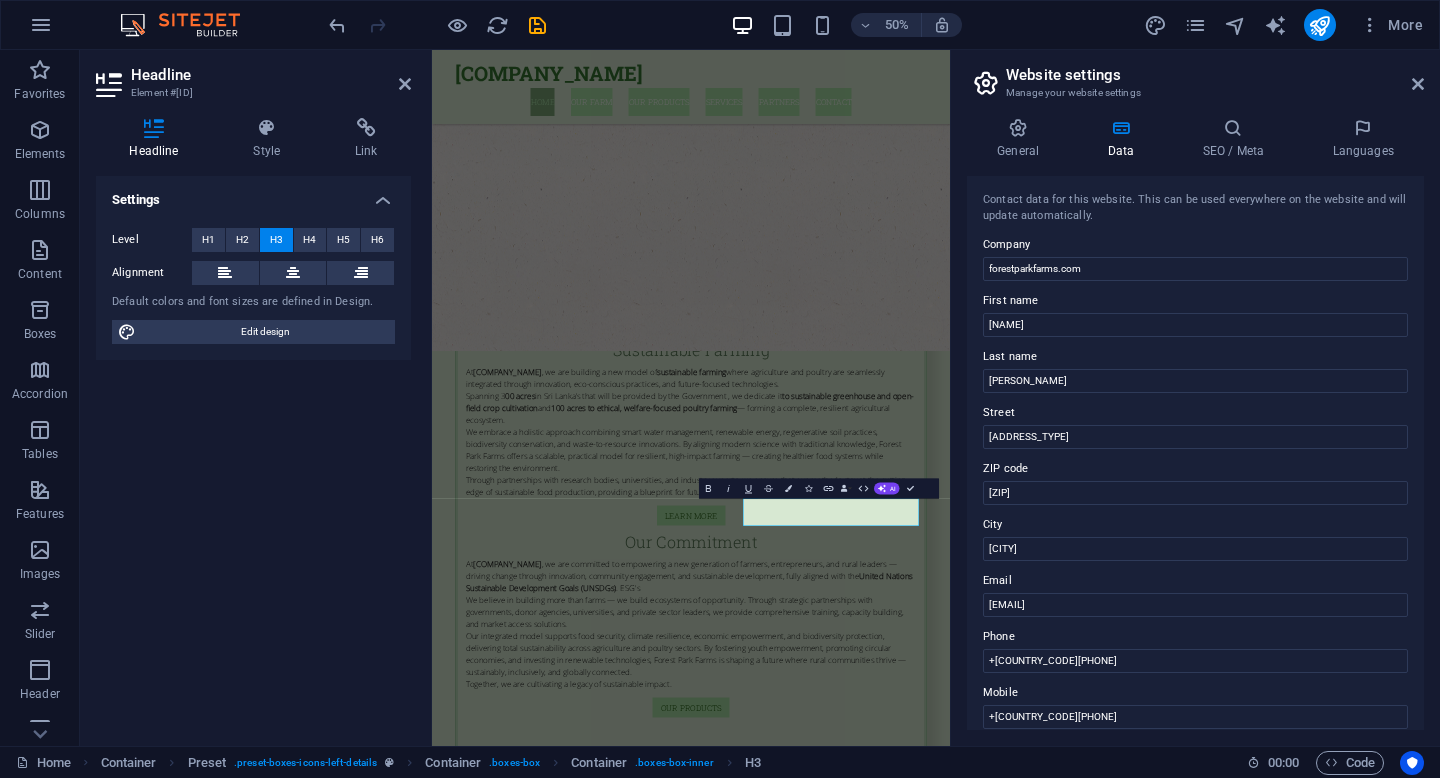 click at bounding box center (950, 3523) 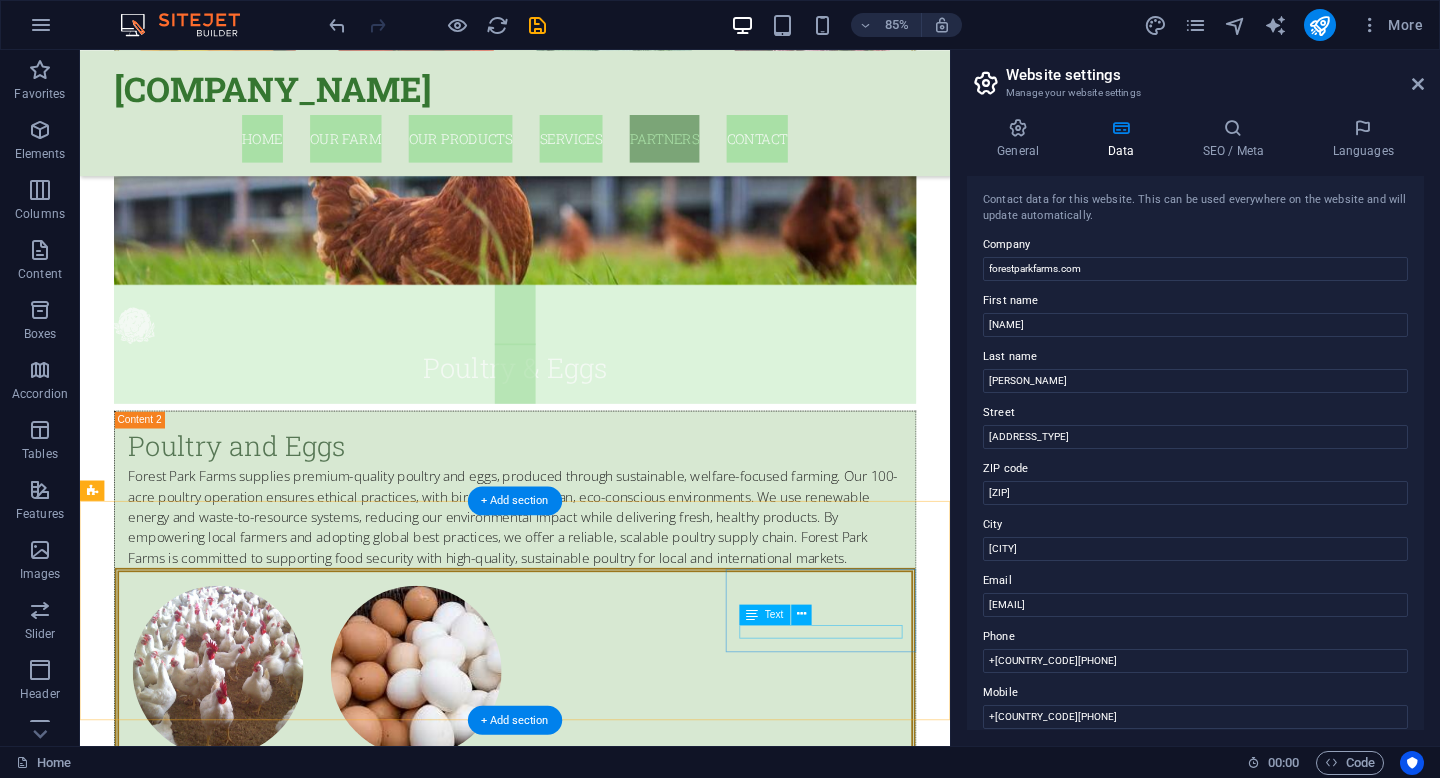 scroll, scrollTop: 10399, scrollLeft: 0, axis: vertical 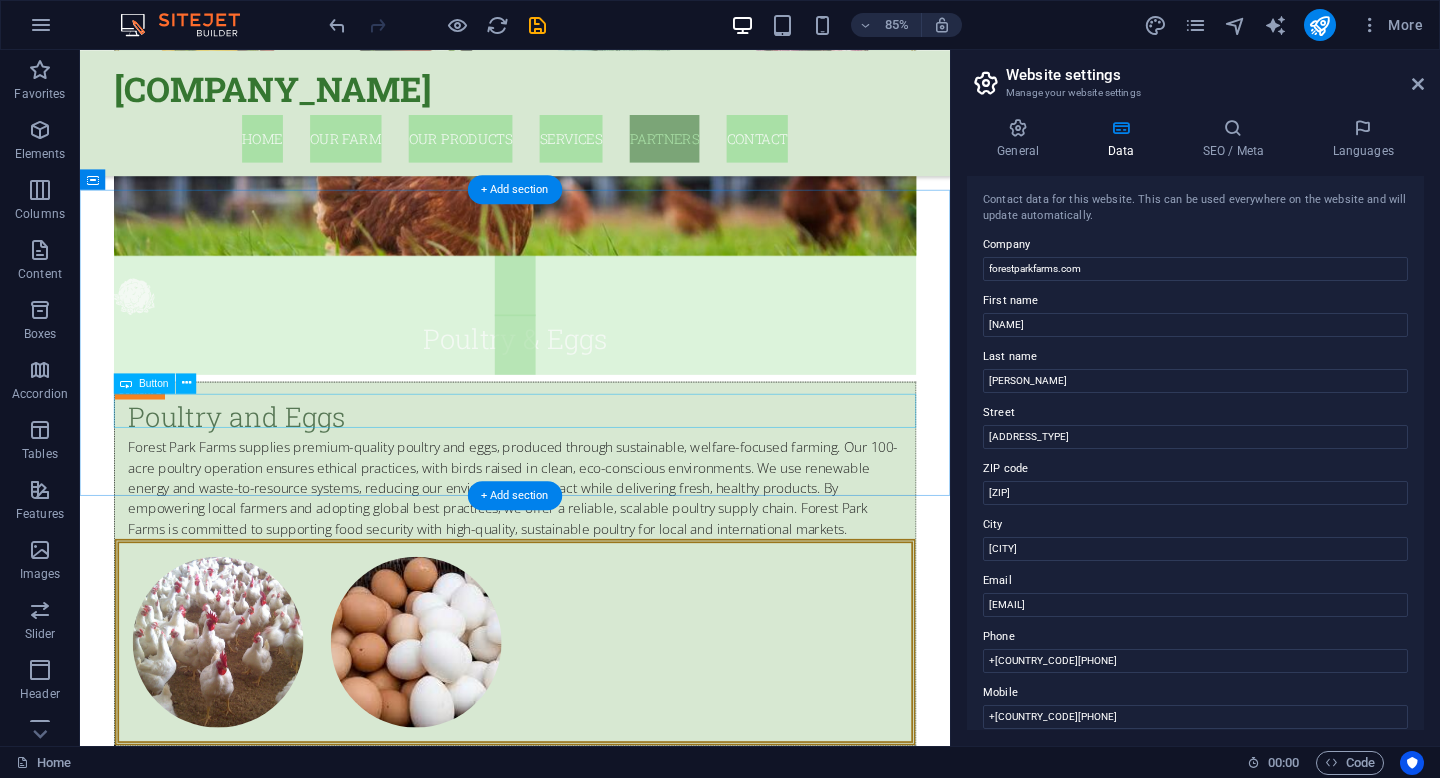 click on "Contact us now" at bounding box center [592, 8371] 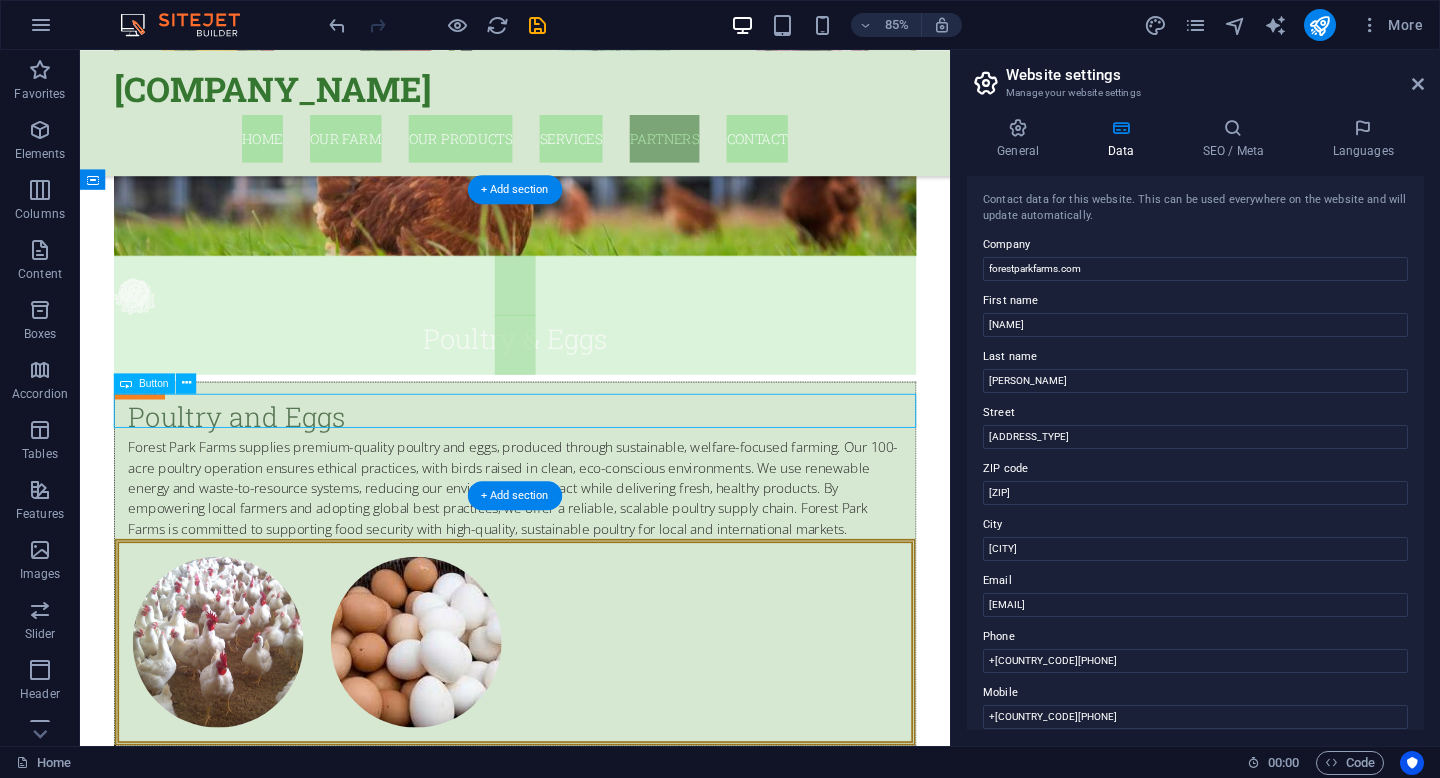 click on "Contact us now" at bounding box center [592, 8371] 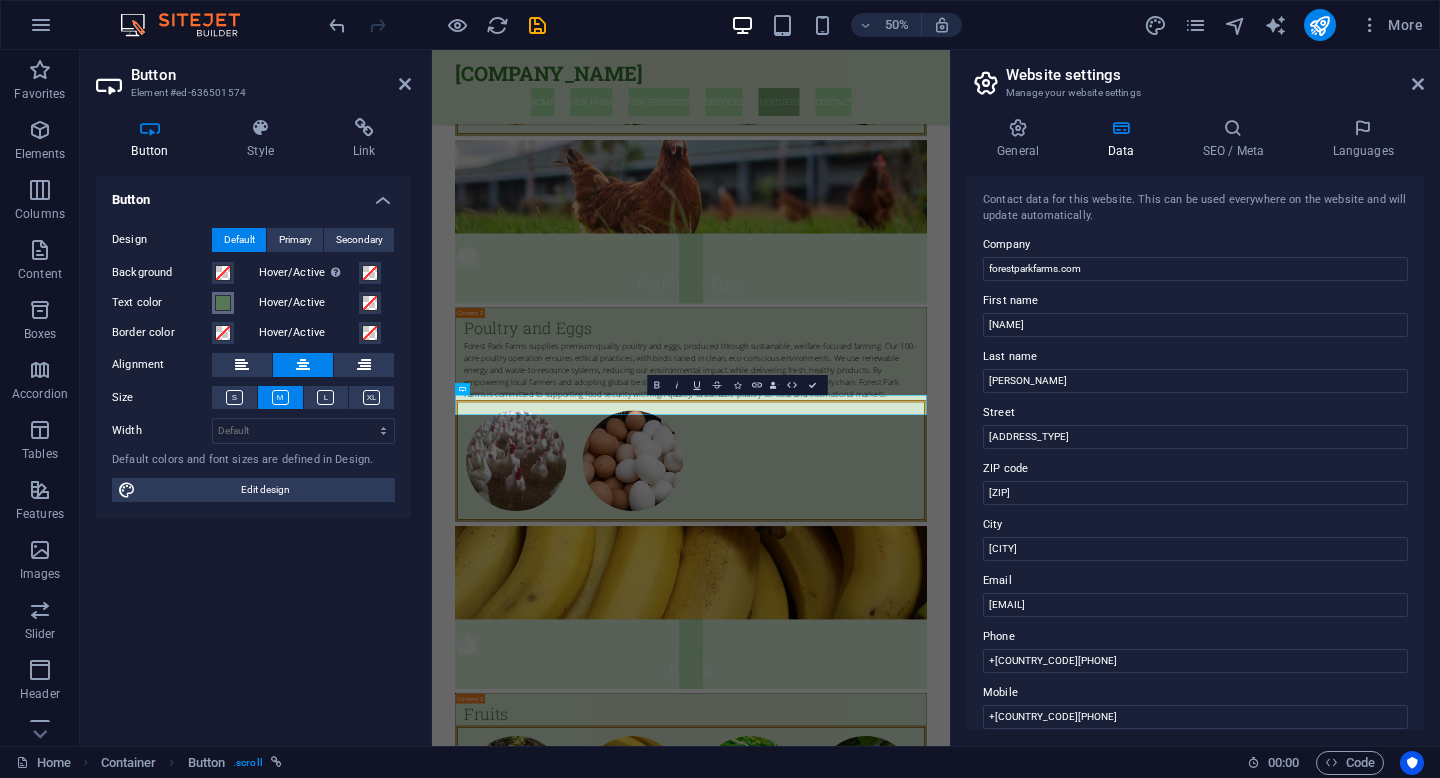 click at bounding box center (223, 303) 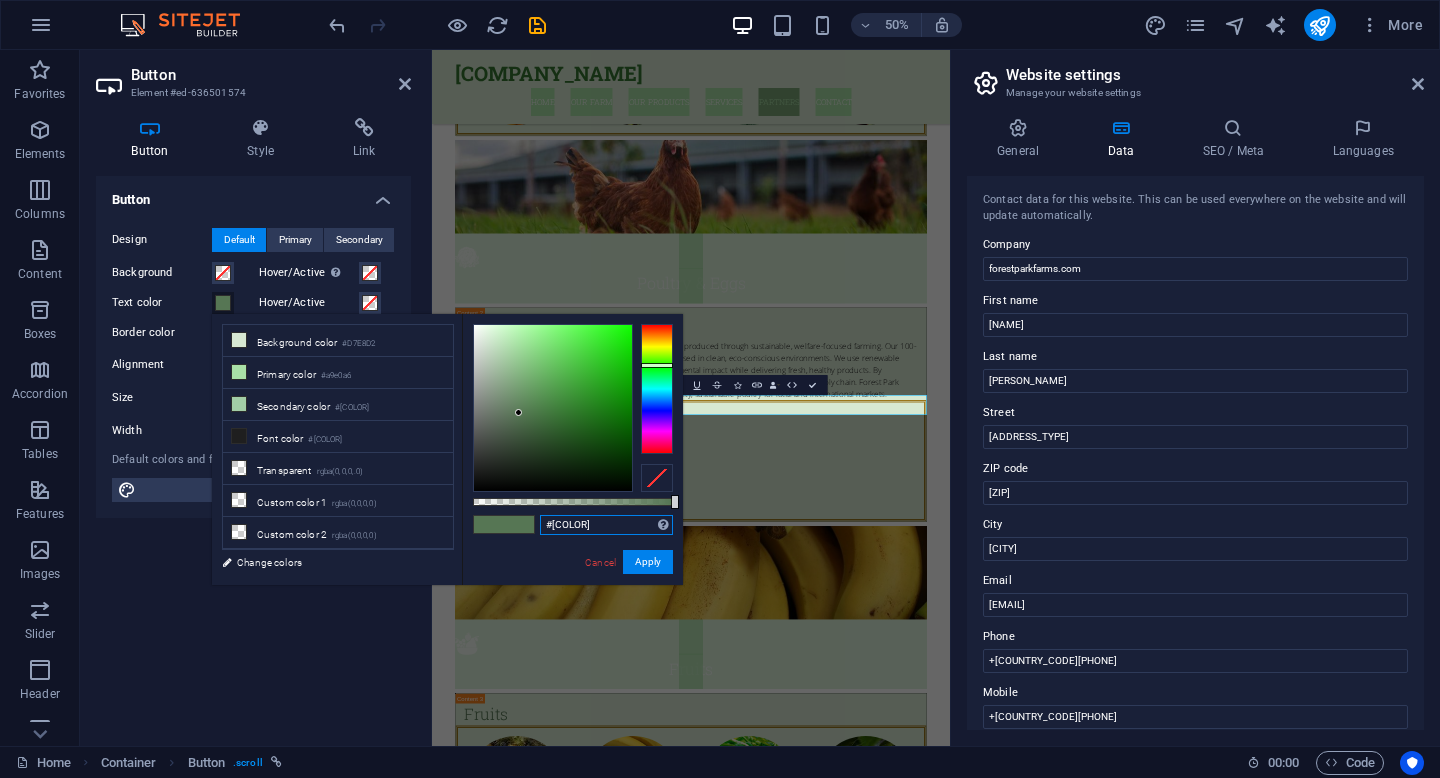 drag, startPoint x: 606, startPoint y: 528, endPoint x: 529, endPoint y: 522, distance: 77.23341 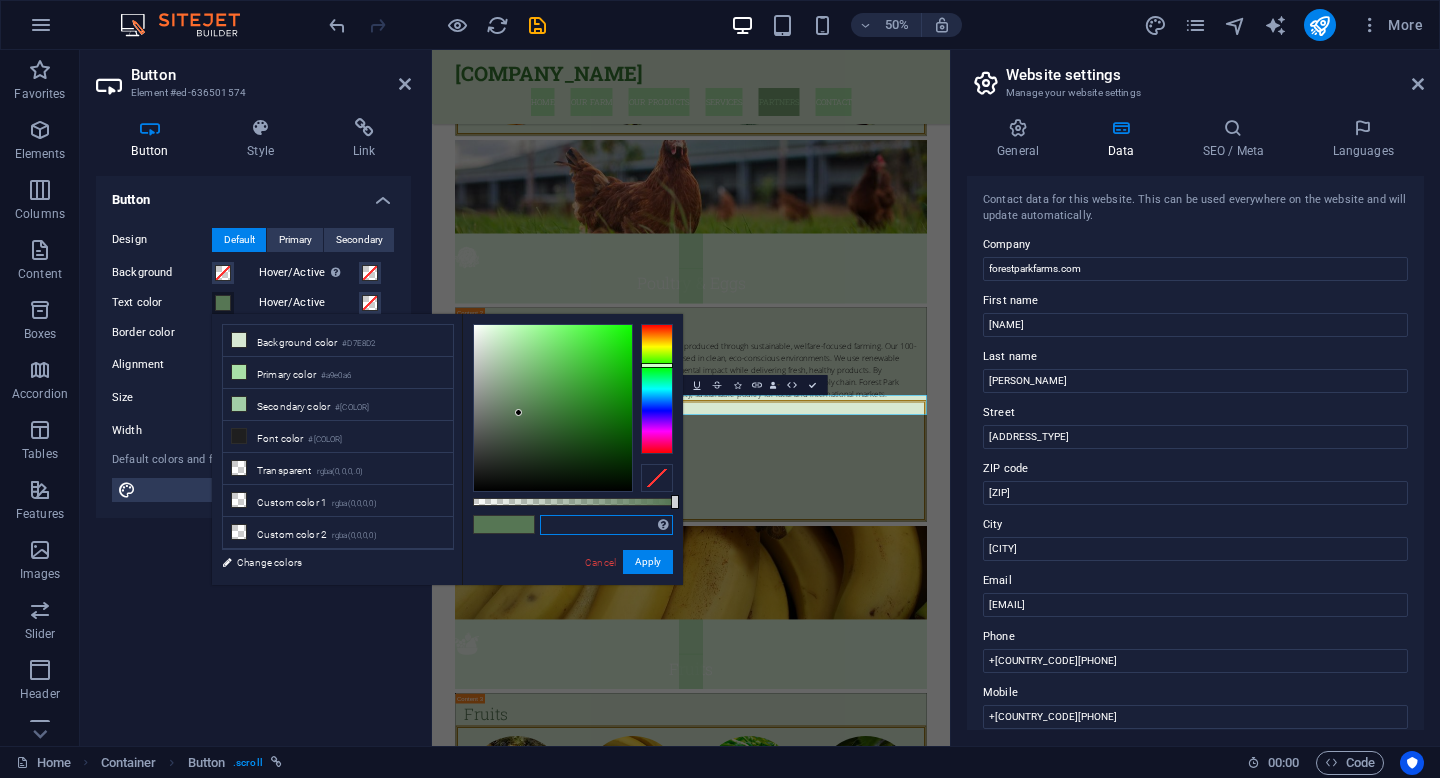paste on "#236012" 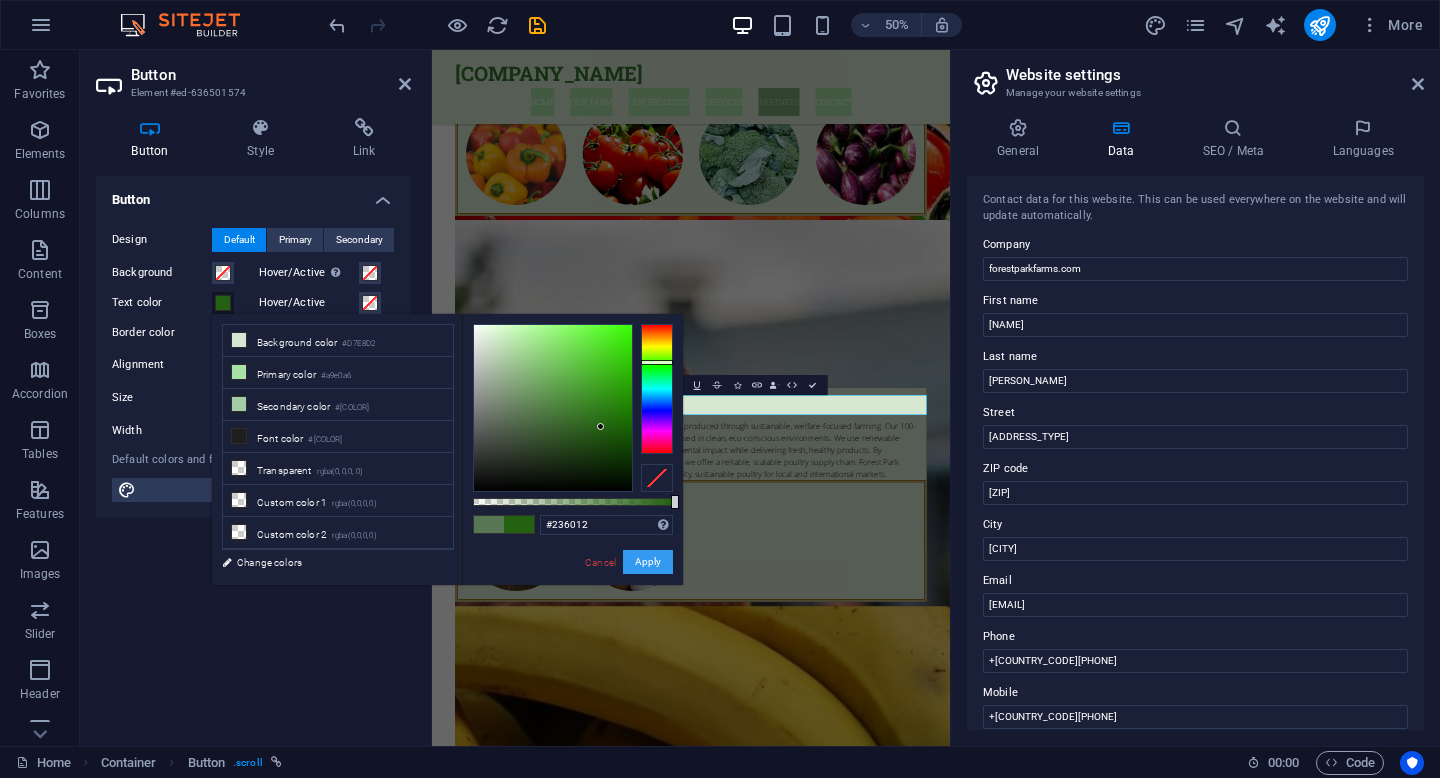 click on "Apply" at bounding box center (648, 562) 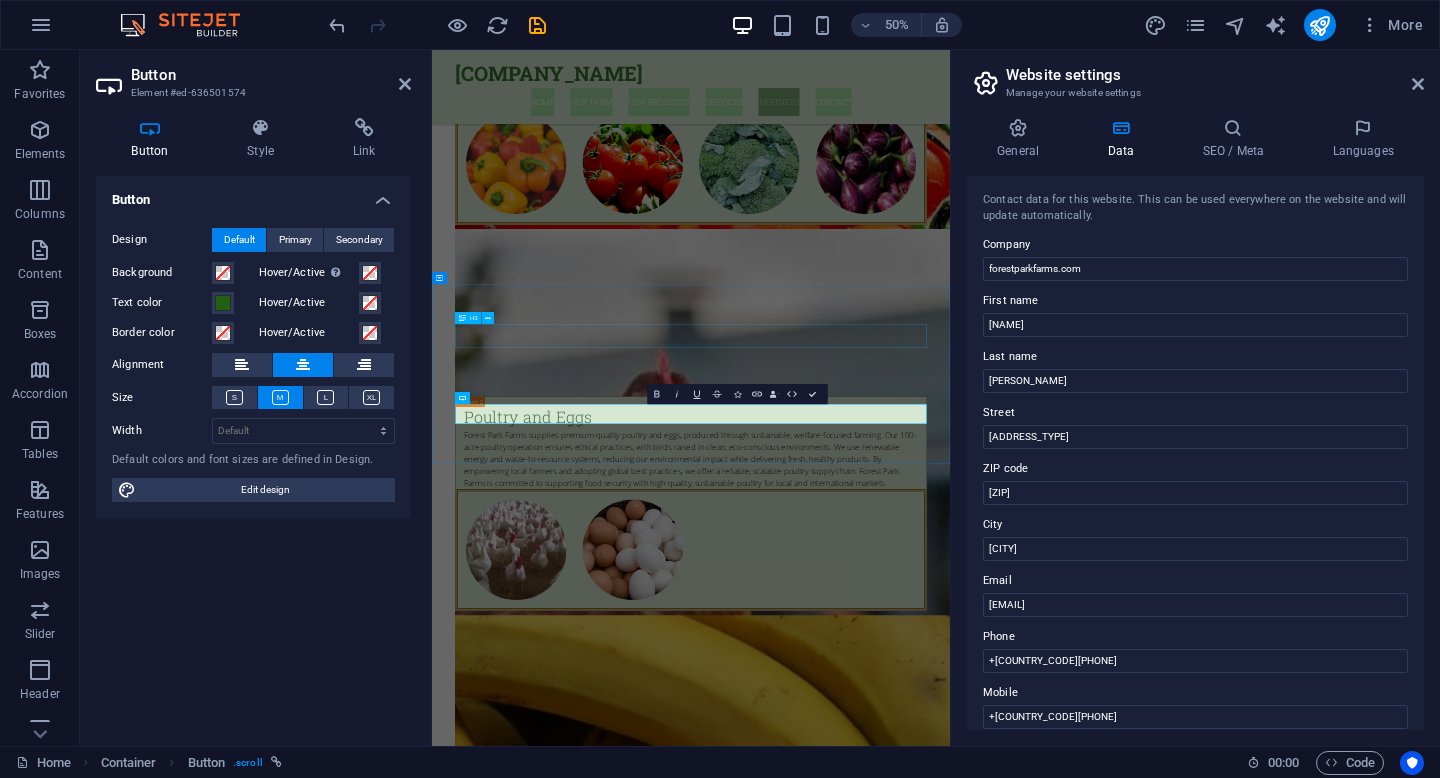 scroll, scrollTop: 10366, scrollLeft: 0, axis: vertical 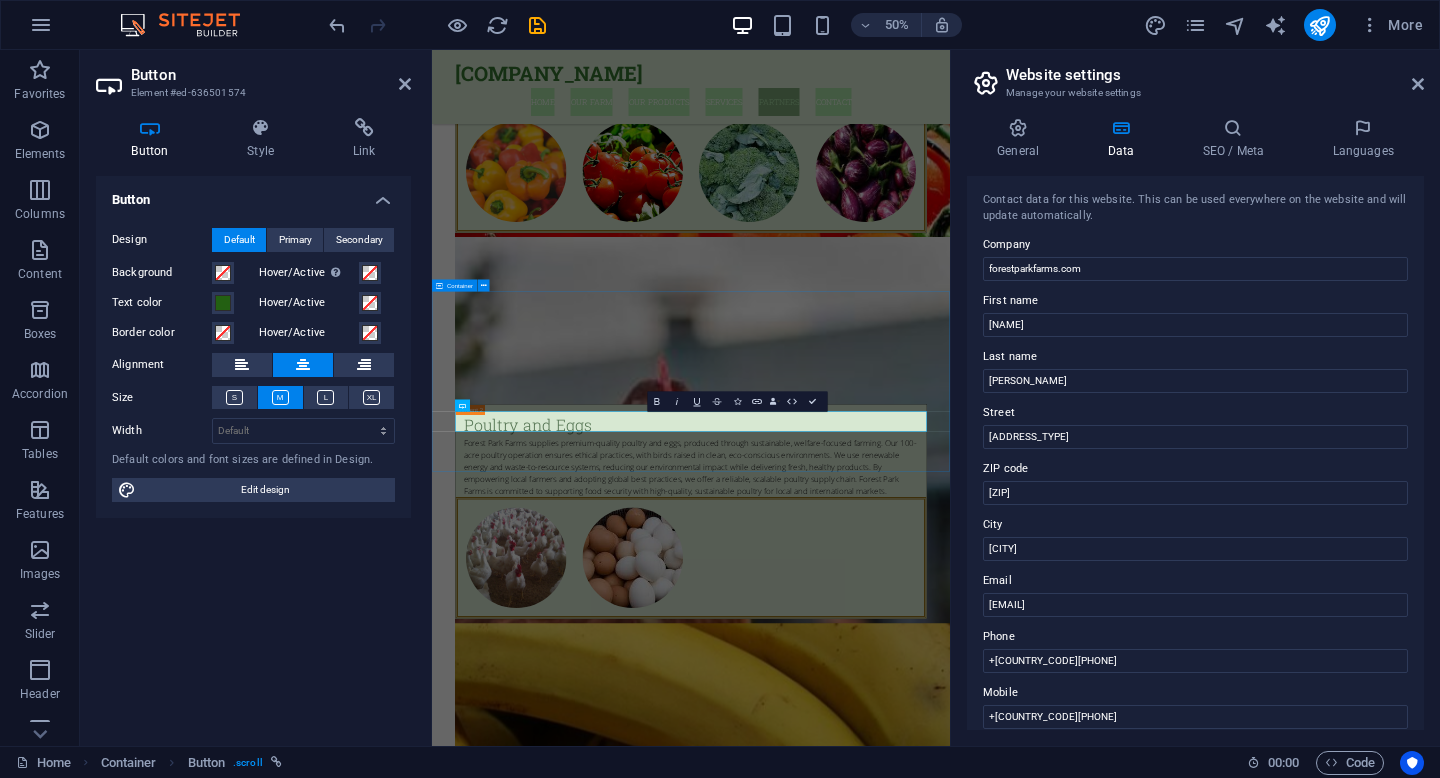 click on "You want to volunteer or work with us? As we did in the past, we would like to work with experts and expertise. We also welcome Volunteers on this journey where we will provide food and lodging, and time for a holiday whilst you help us with the farm. We have had visitors from Germany, the Netherland, Austria, Canada, United Kingdom France and many other countries supporting us and we welcome all of you to work with us Contact us now" at bounding box center (950, 8610) 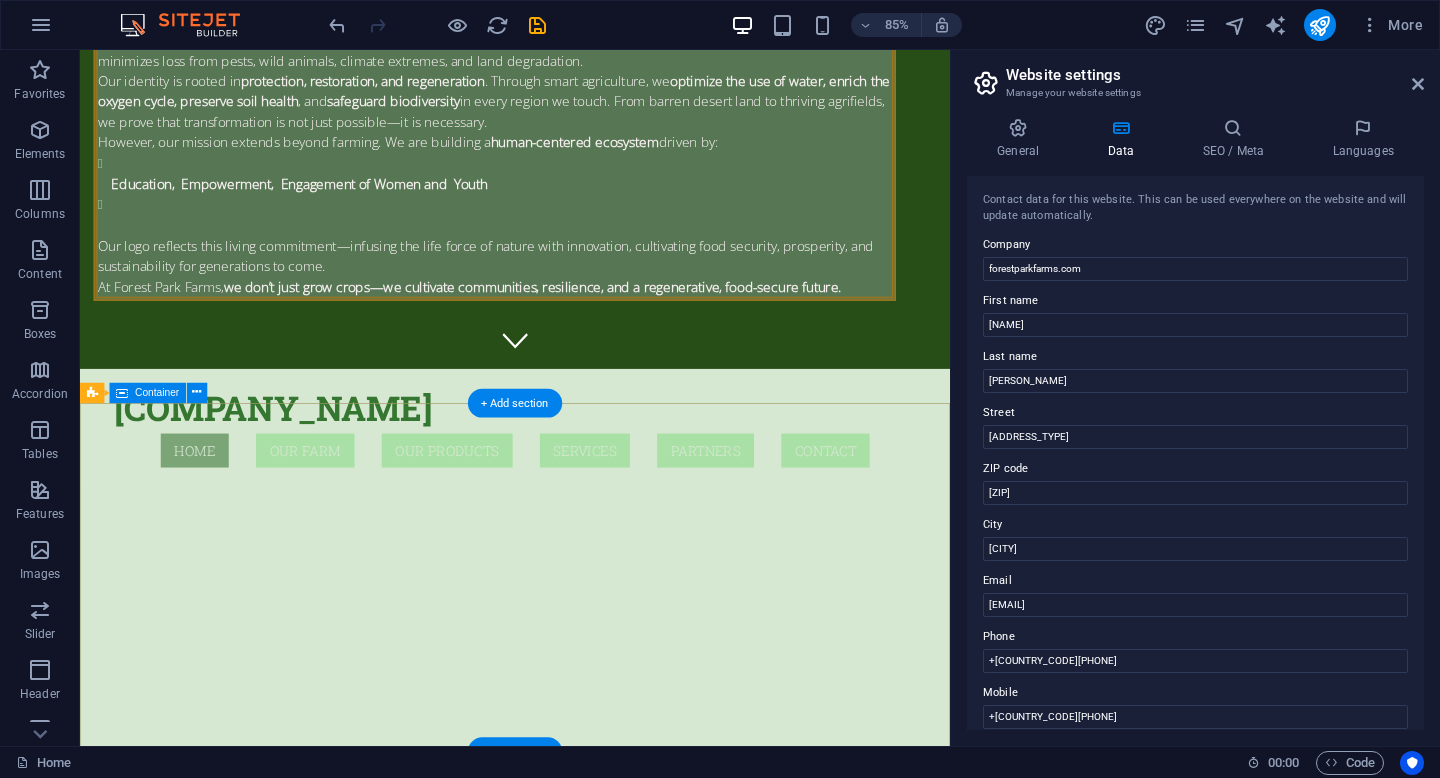 scroll, scrollTop: 440, scrollLeft: 0, axis: vertical 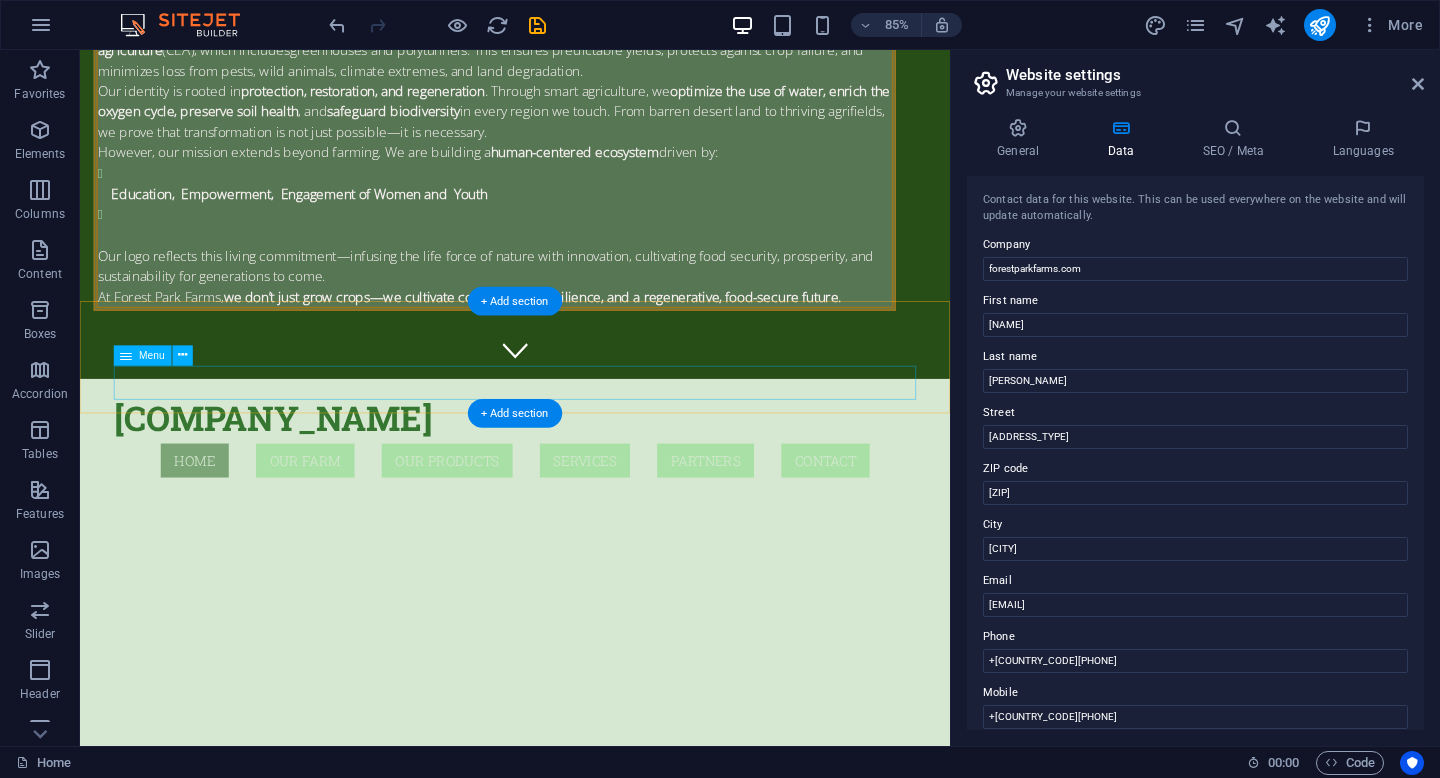 click on "Home Our Farm Our Products Services Partners Contact" at bounding box center [592, 533] 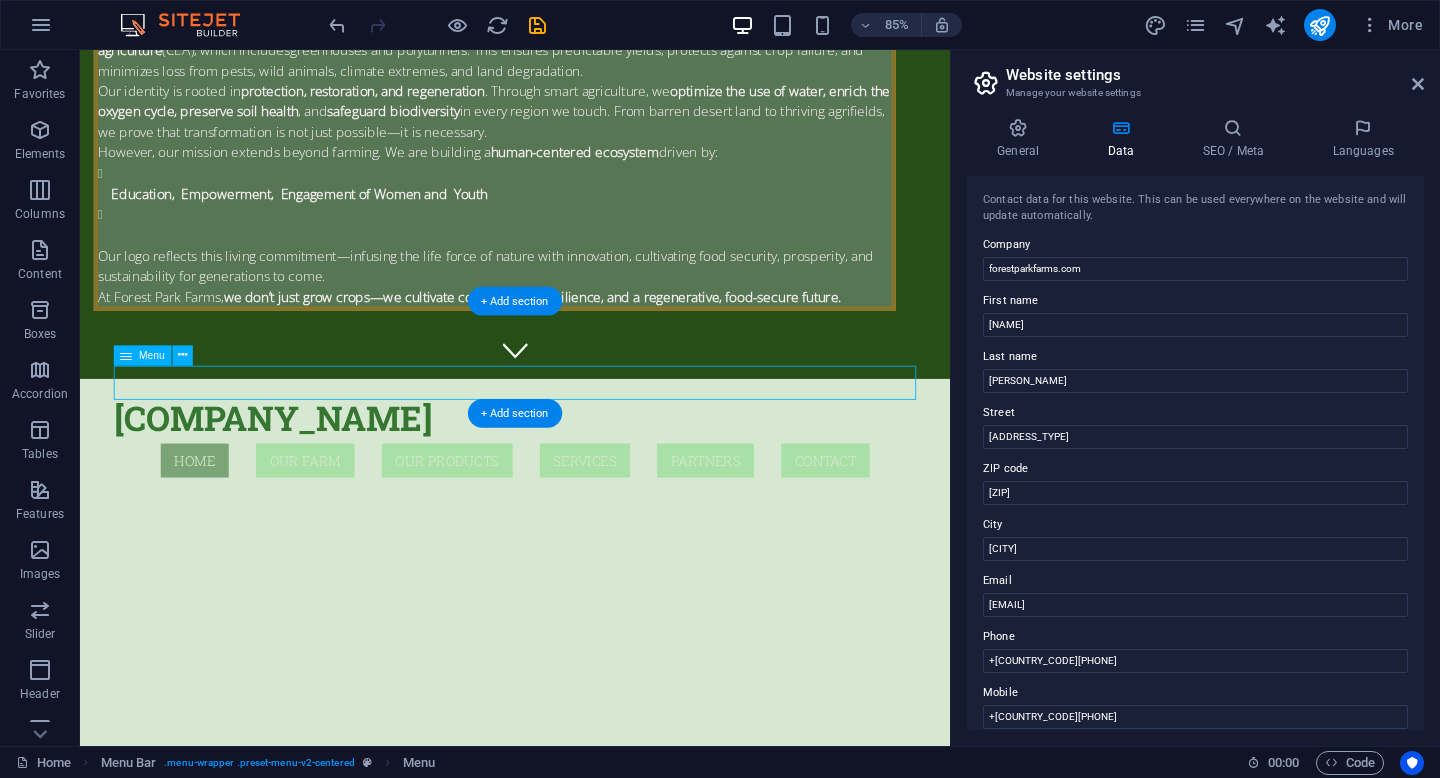 click on "Home Our Farm Our Products Services Partners Contact" at bounding box center (592, 533) 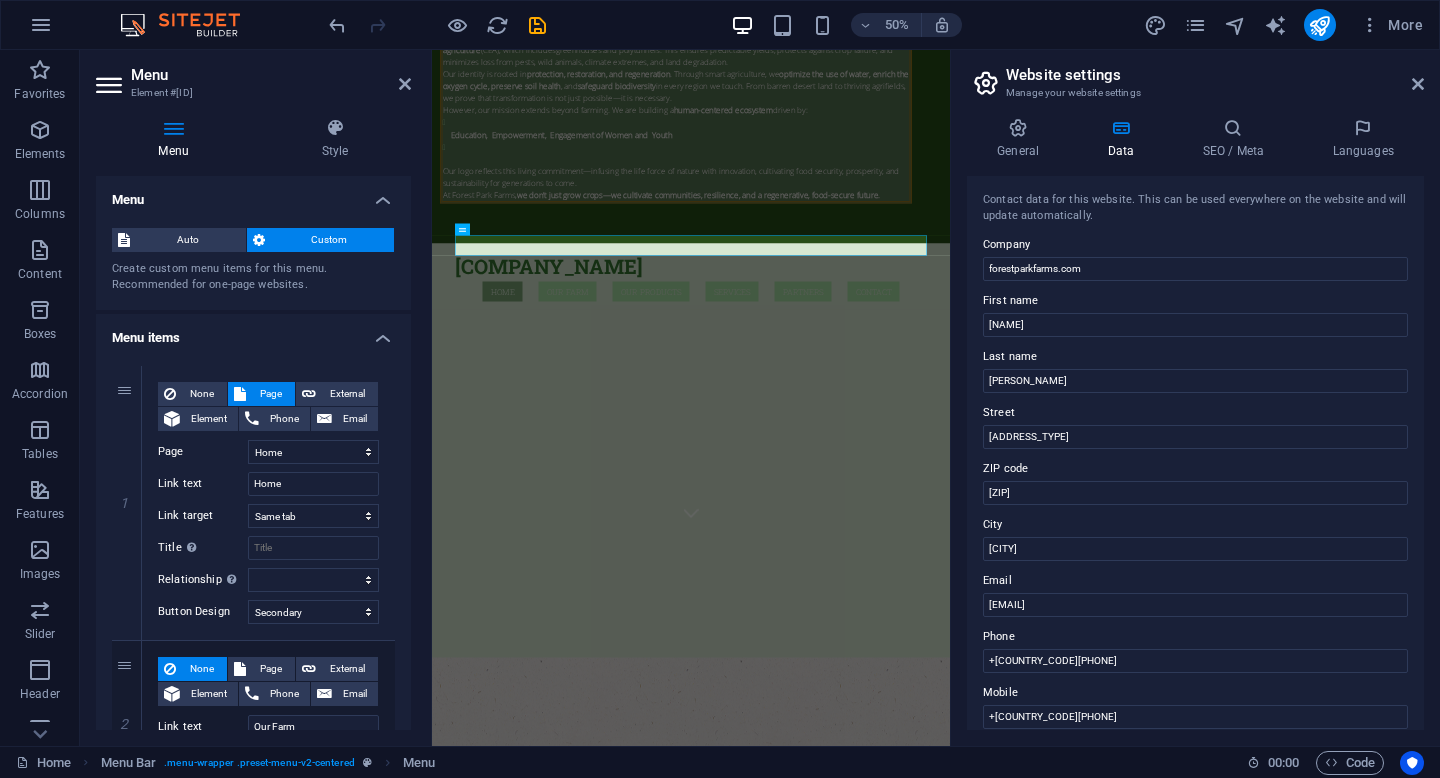 click on "Custom" at bounding box center (330, 240) 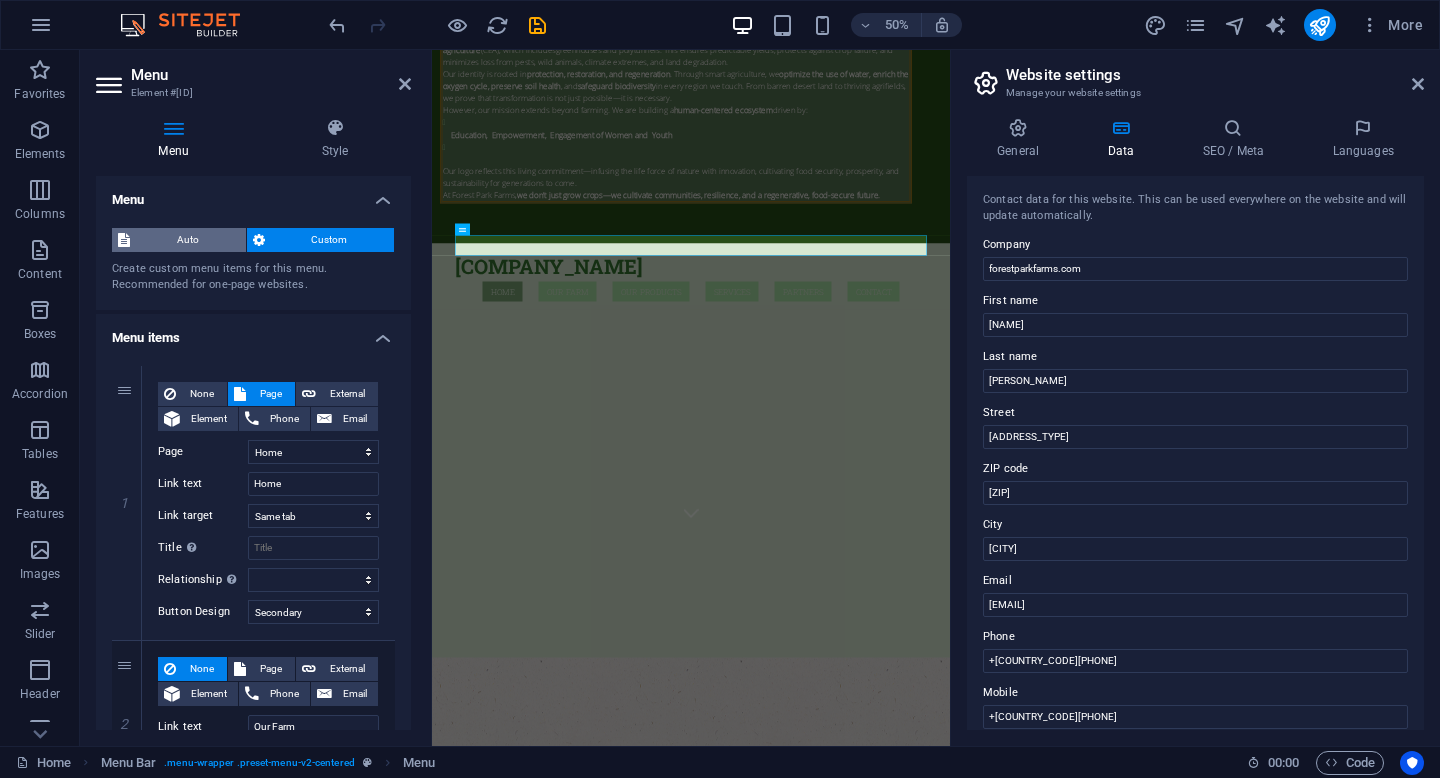 click on "Auto" at bounding box center [188, 240] 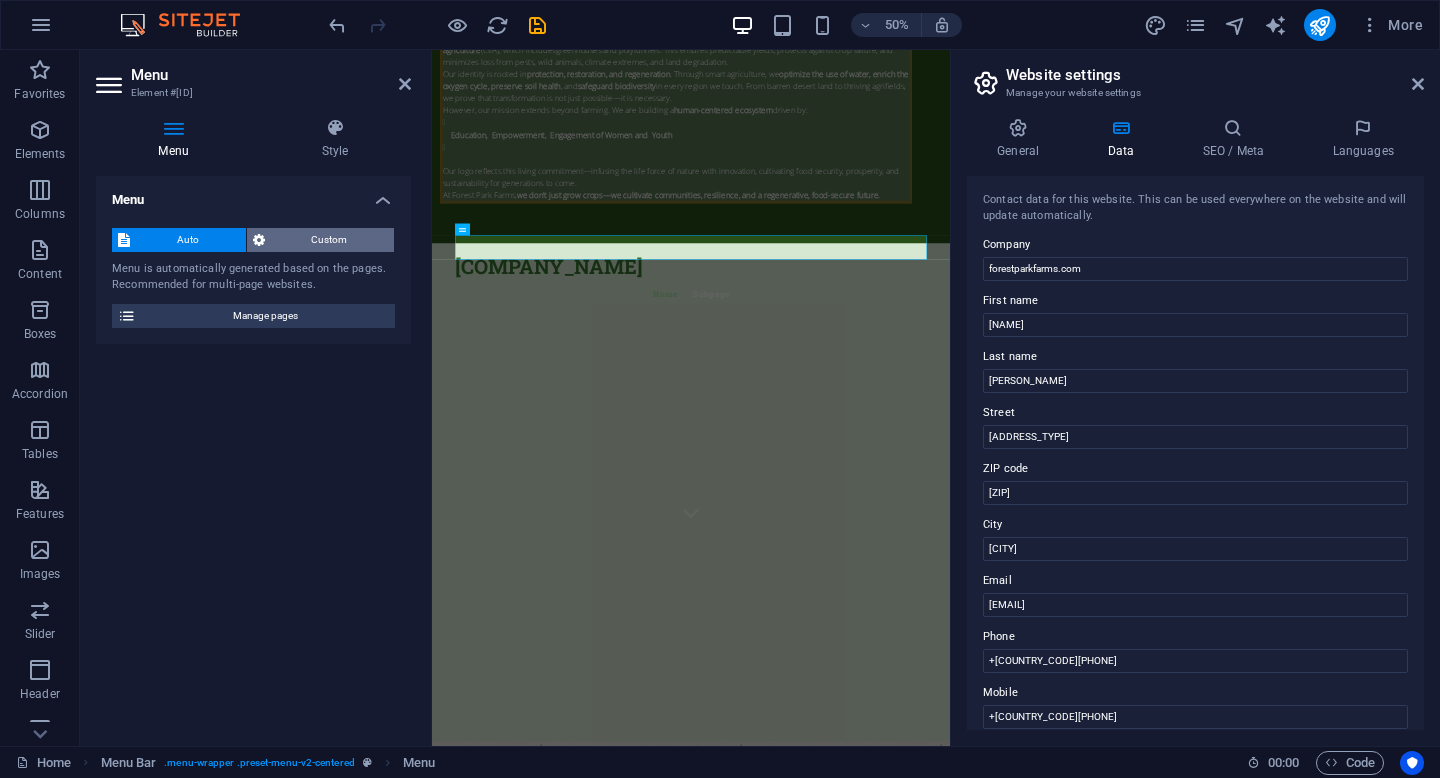 click on "Custom" at bounding box center [330, 240] 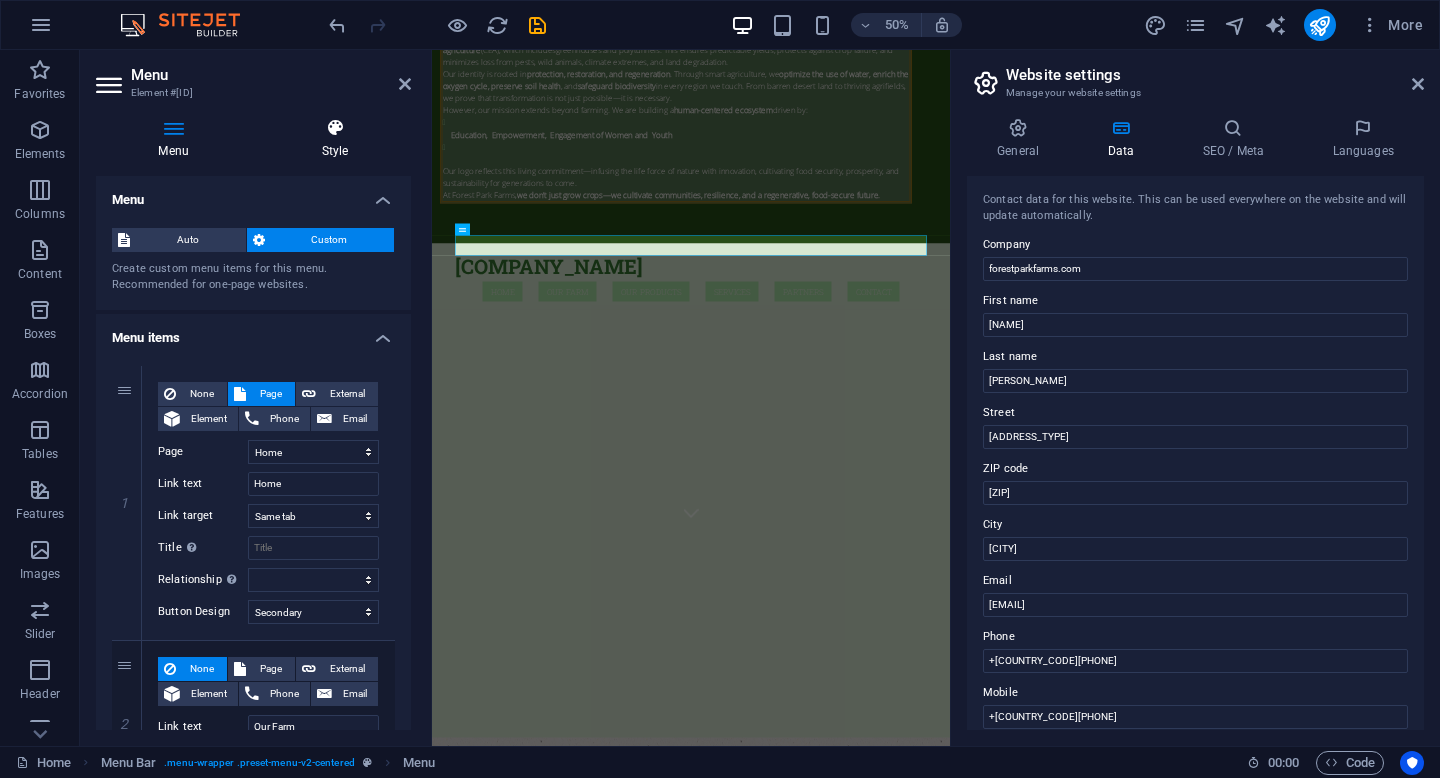 click at bounding box center (335, 128) 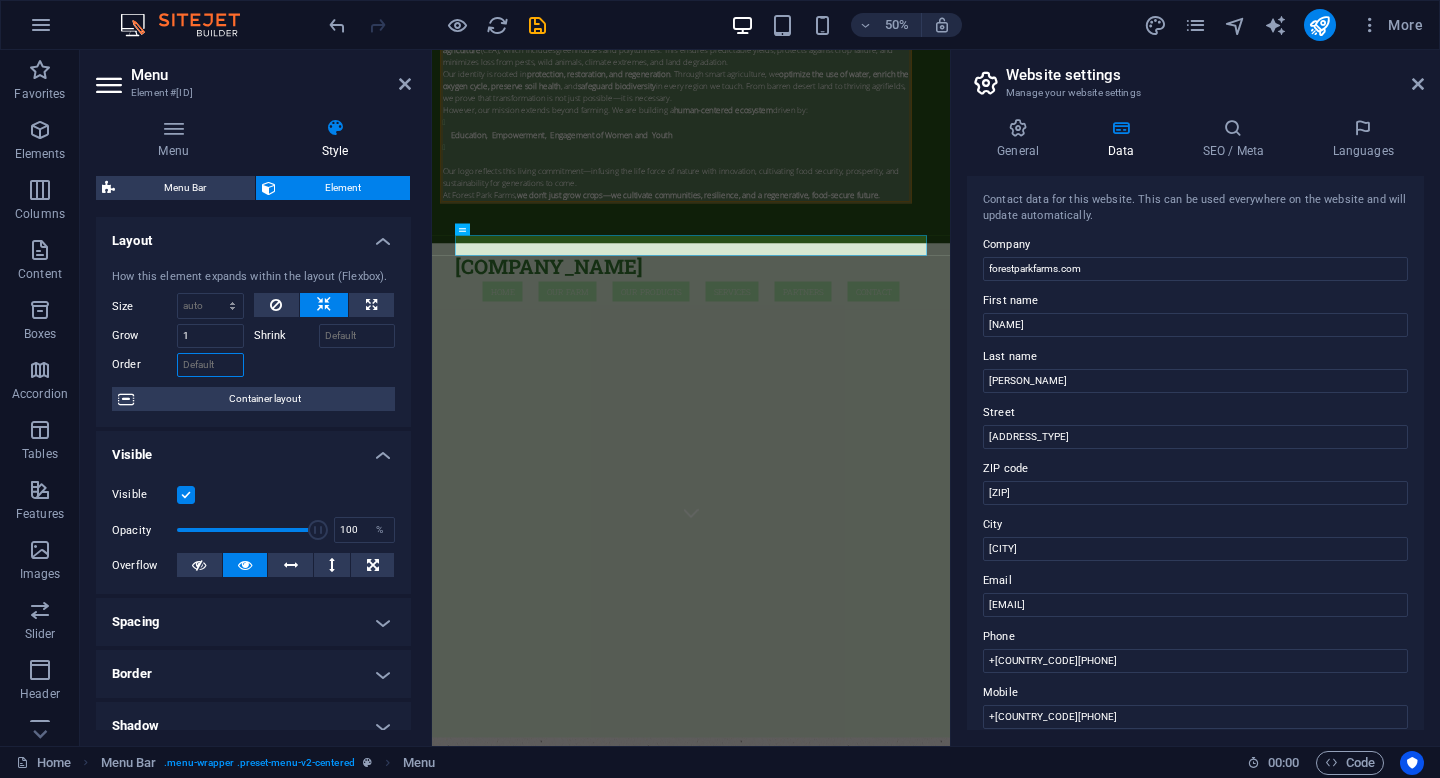 click on "Order" at bounding box center [210, 365] 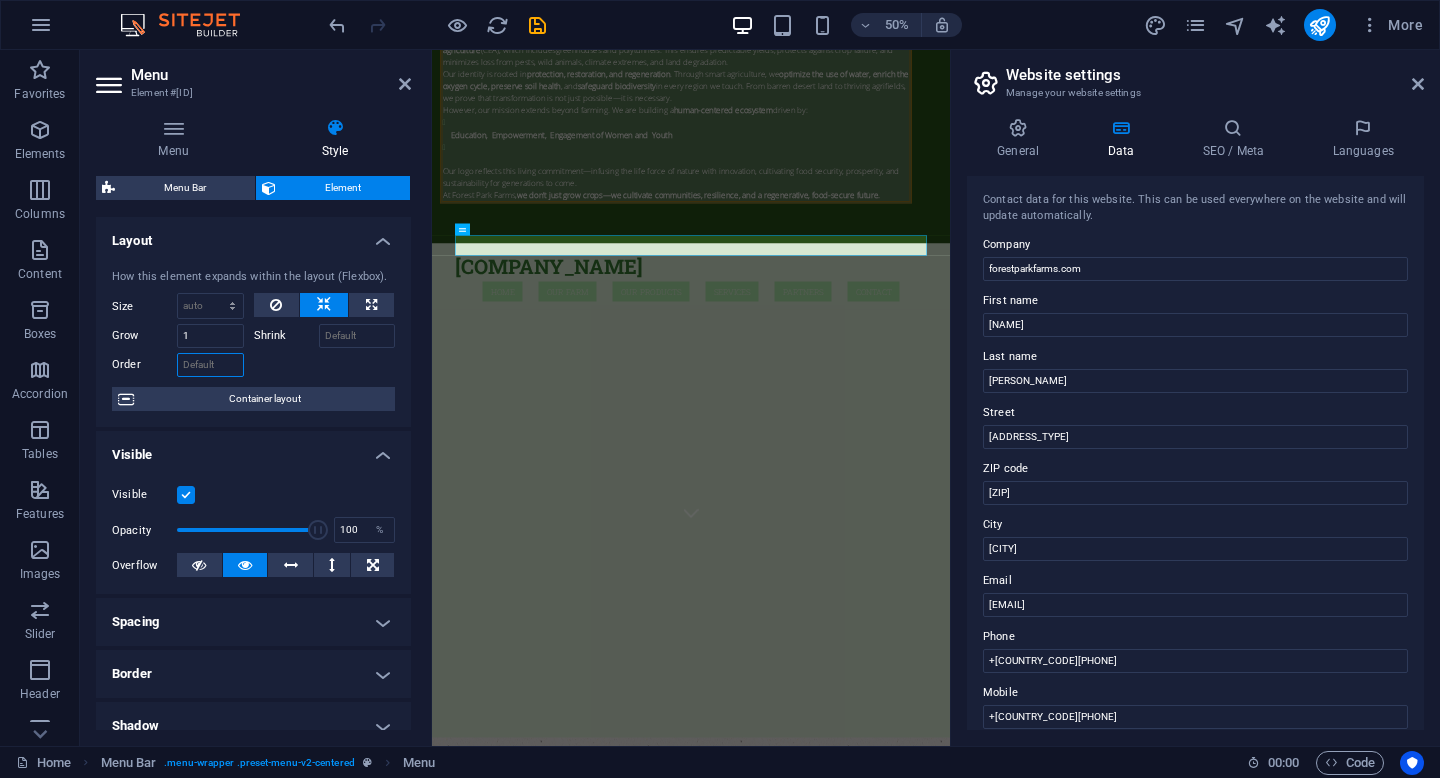 paste on "#236012" 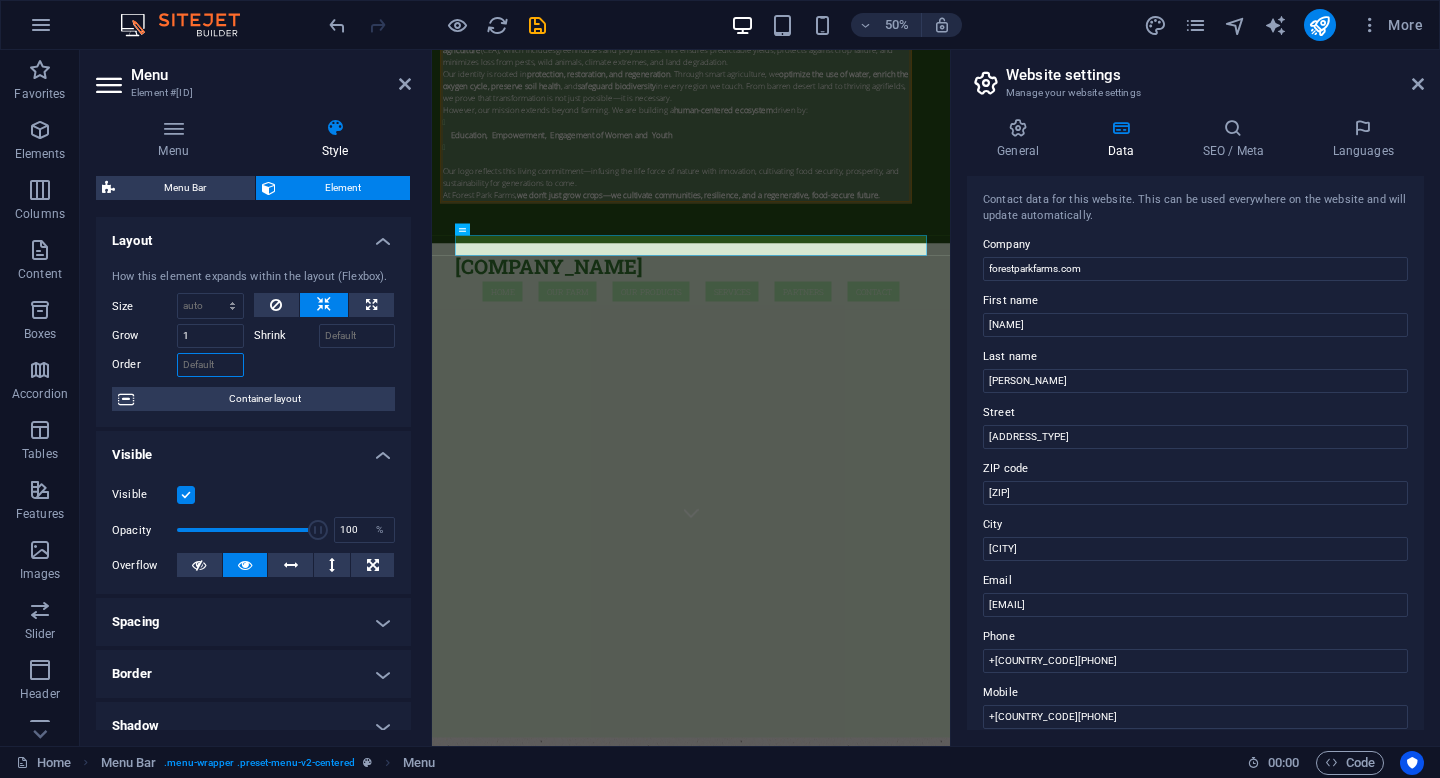 type on "#236012" 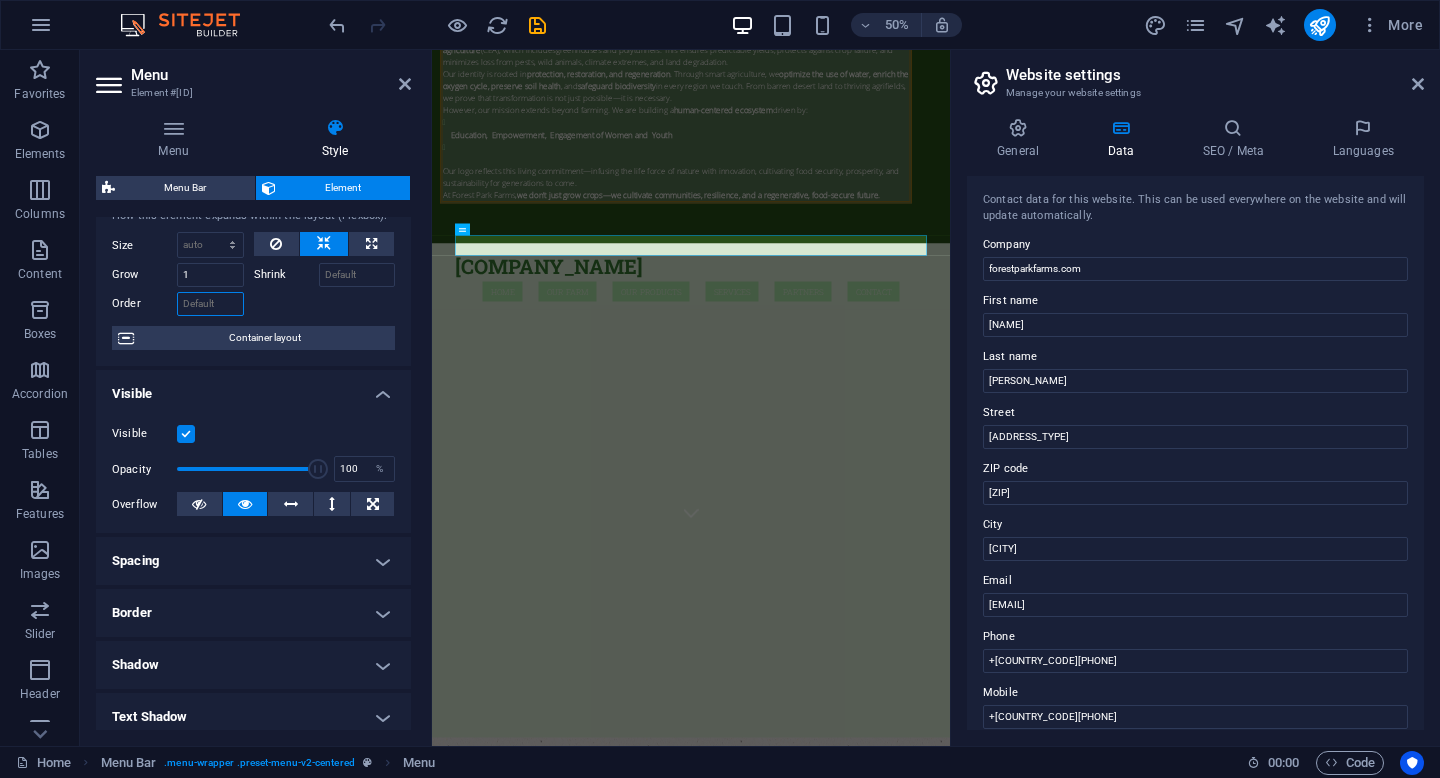 scroll, scrollTop: 60, scrollLeft: 0, axis: vertical 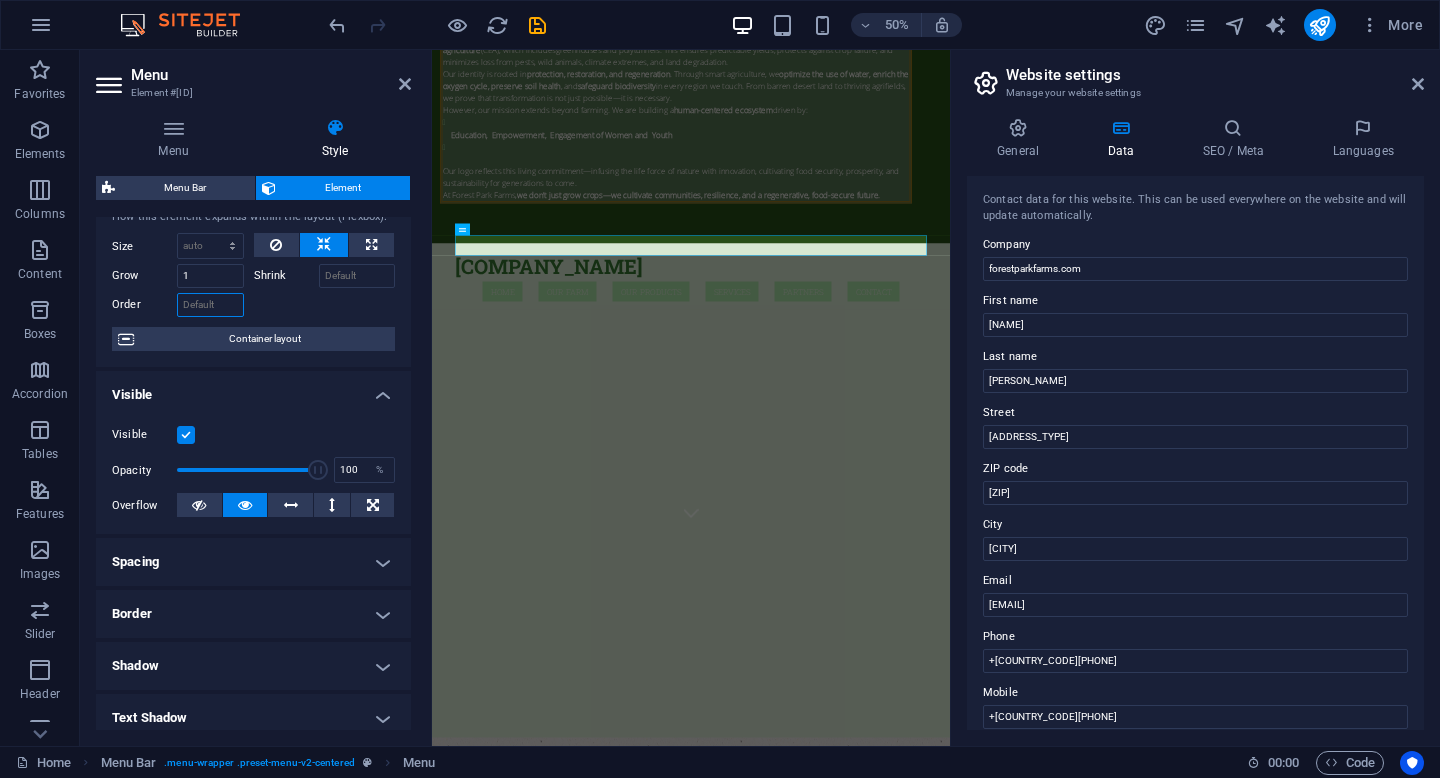paste on "#236012" 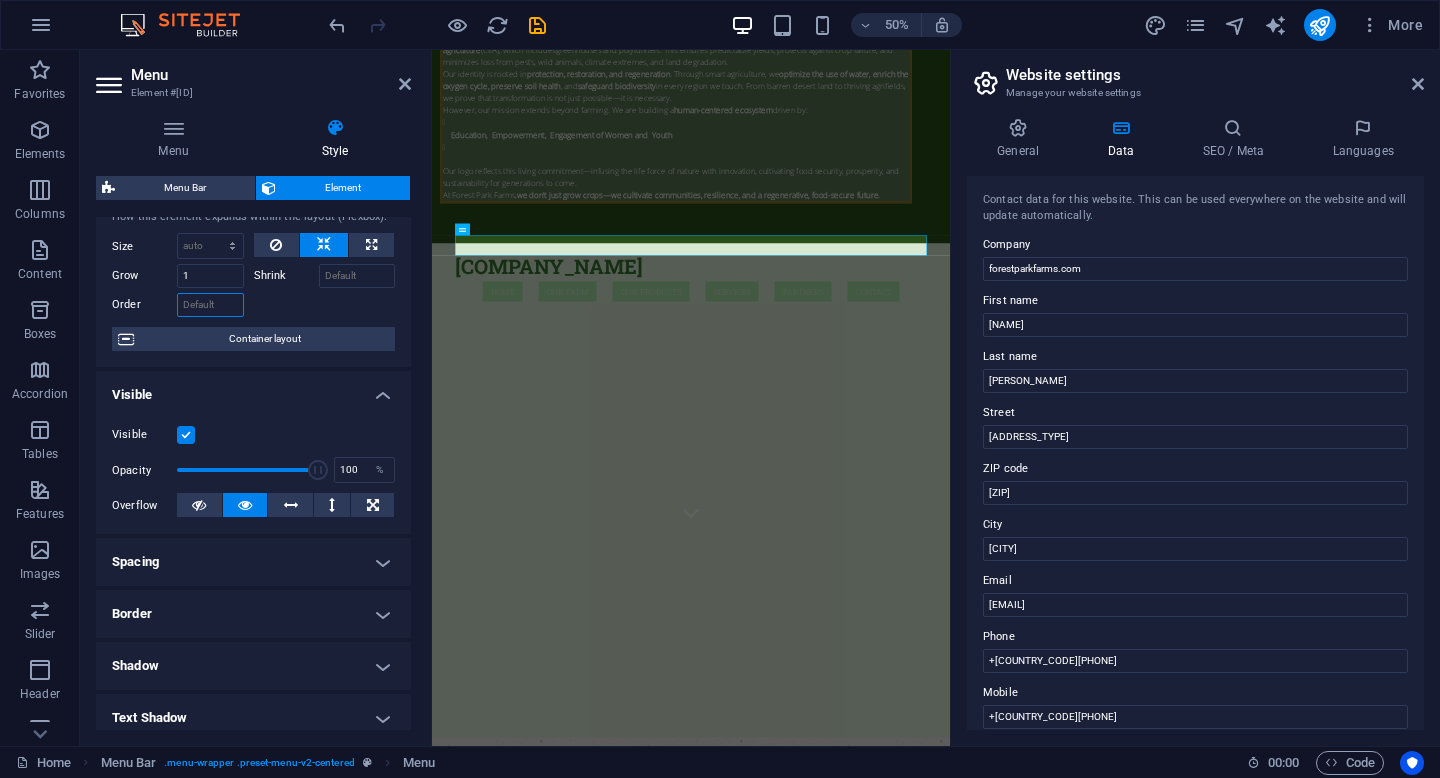 type on "#236012" 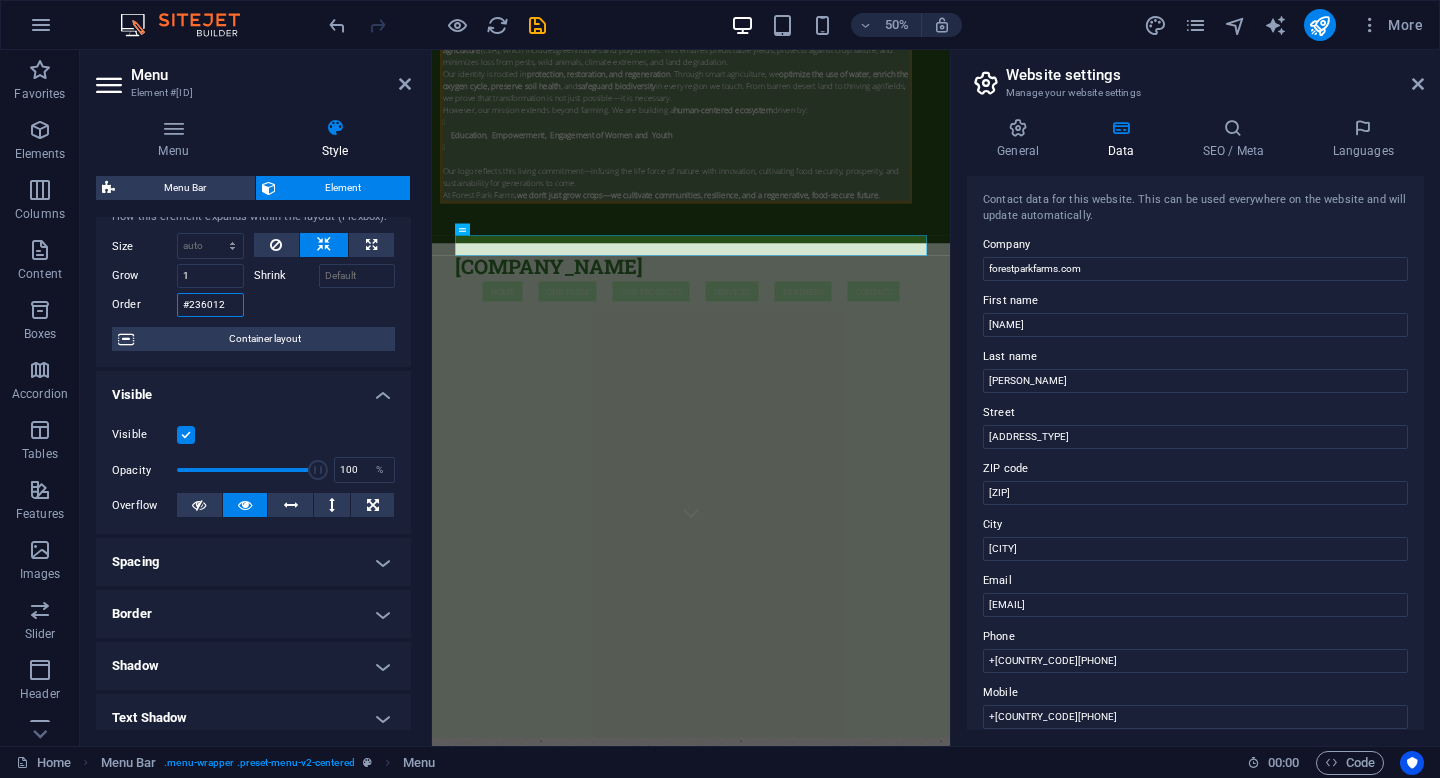 type 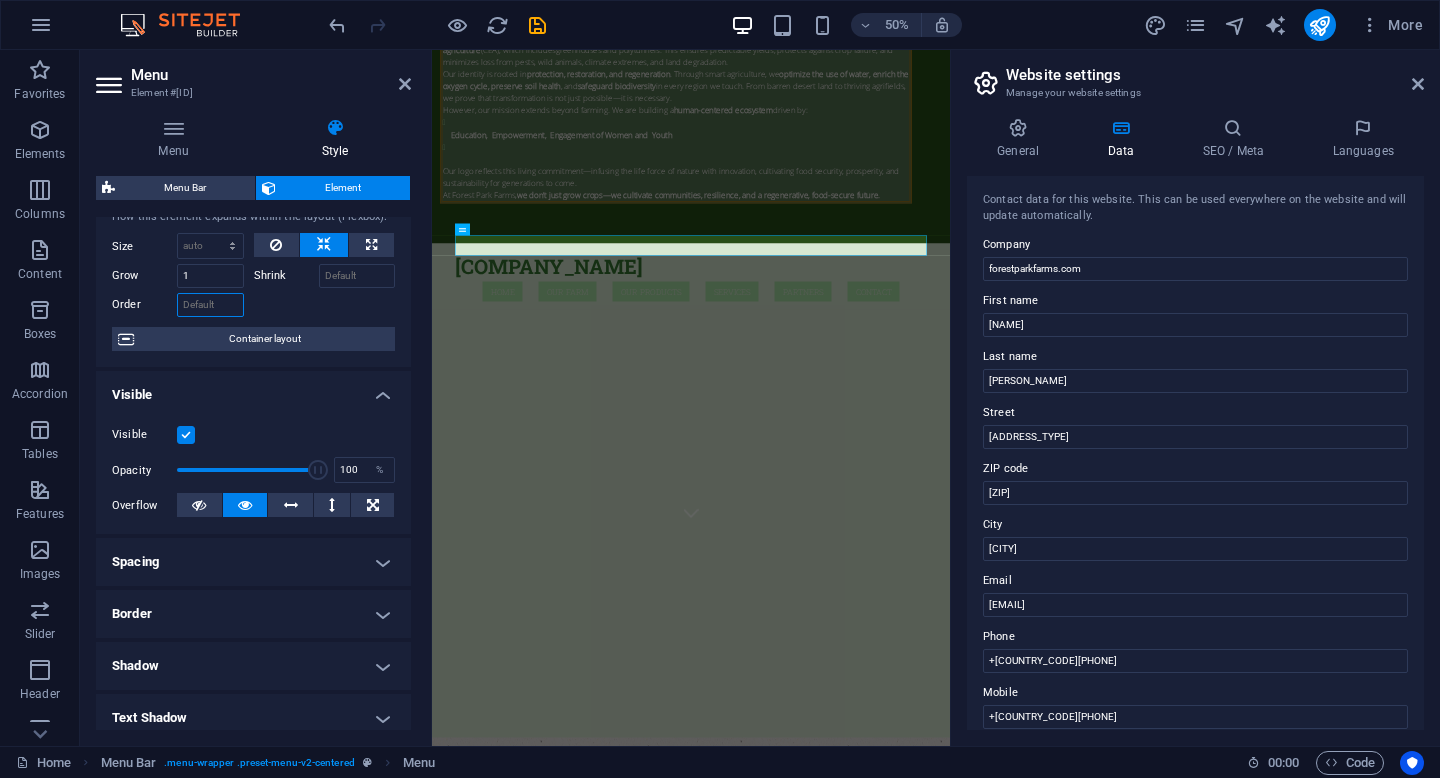 scroll, scrollTop: 0, scrollLeft: 0, axis: both 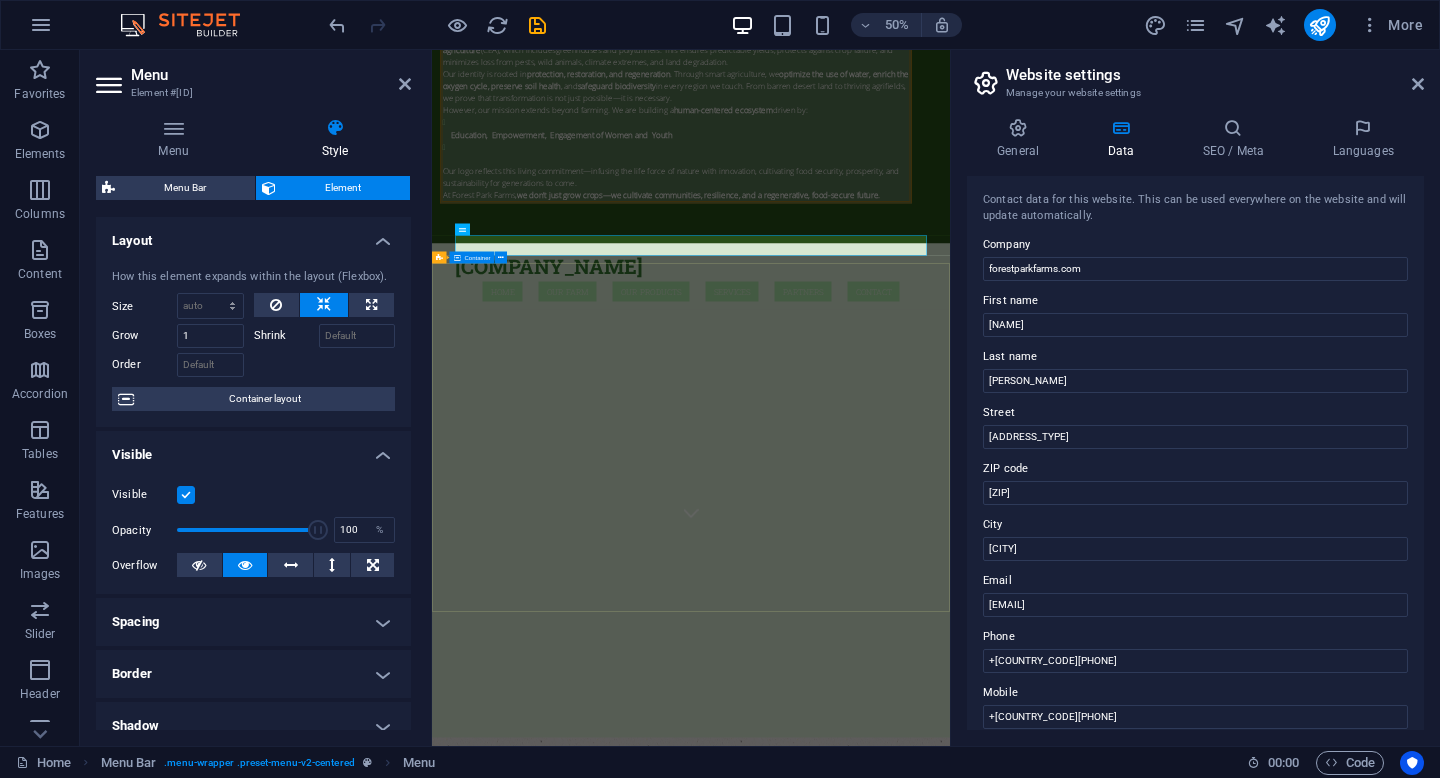click at bounding box center [950, 1345] 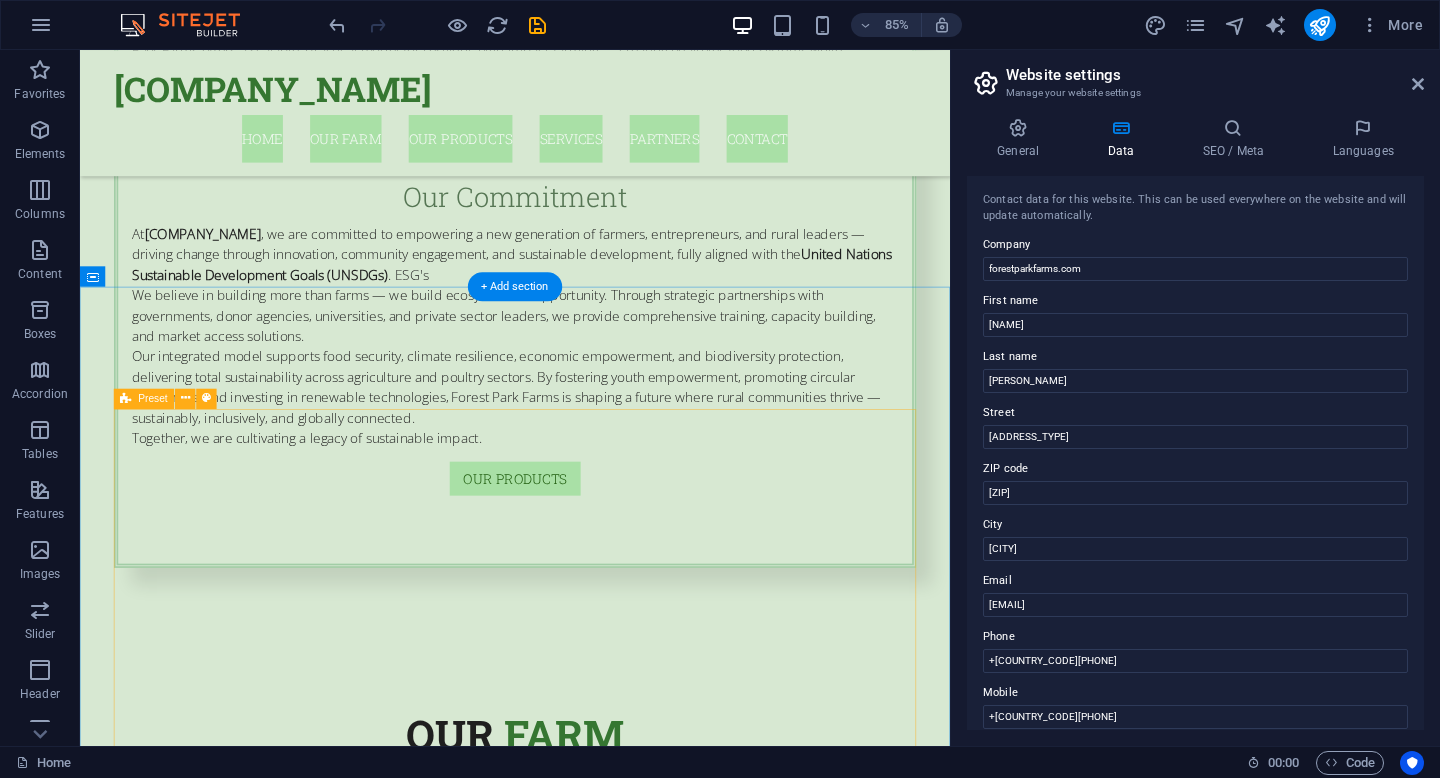 scroll, scrollTop: 2508, scrollLeft: 0, axis: vertical 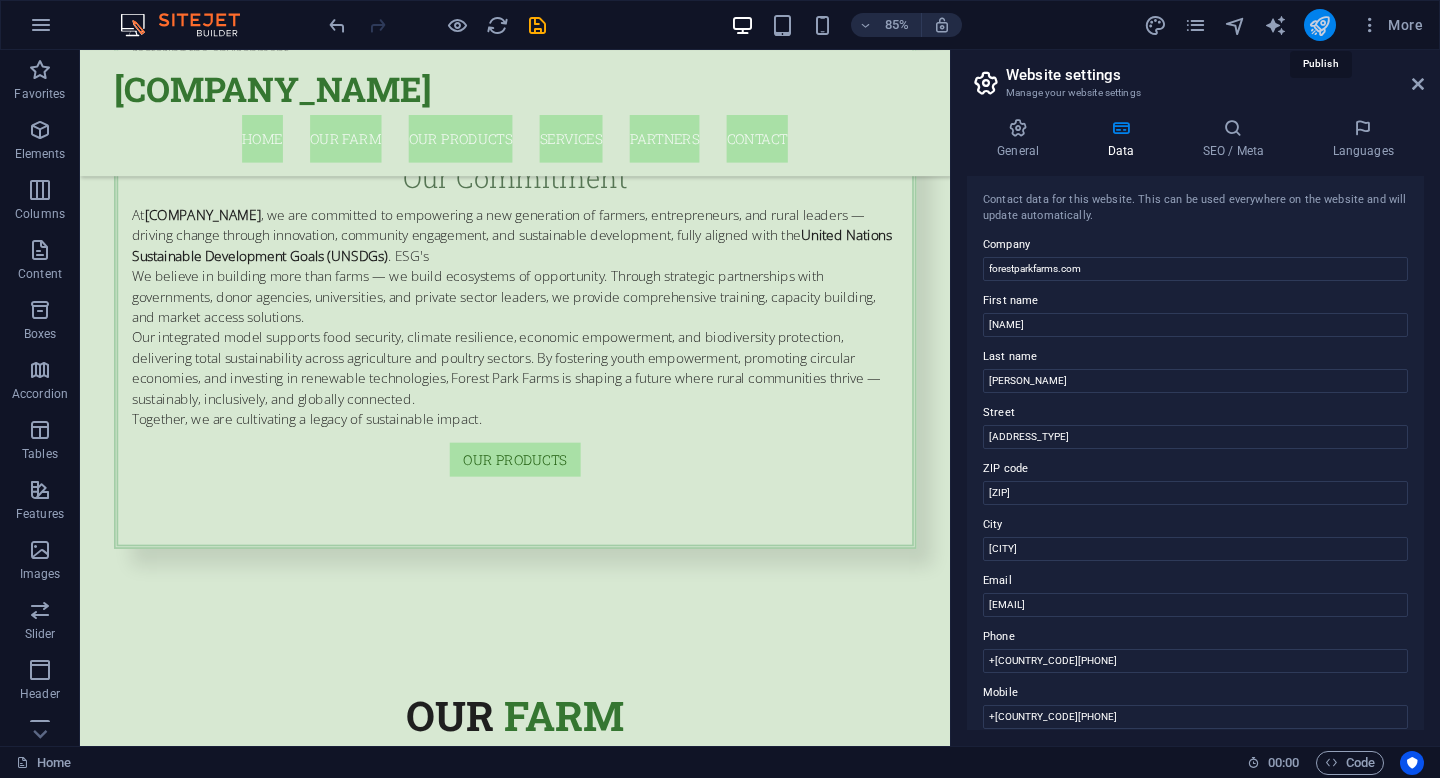click at bounding box center [1319, 25] 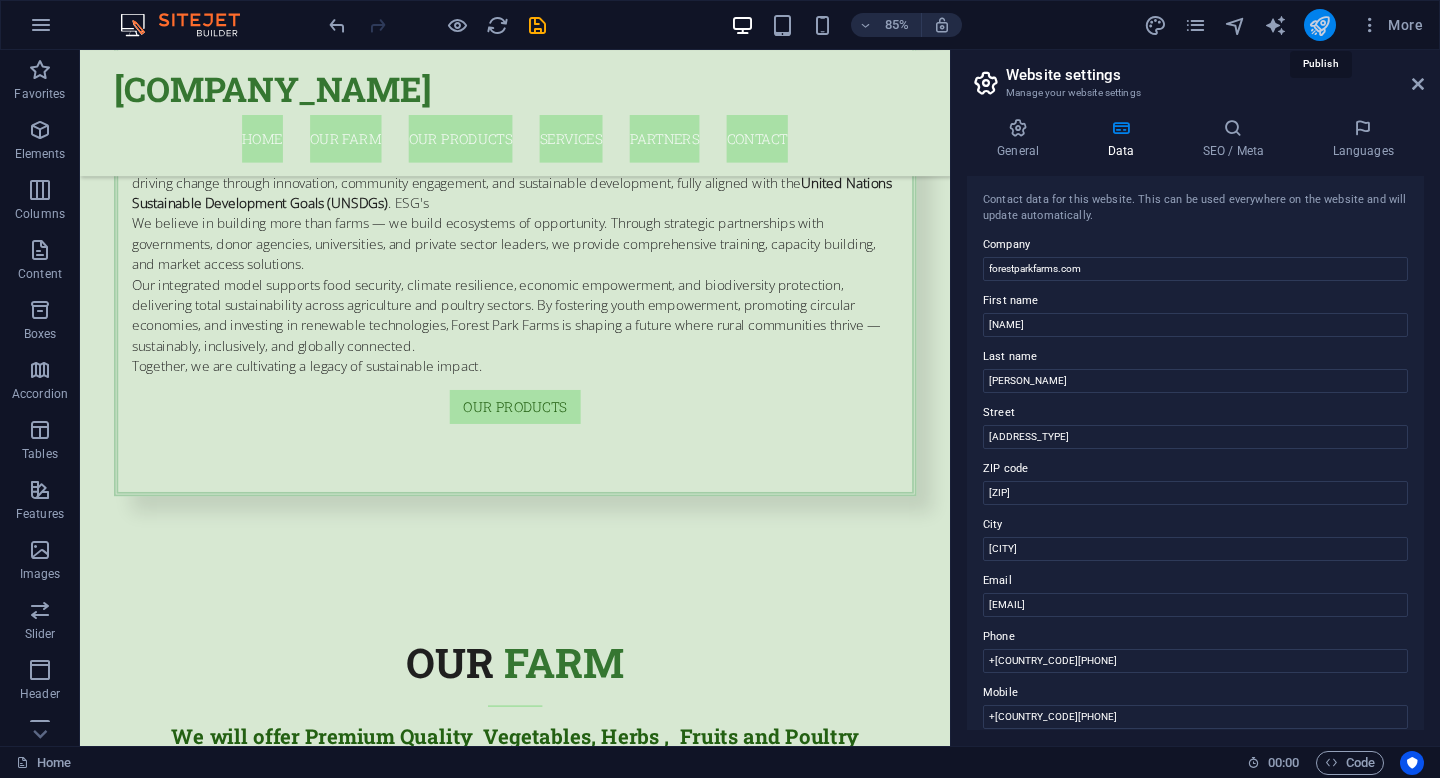 scroll, scrollTop: 2446, scrollLeft: 0, axis: vertical 